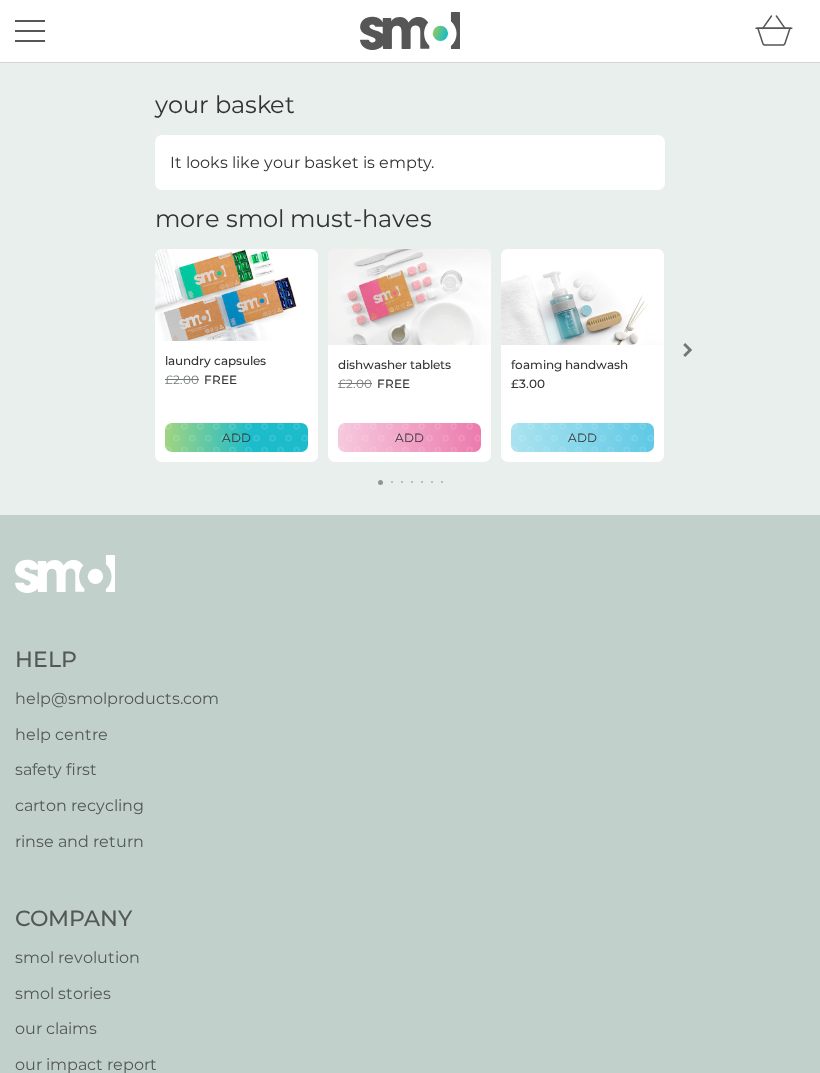 scroll, scrollTop: 0, scrollLeft: 0, axis: both 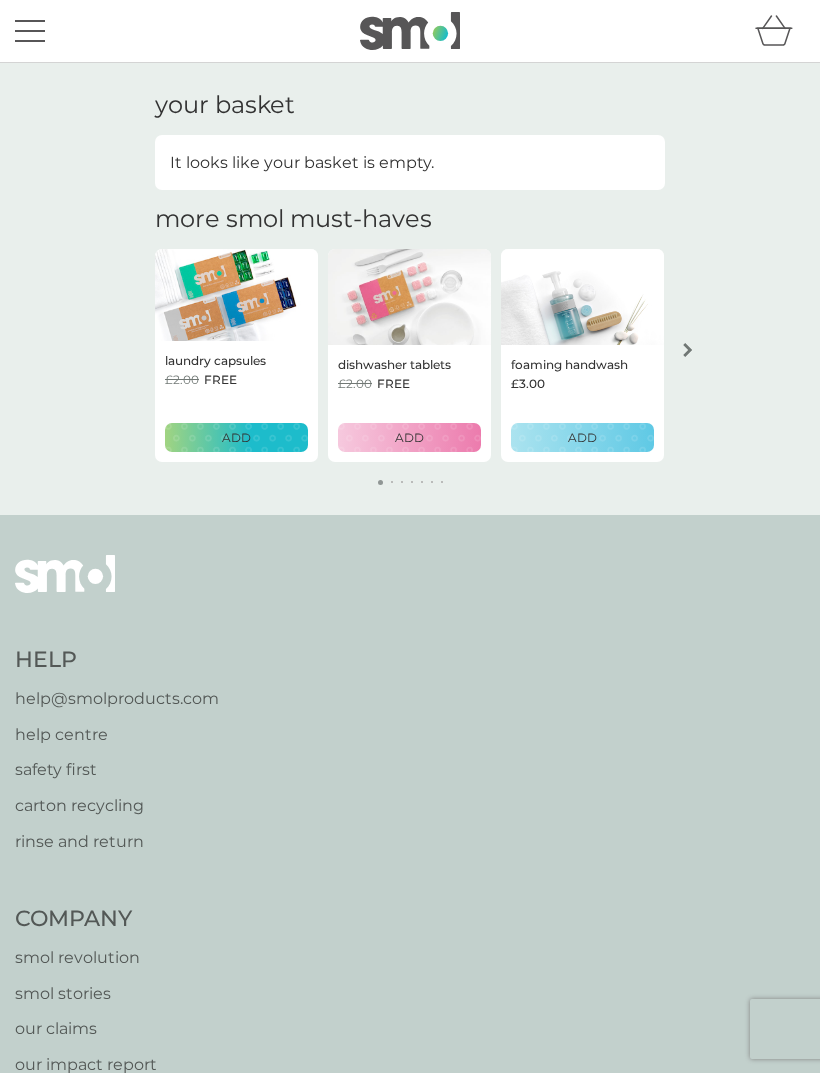 click at bounding box center [688, 350] 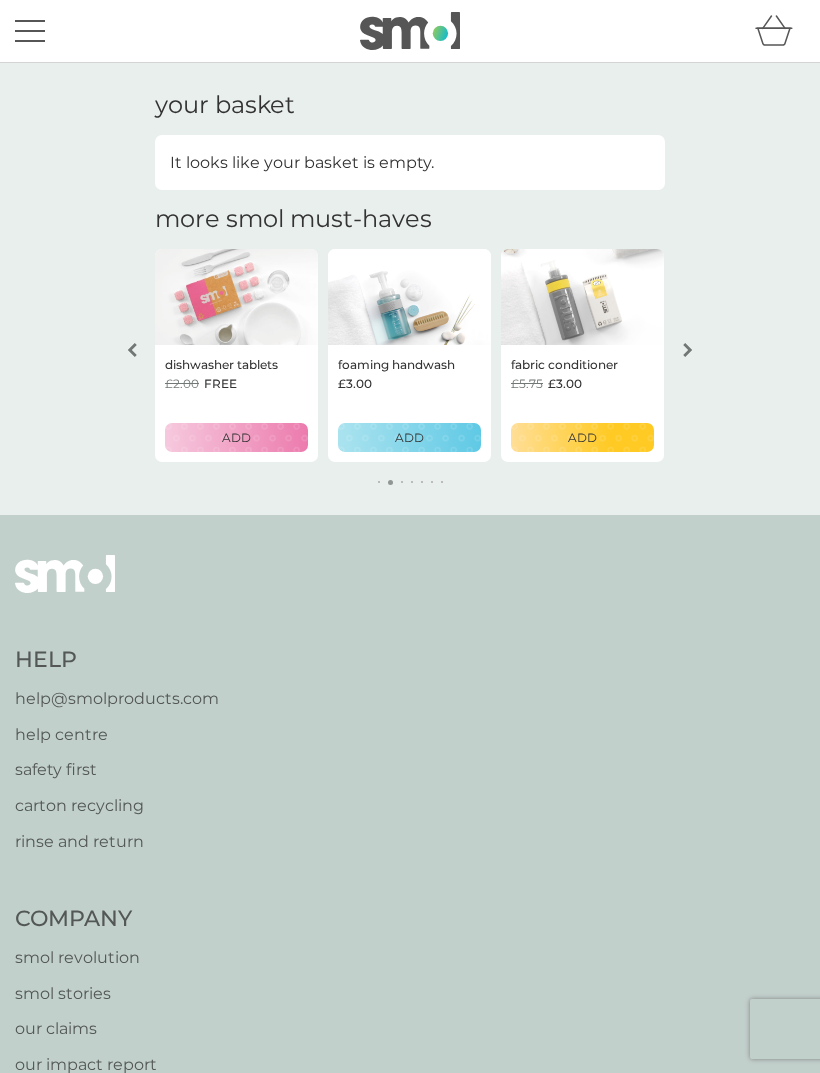 click at bounding box center [30, 31] 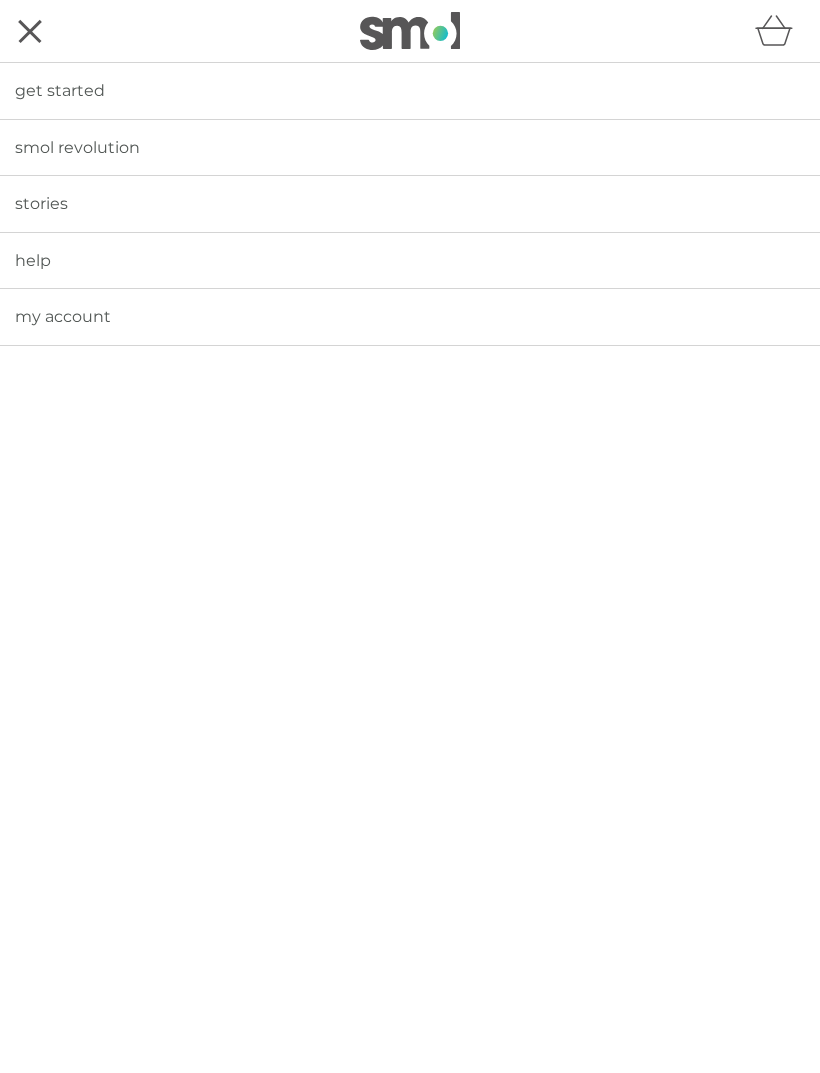 click on "my account" at bounding box center [410, 317] 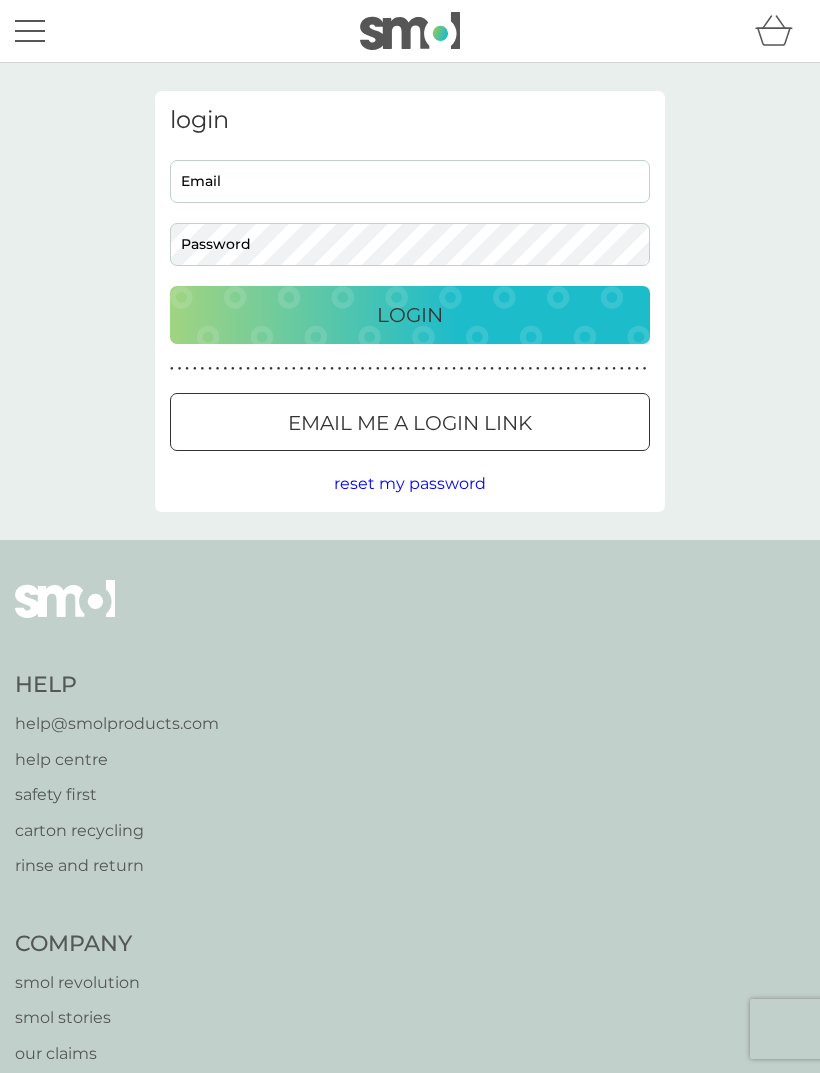 click on "Email" at bounding box center (410, 181) 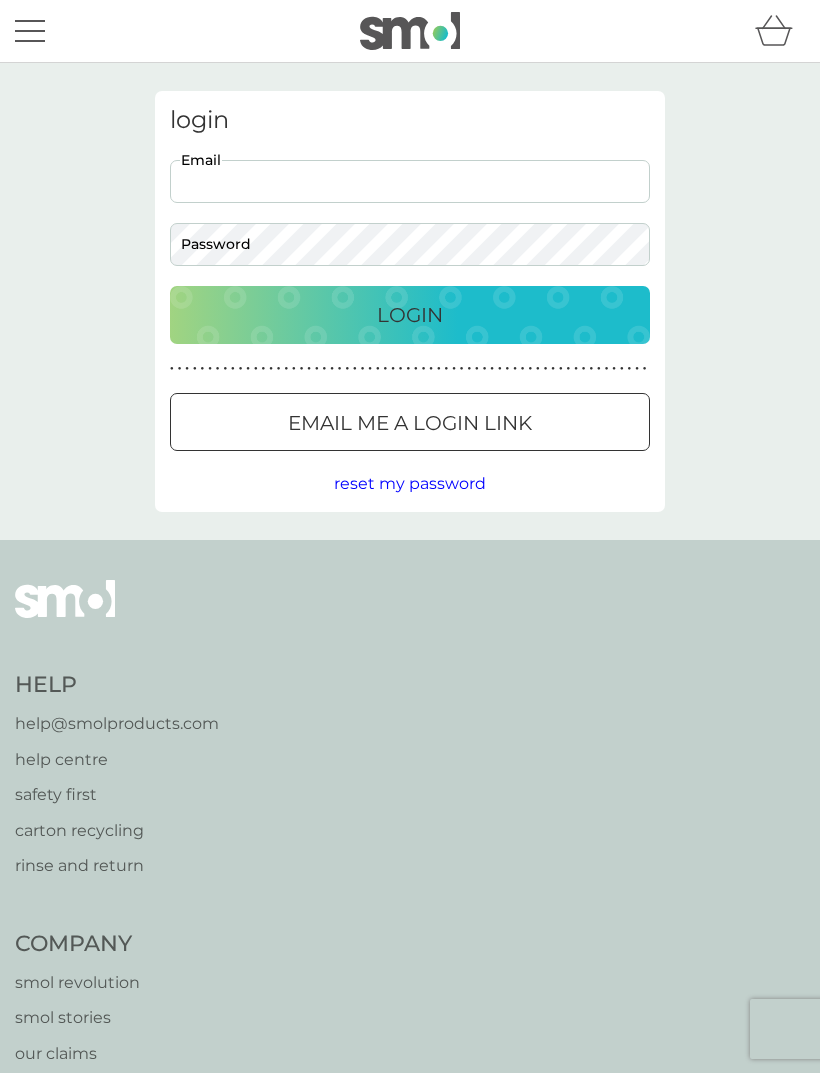click on "Email" at bounding box center (410, 181) 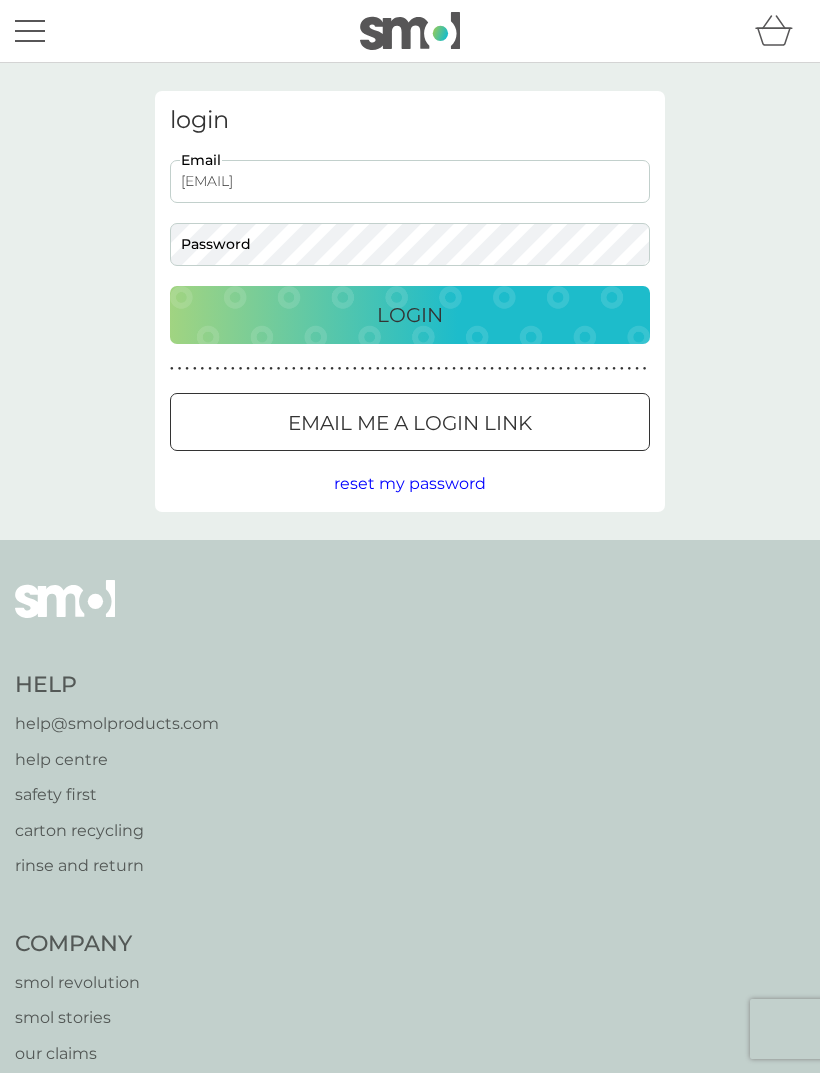 type on "[EMAIL]" 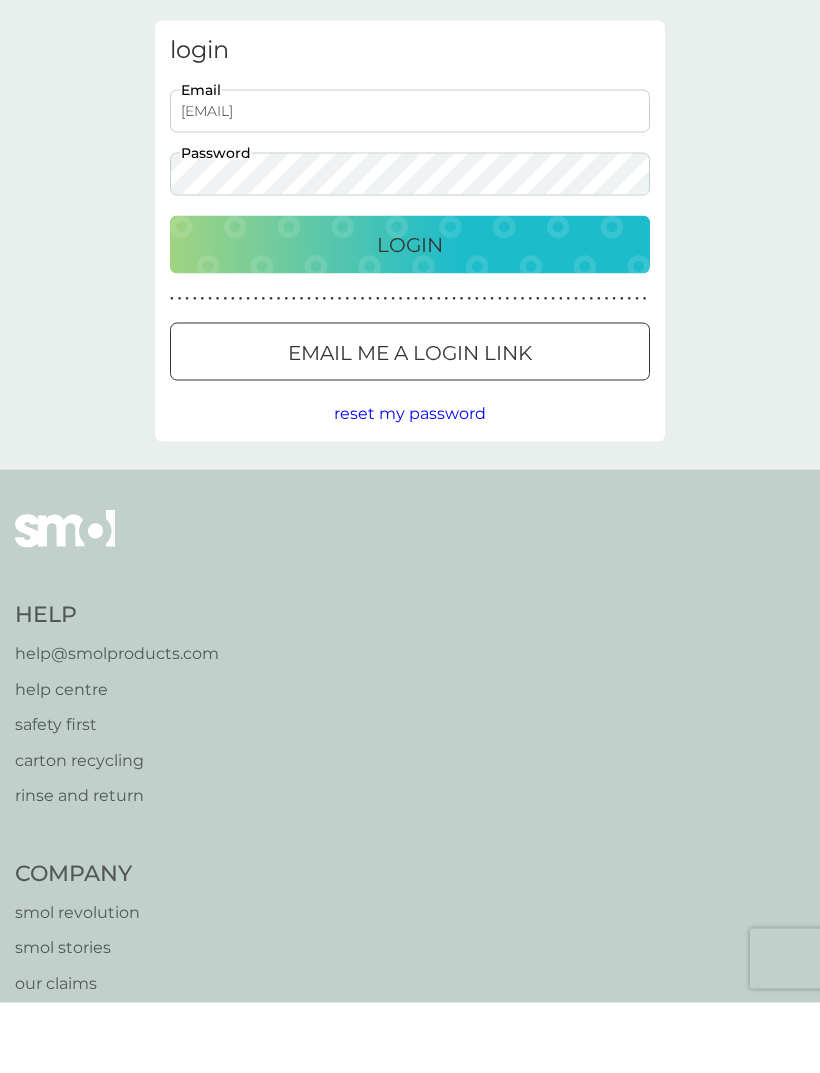 click on "Login" at bounding box center (410, 315) 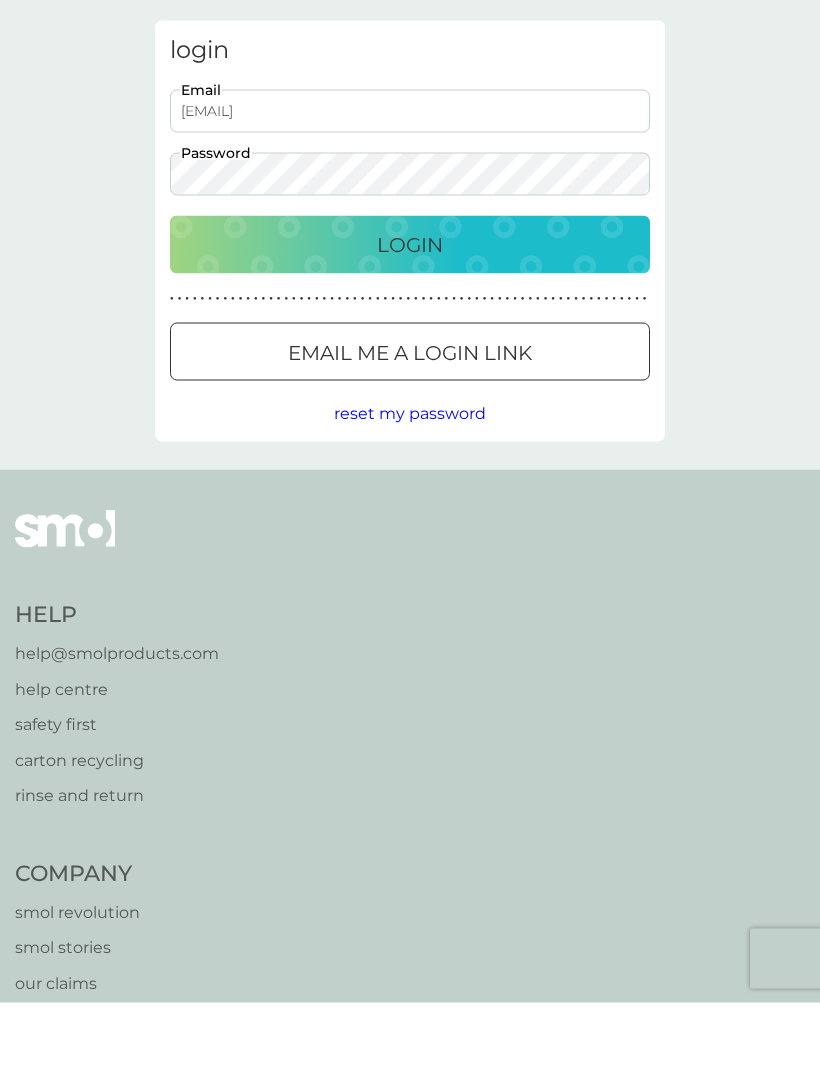 scroll, scrollTop: 71, scrollLeft: 0, axis: vertical 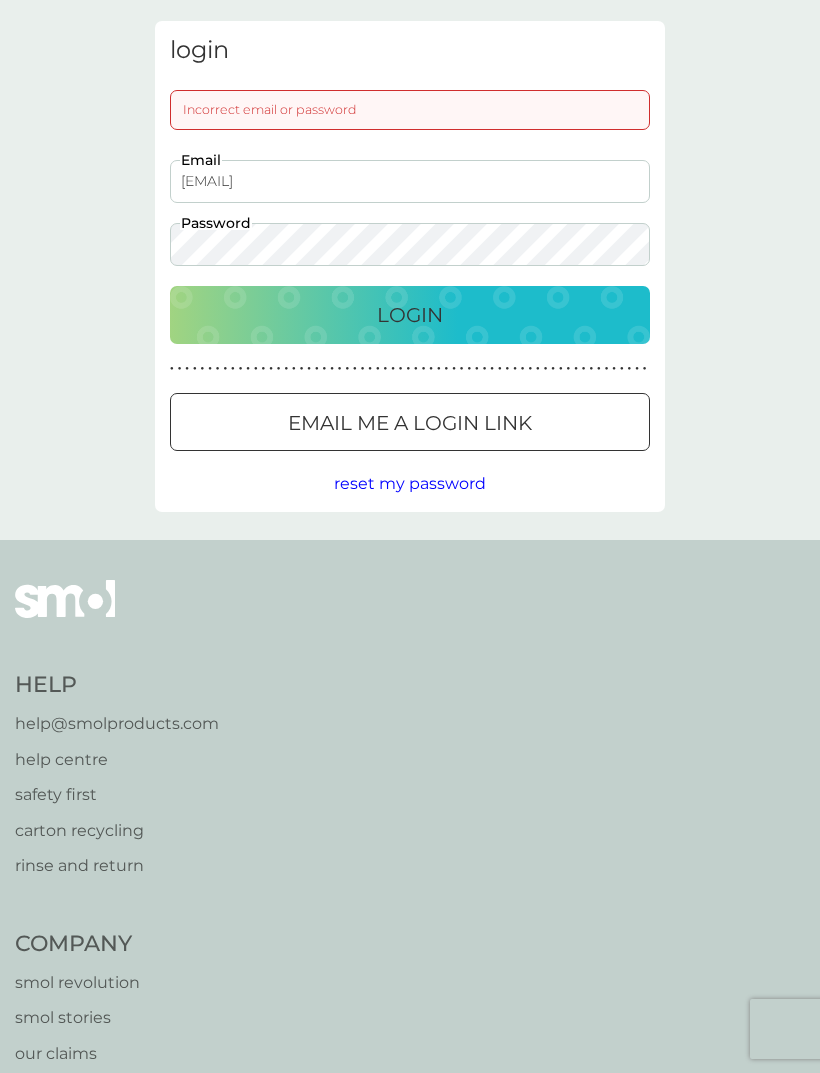 click on "Login" at bounding box center (410, 315) 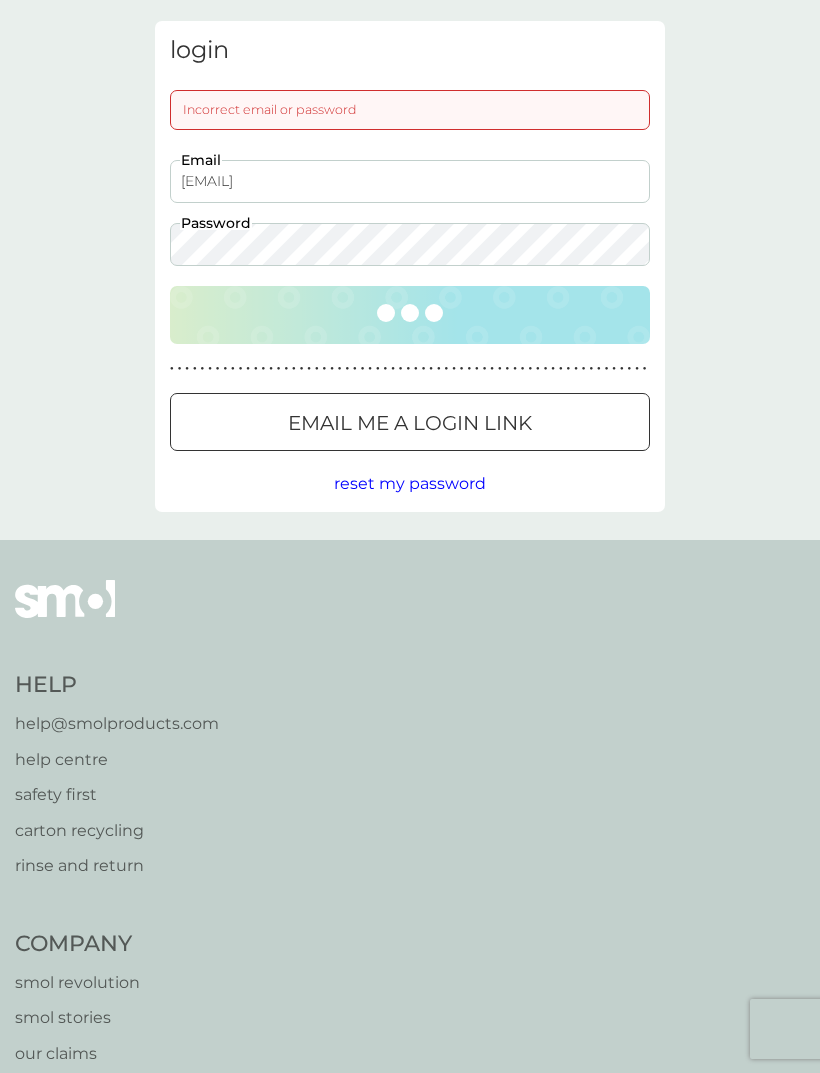 scroll, scrollTop: 71, scrollLeft: 0, axis: vertical 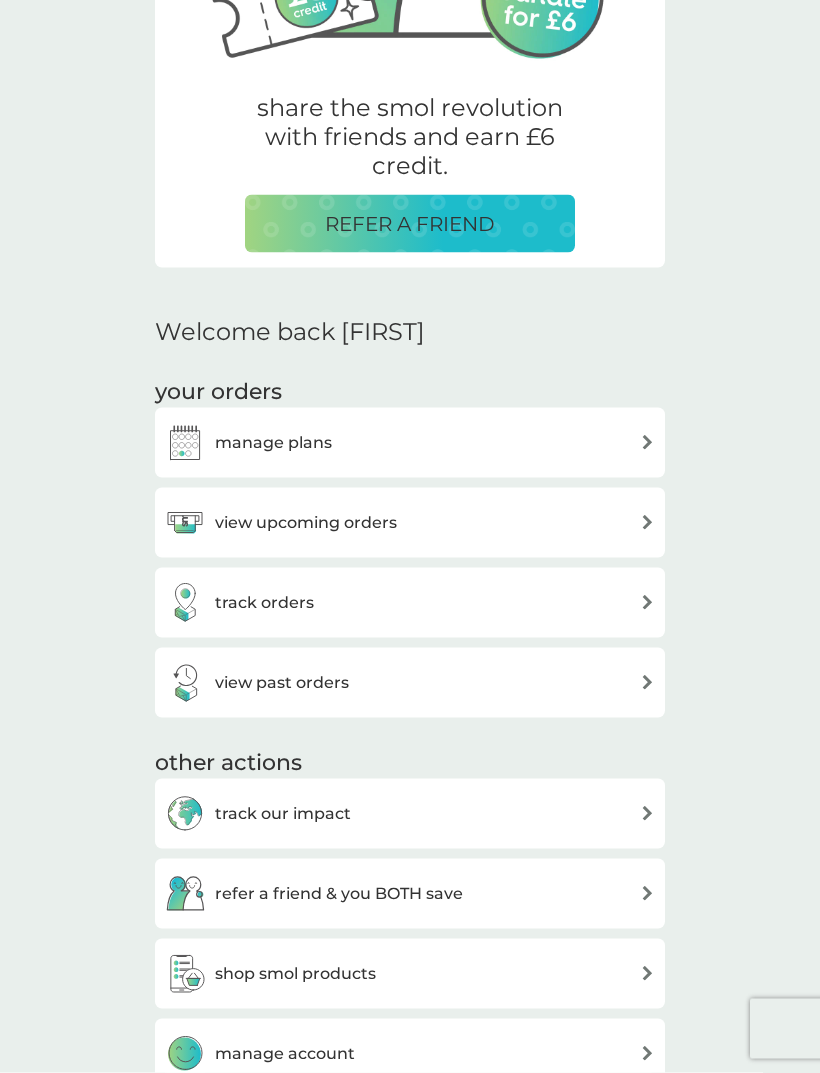 click on "view upcoming orders" at bounding box center (410, 523) 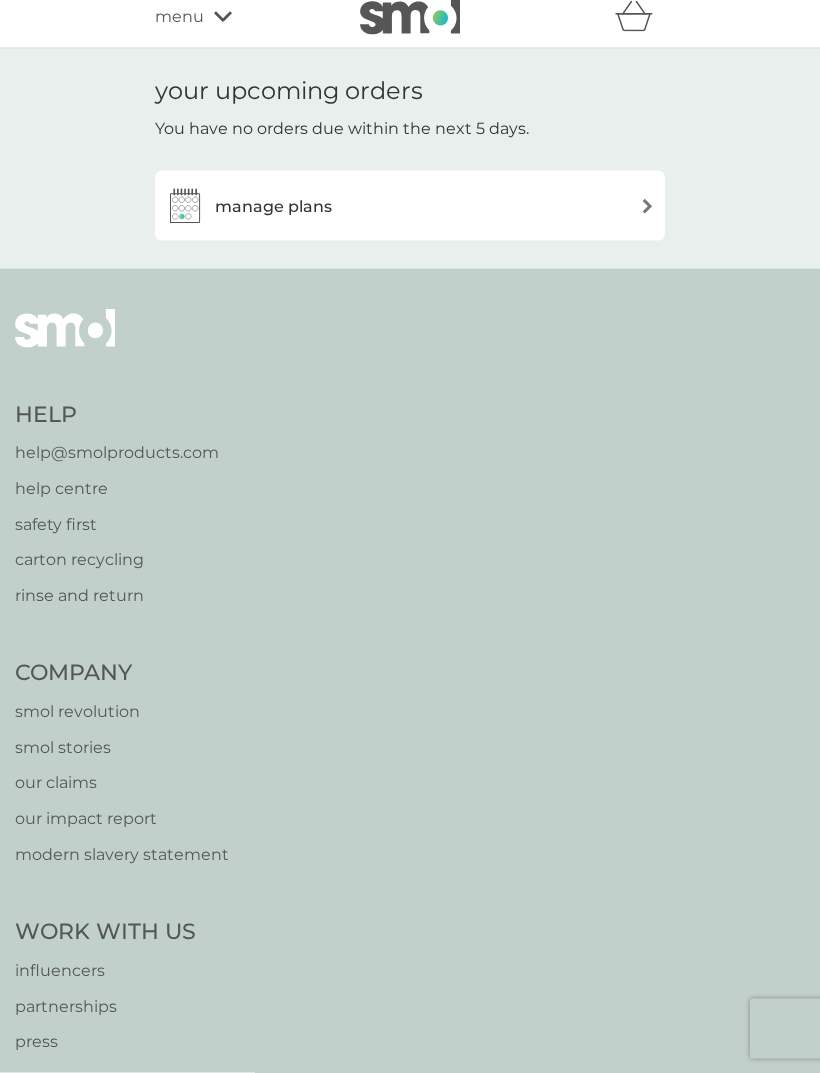 scroll, scrollTop: 0, scrollLeft: 0, axis: both 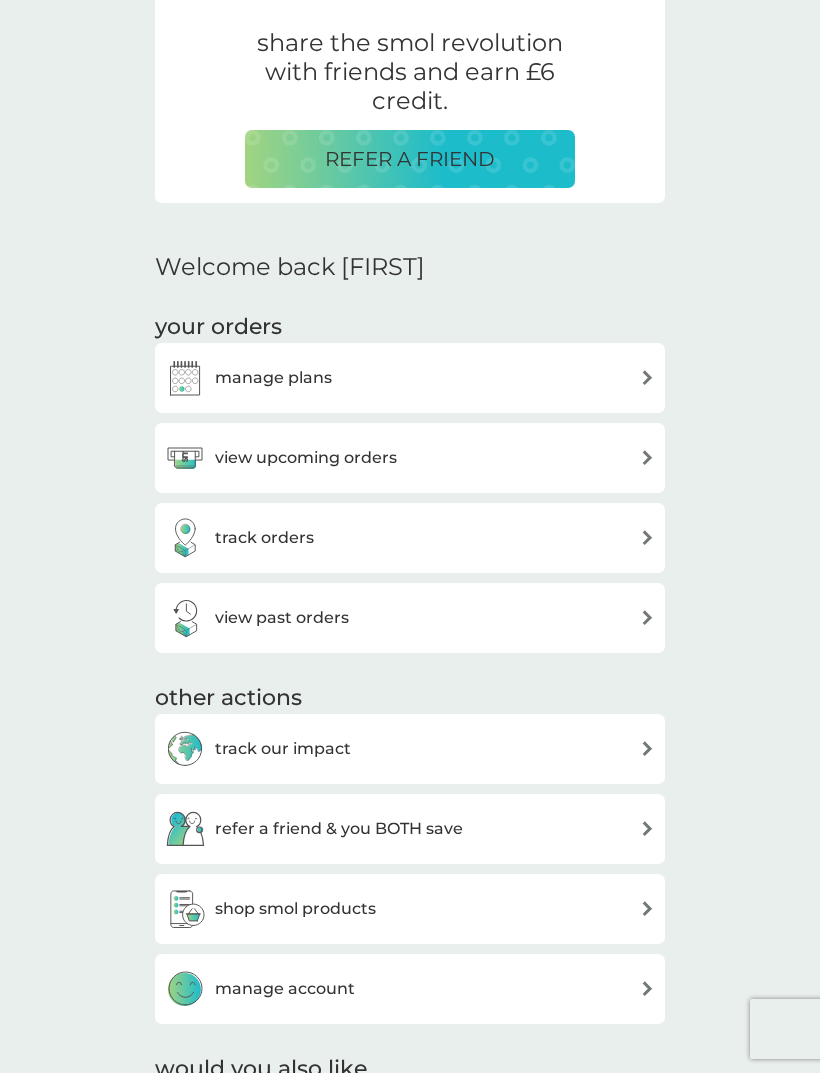 click on "manage plans" at bounding box center (410, 378) 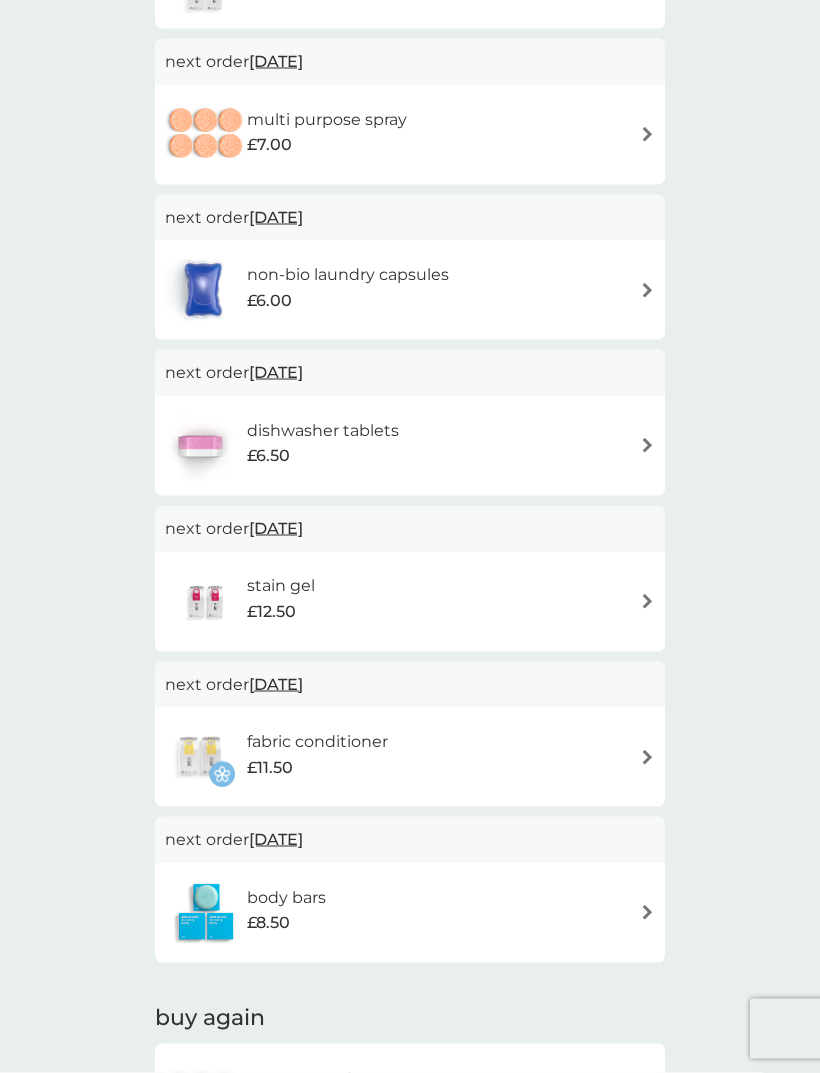 scroll, scrollTop: 309, scrollLeft: 0, axis: vertical 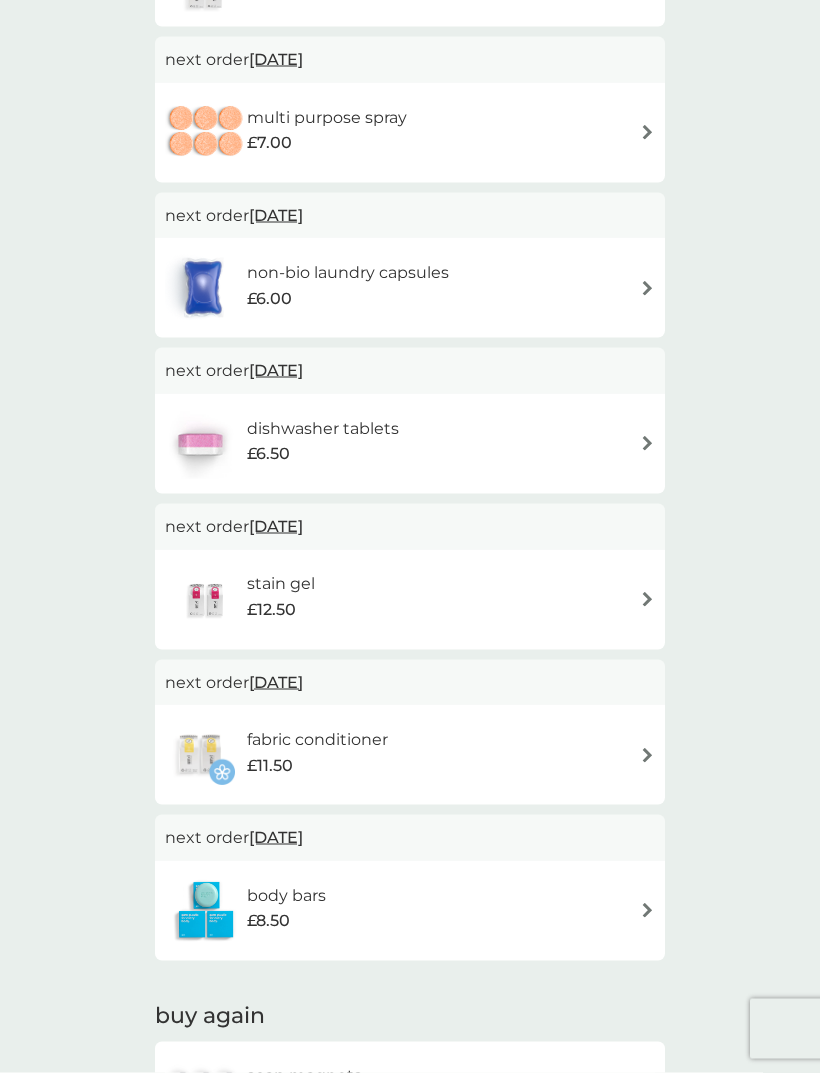 click on "stain gel £12.50" at bounding box center [410, 600] 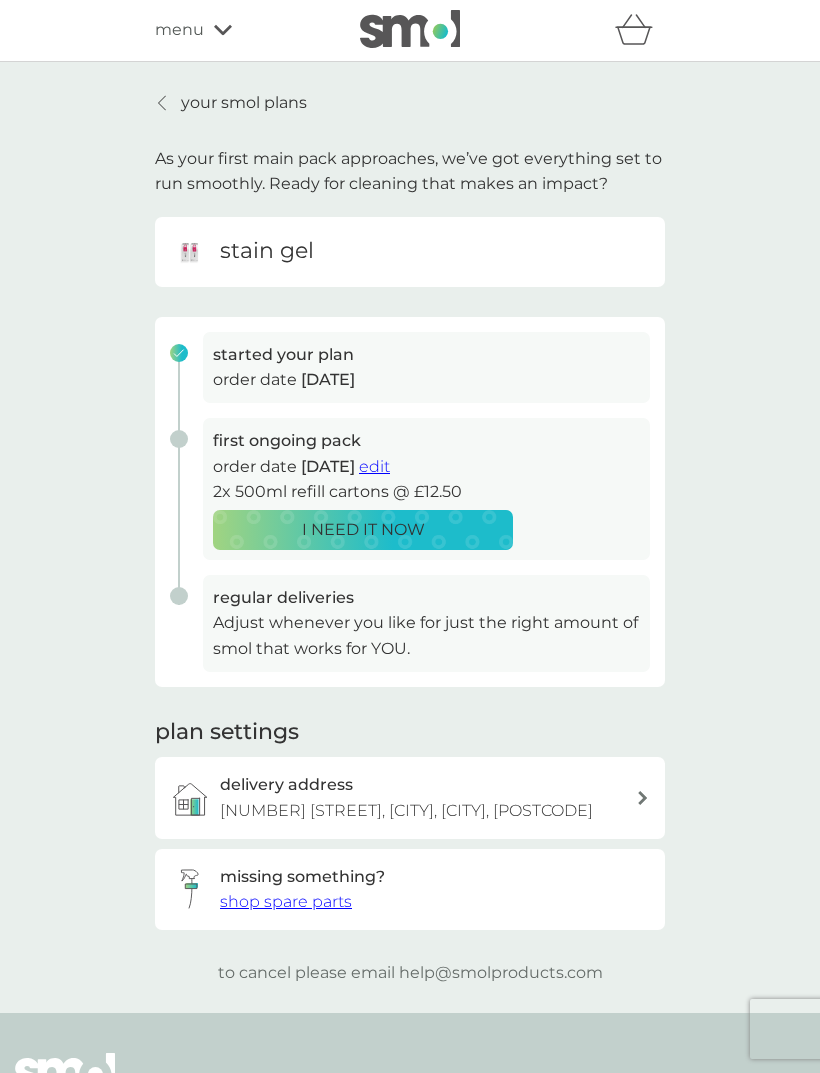 scroll, scrollTop: 0, scrollLeft: 0, axis: both 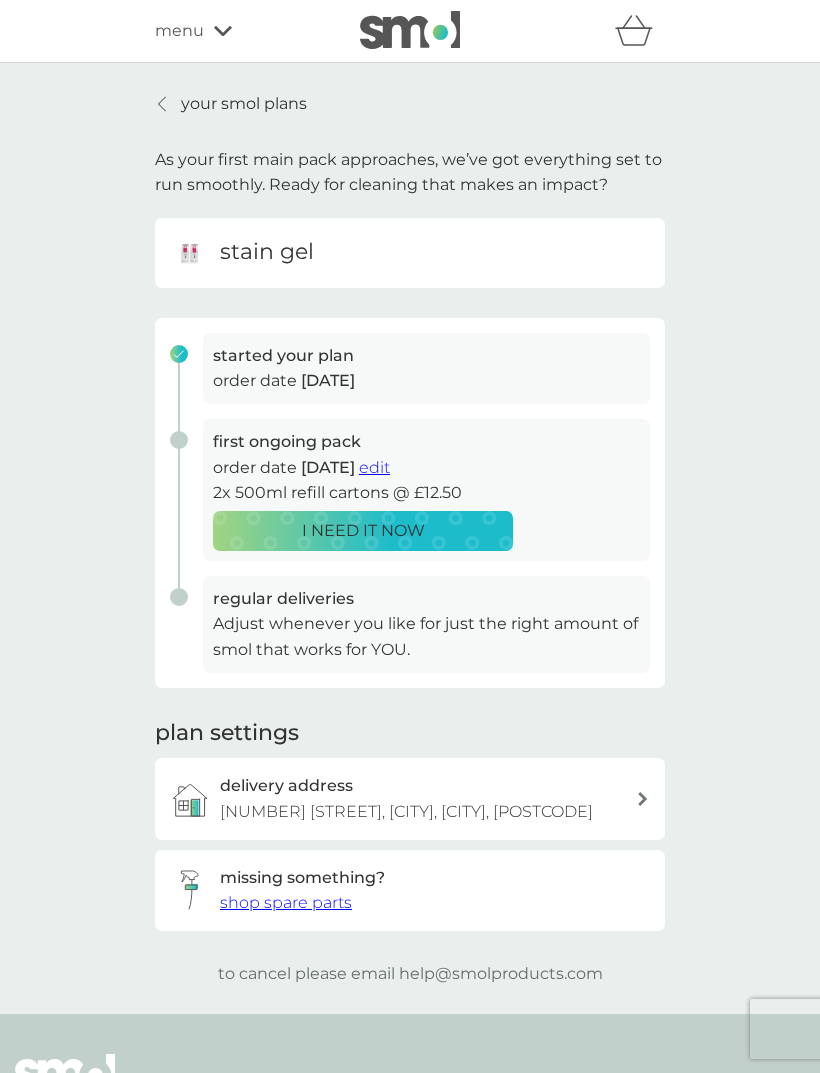 click on "edit" at bounding box center (374, 467) 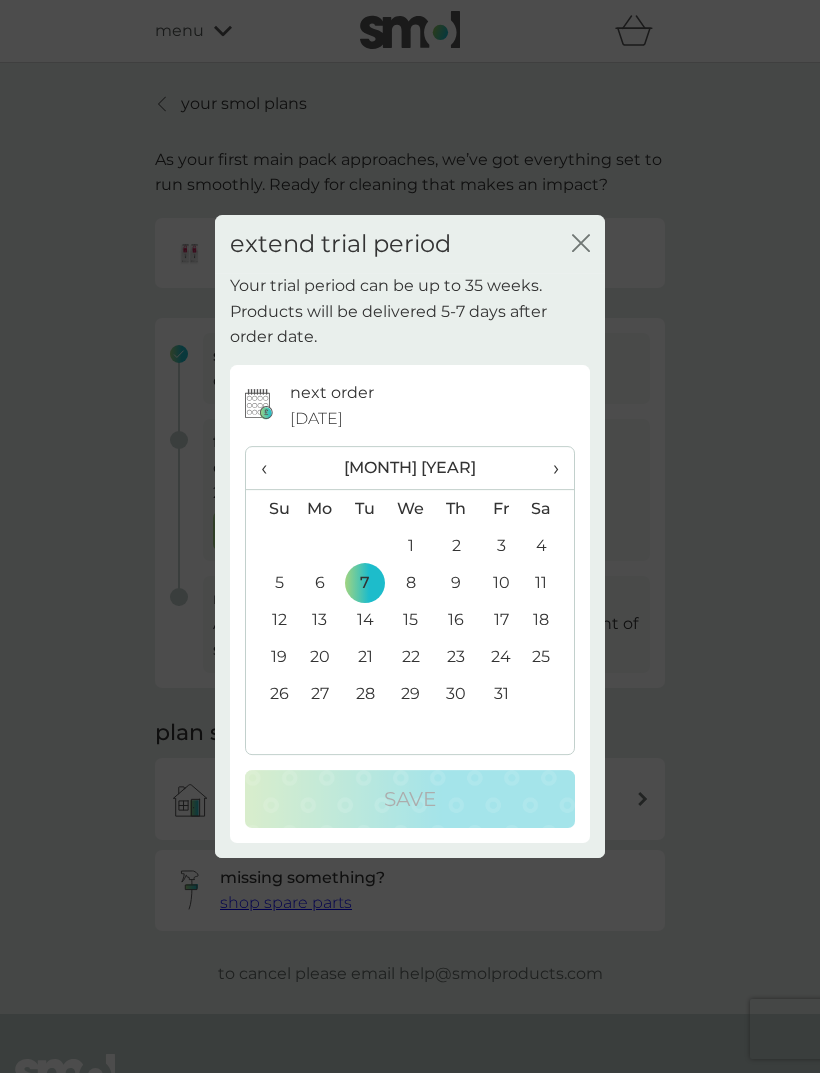 click on "›" at bounding box center [549, 468] 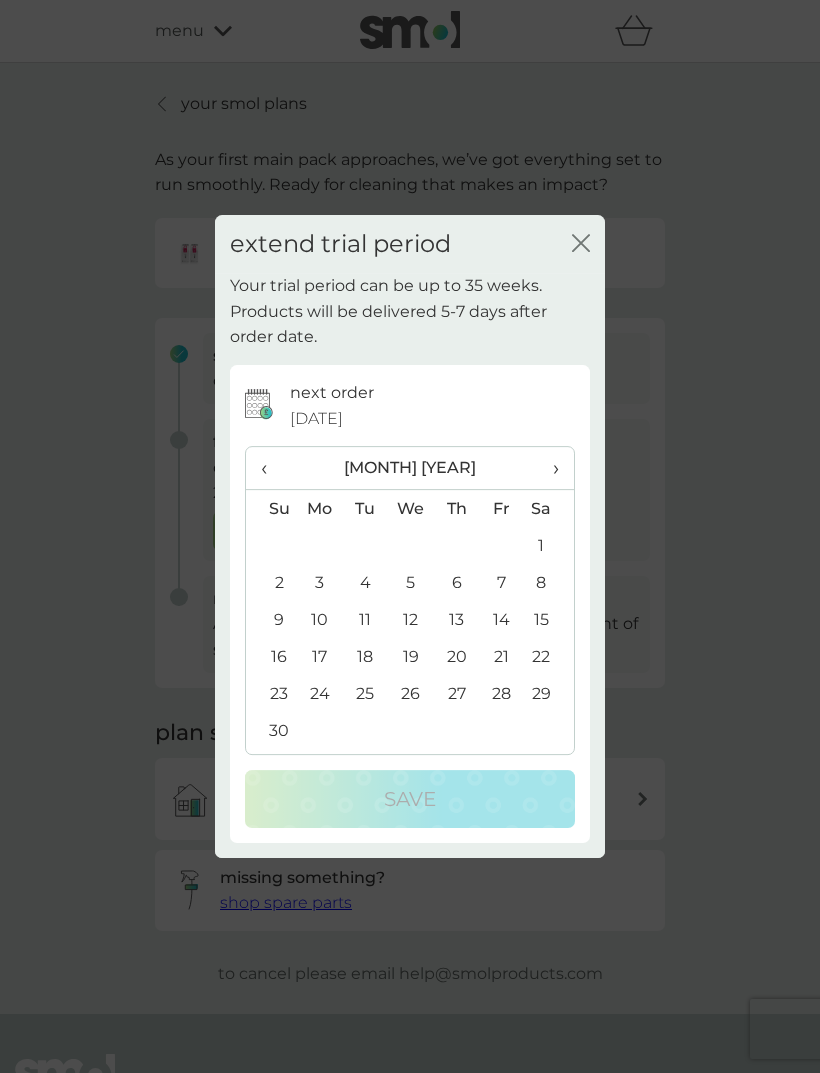 click on "›" at bounding box center [549, 468] 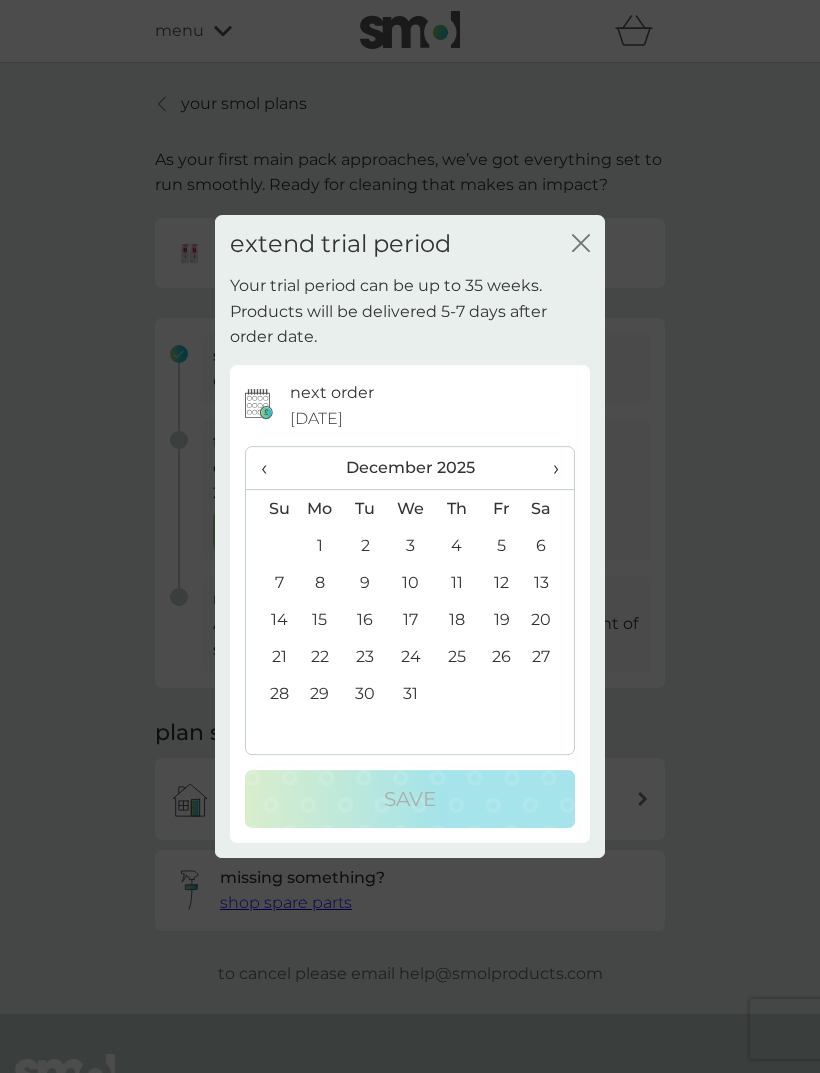 click on "›" at bounding box center (549, 468) 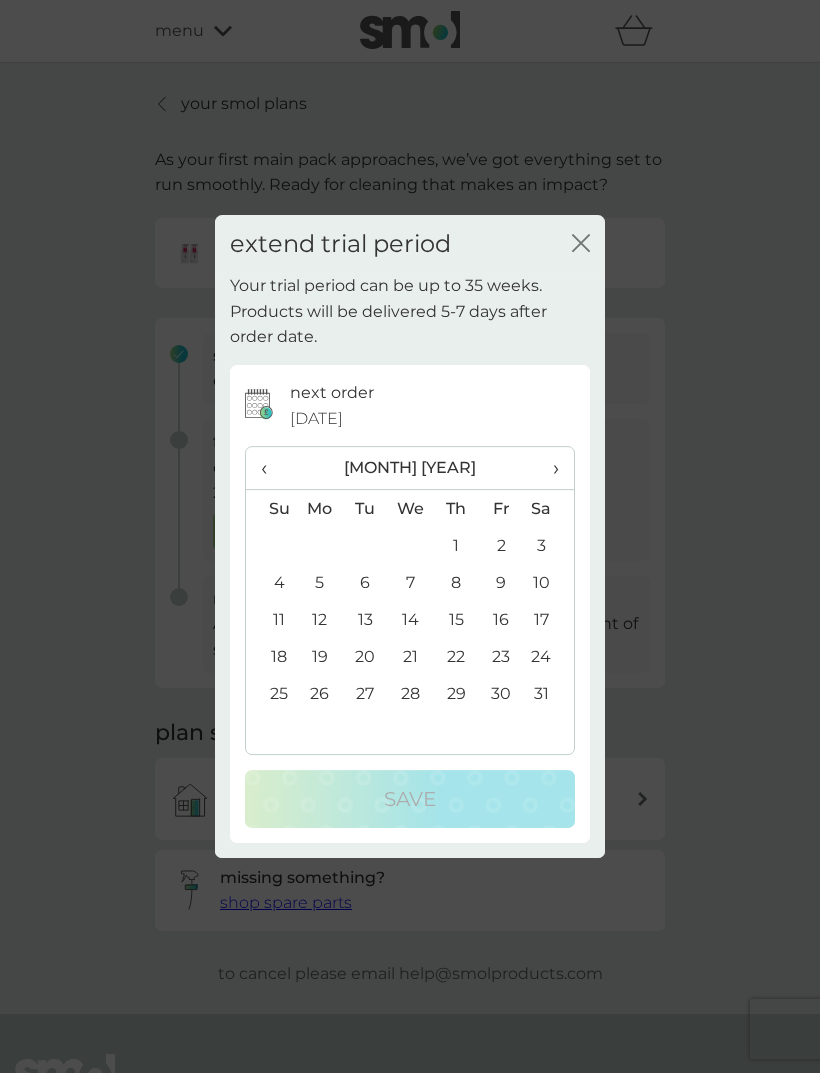 click on "30" at bounding box center [501, 693] 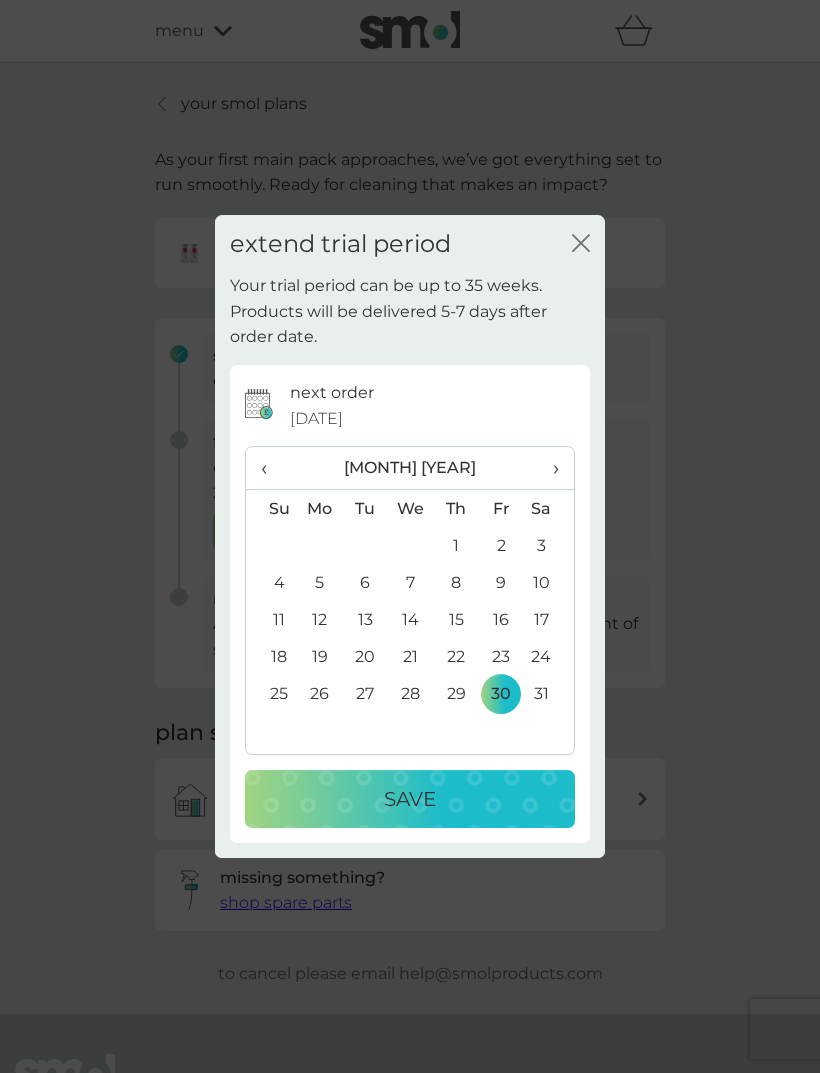 click on "Save" at bounding box center (410, 799) 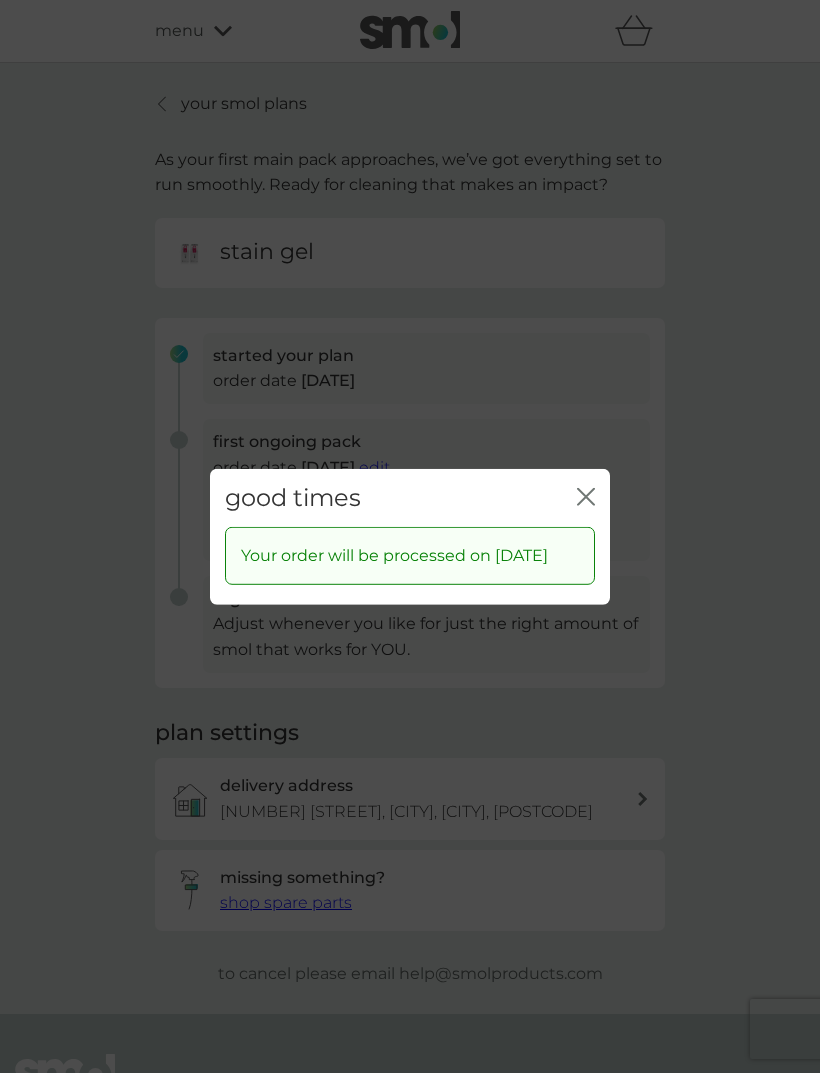 click 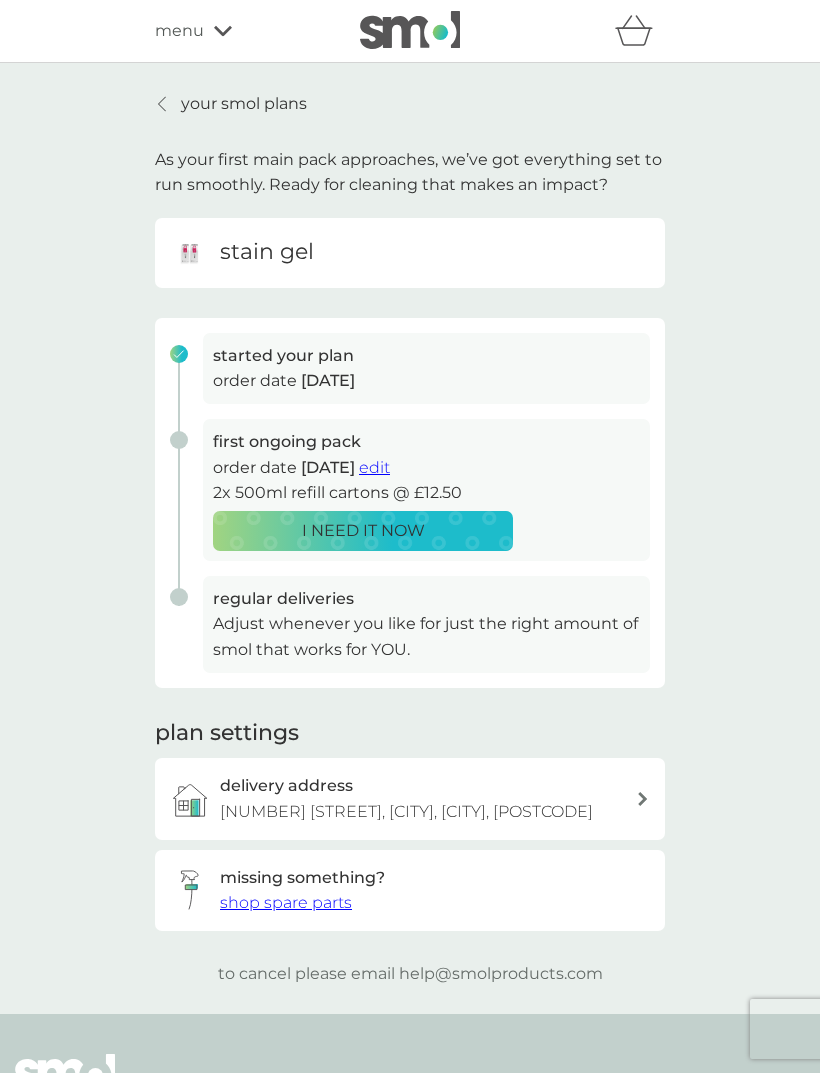 click on "menu" at bounding box center (179, 31) 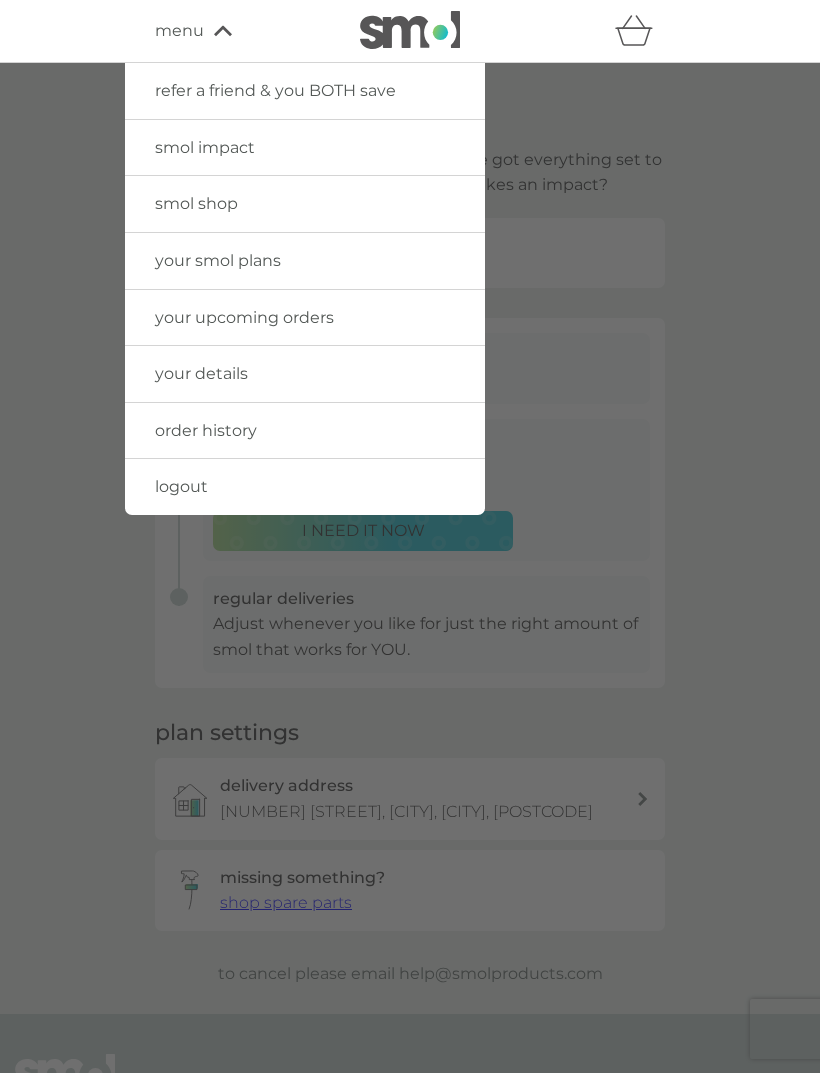 click on "your smol plans" at bounding box center (305, 261) 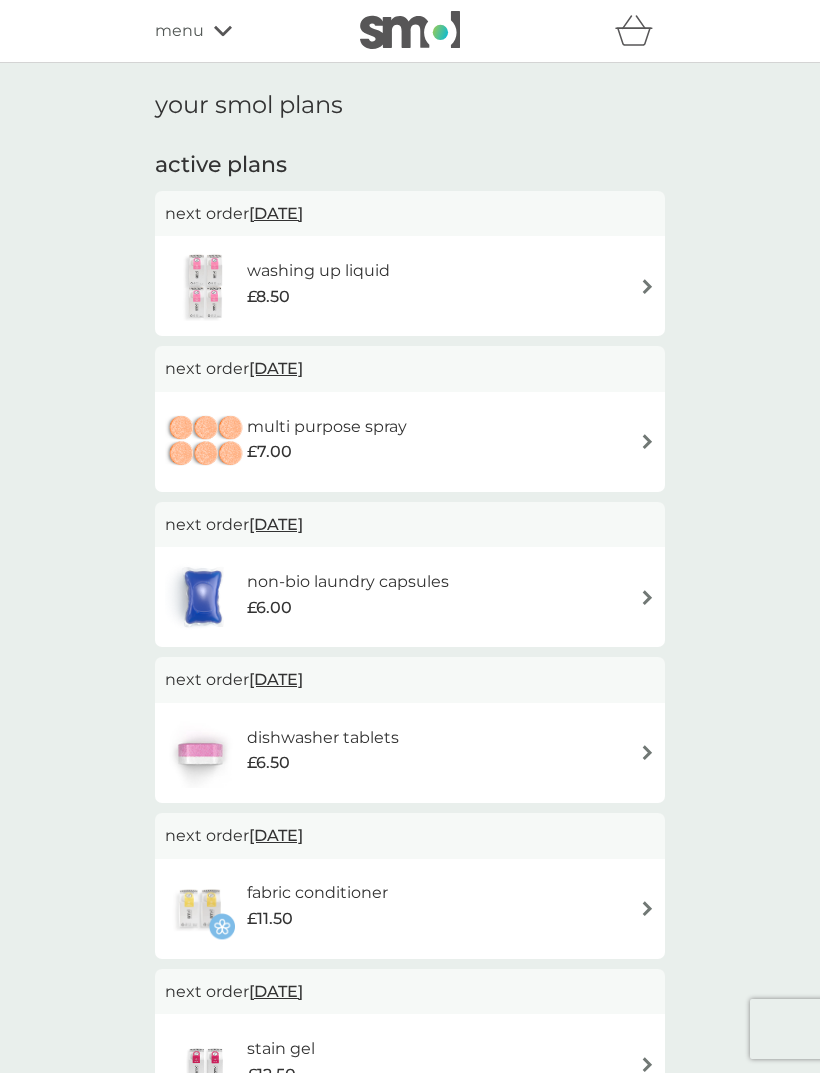 click on "multi purpose spray £7.00" at bounding box center (410, 442) 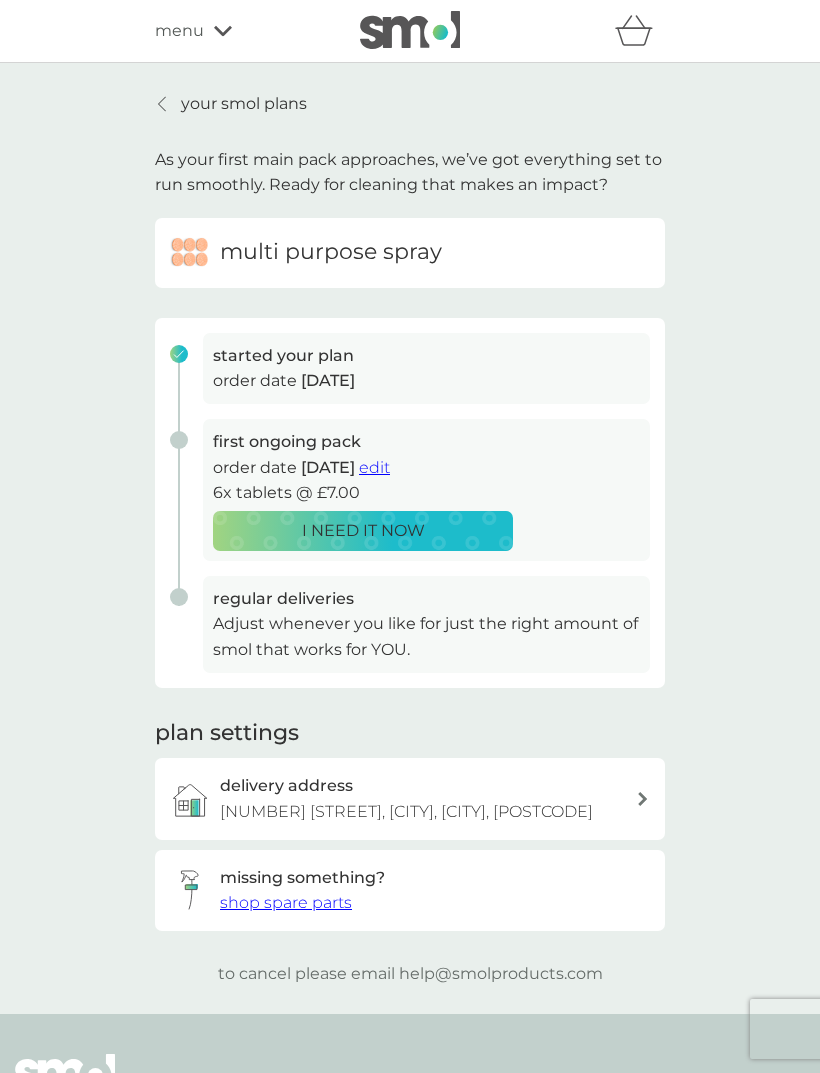 click on "edit" at bounding box center (374, 467) 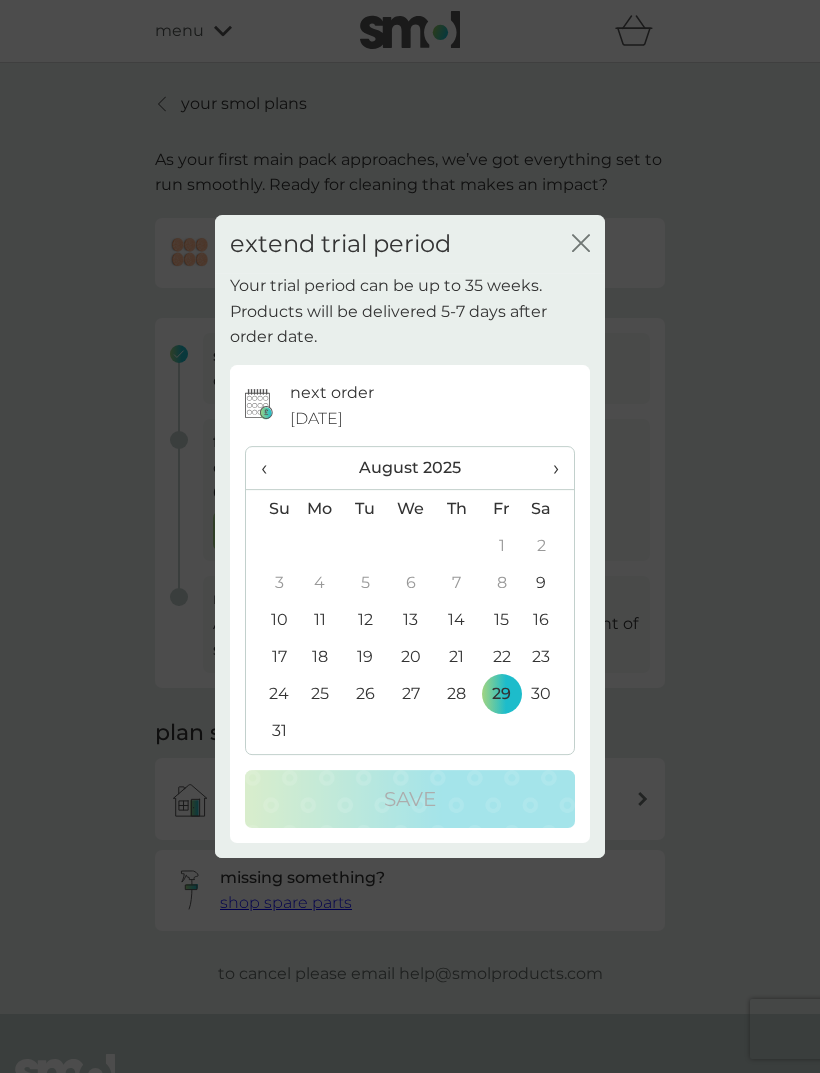 click on "›" at bounding box center [549, 468] 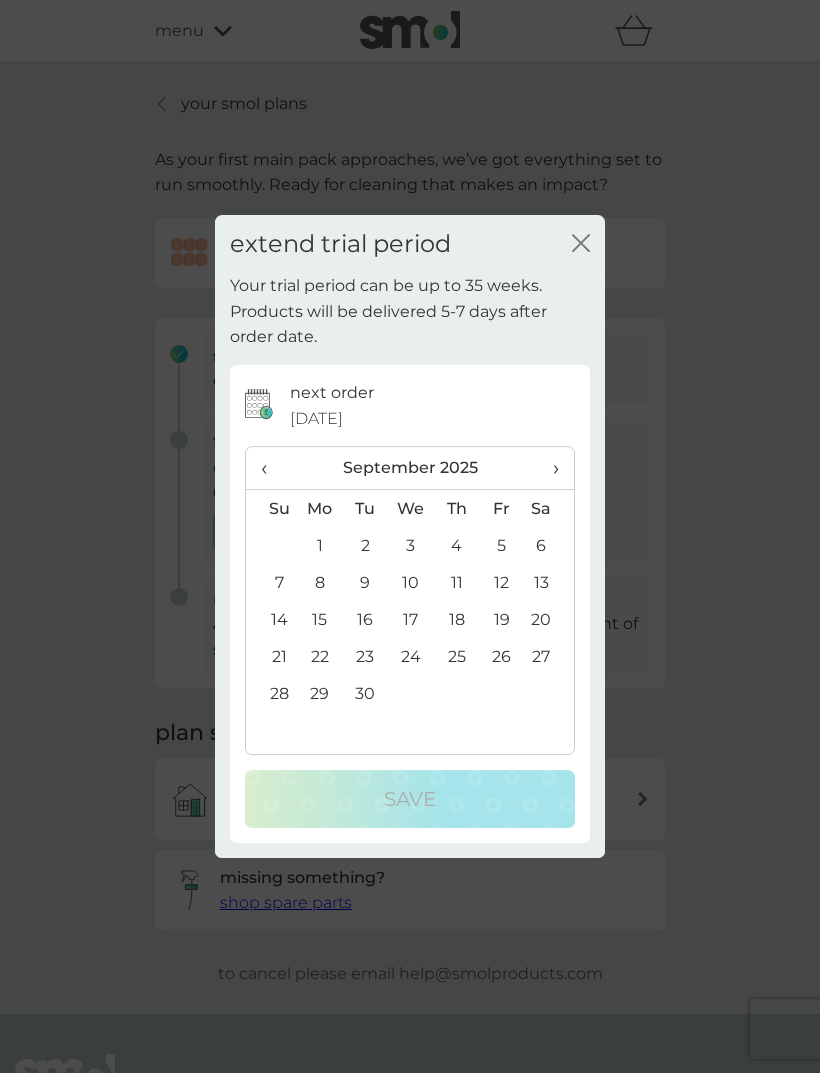 click on "›" at bounding box center (549, 468) 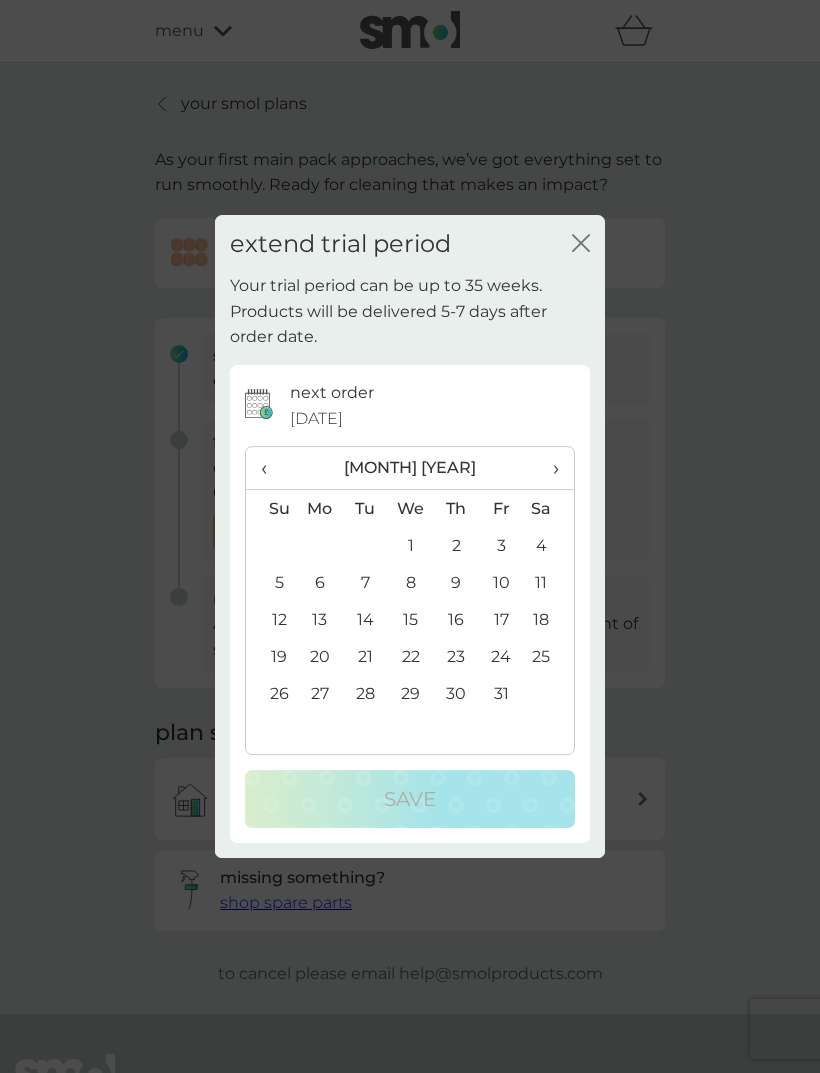 click on "›" at bounding box center [549, 468] 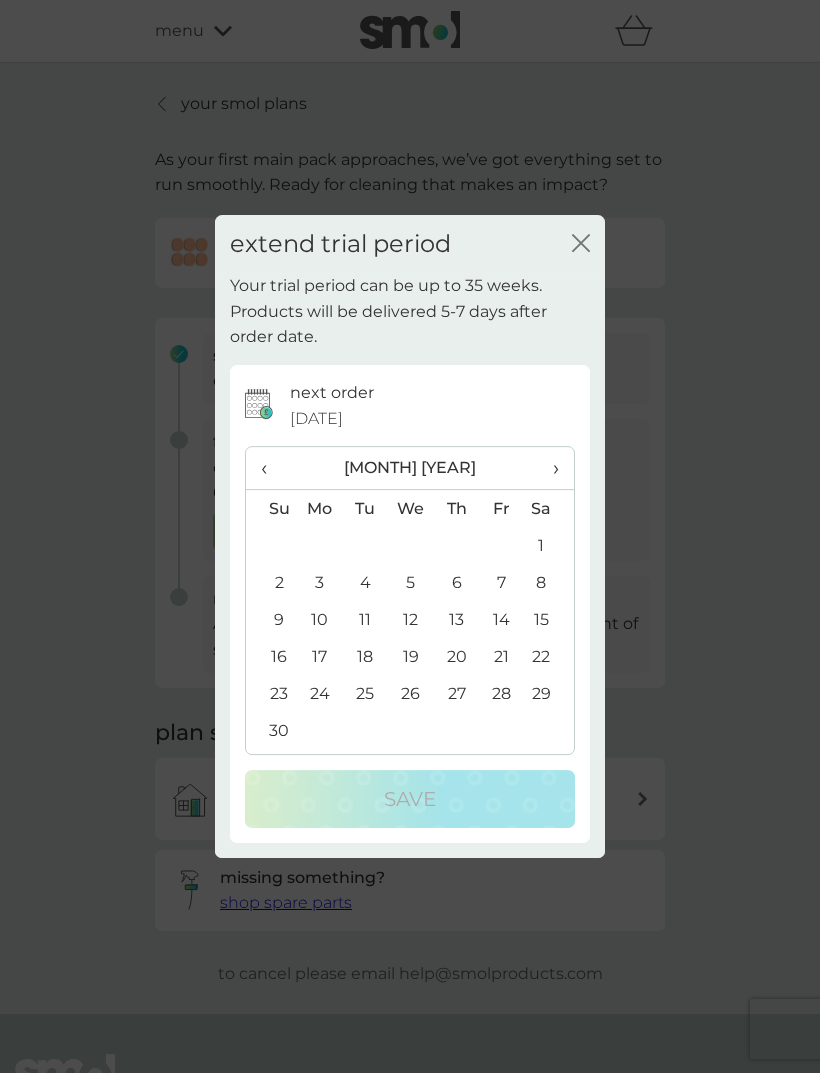 click on "›" at bounding box center [549, 468] 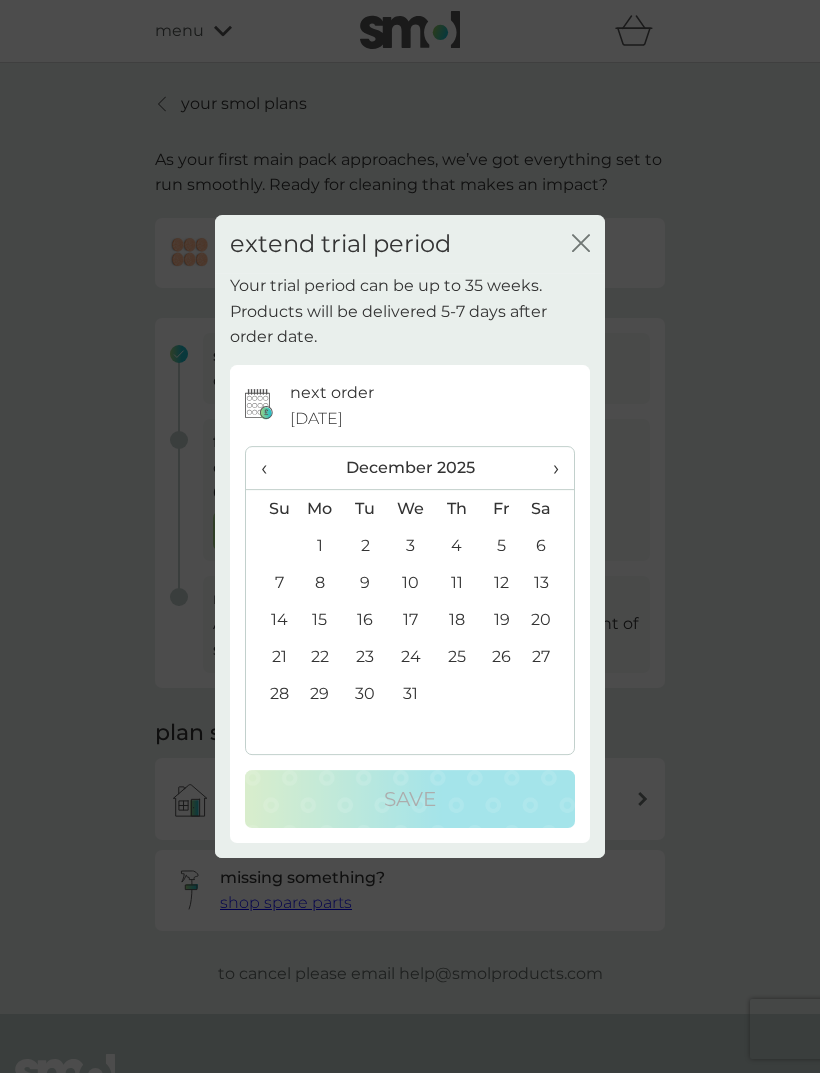 click on "›" at bounding box center [549, 468] 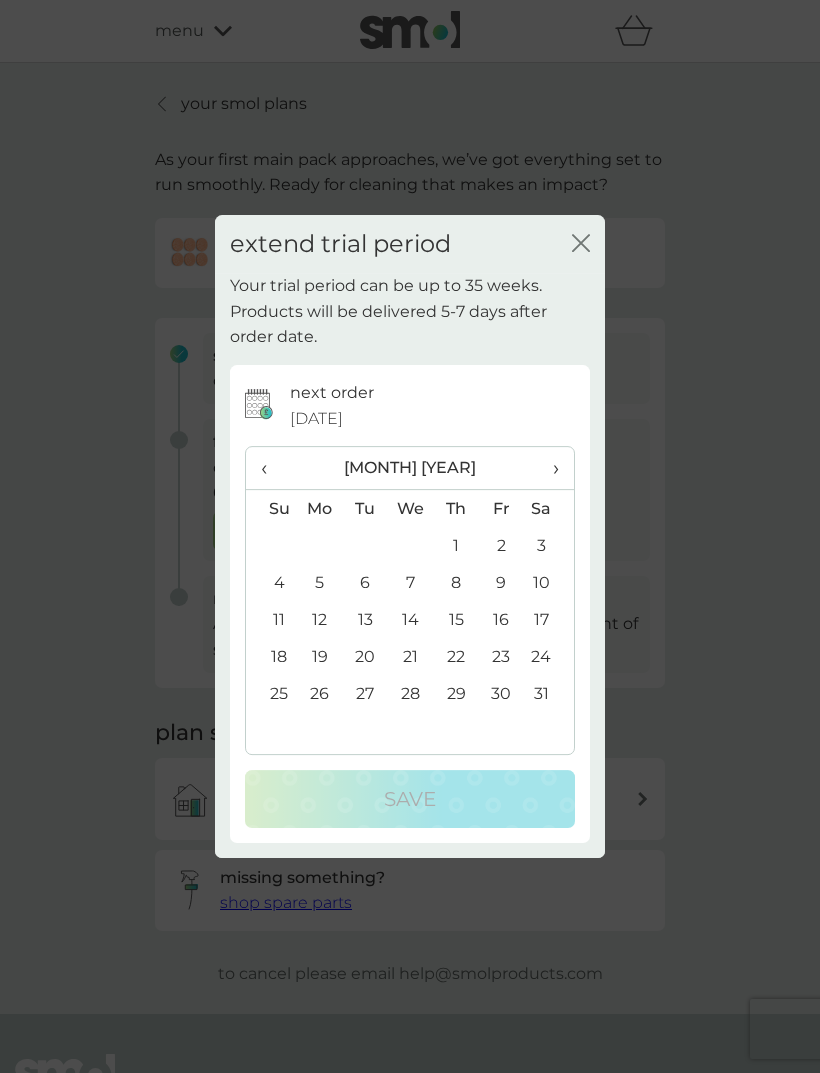 click on "›" at bounding box center (549, 468) 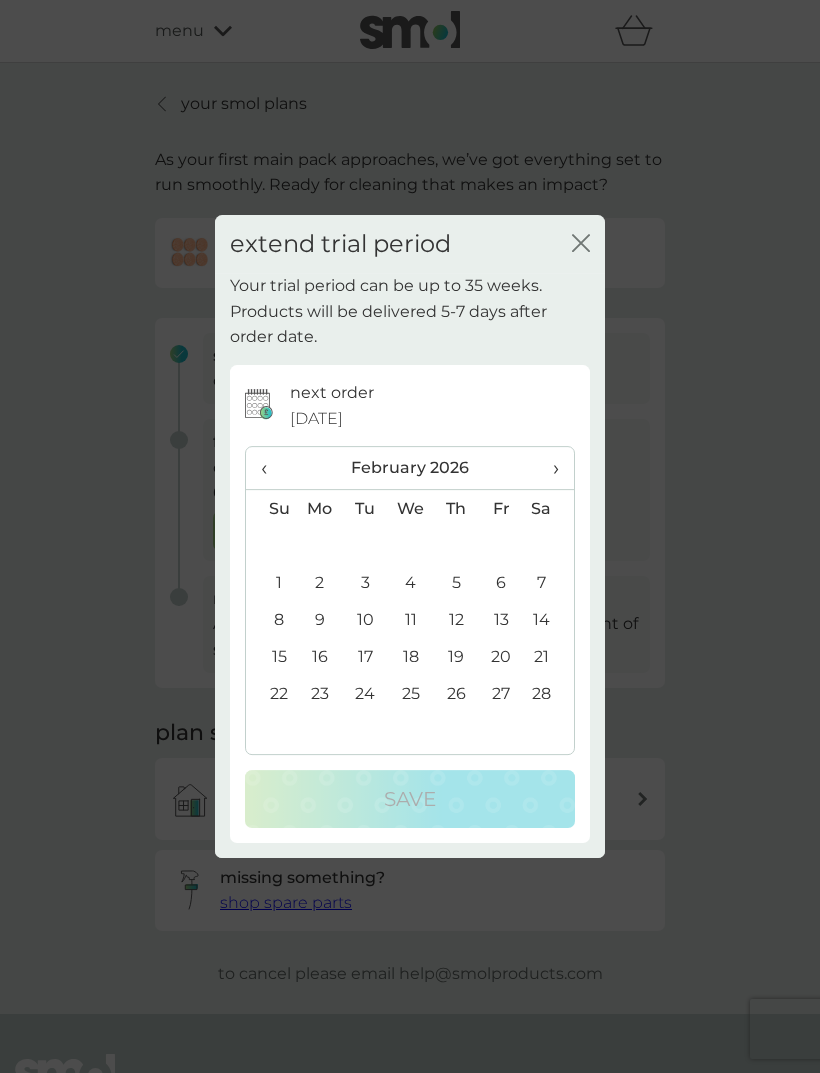 click on "›" at bounding box center (549, 468) 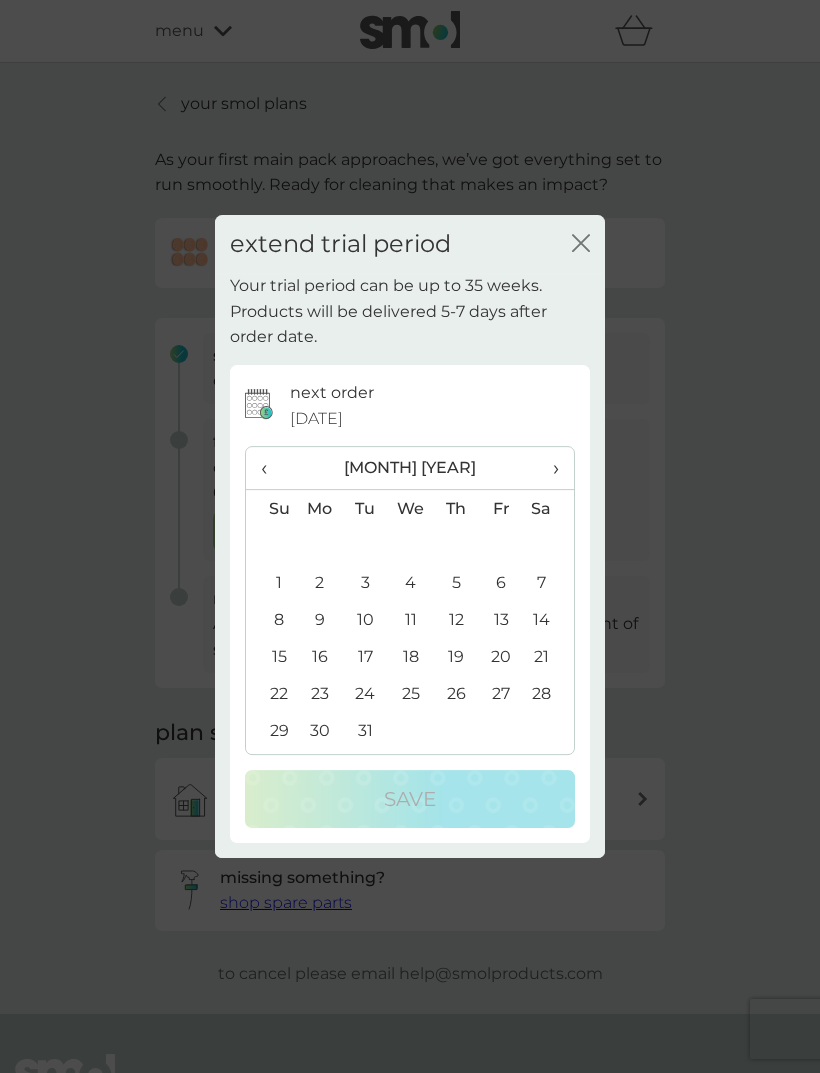 click on "›" at bounding box center [549, 468] 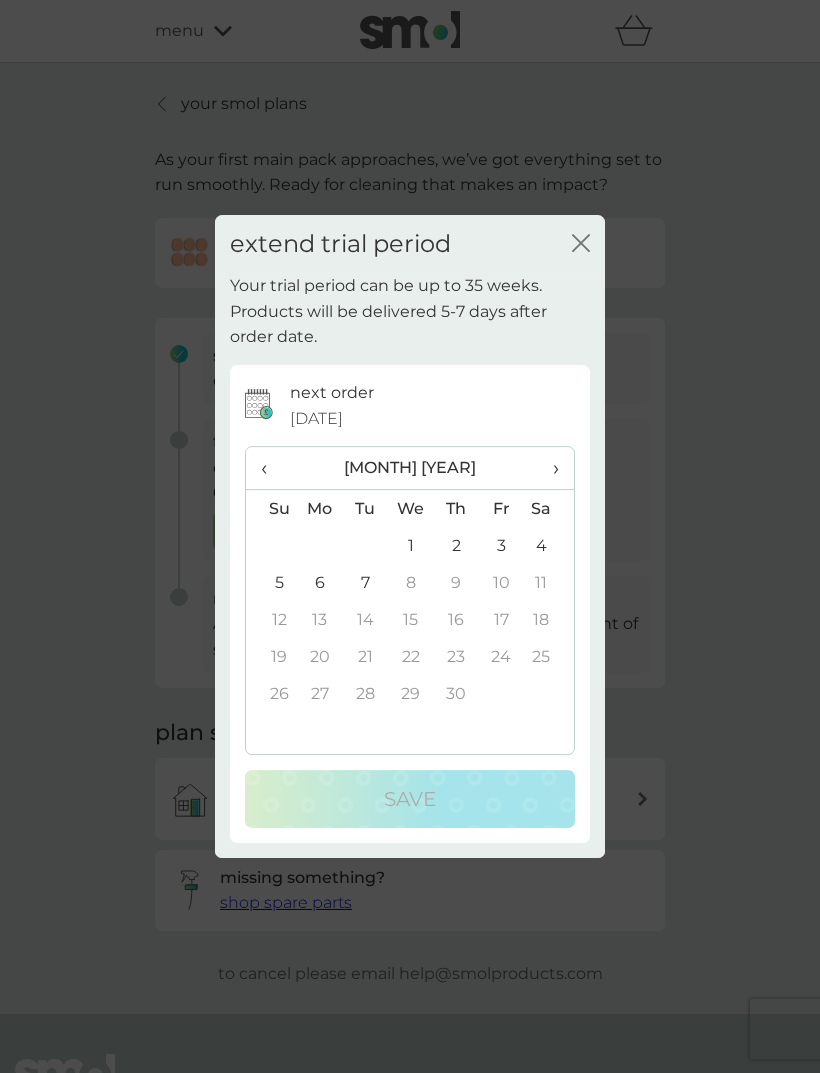 click on "7" at bounding box center (365, 582) 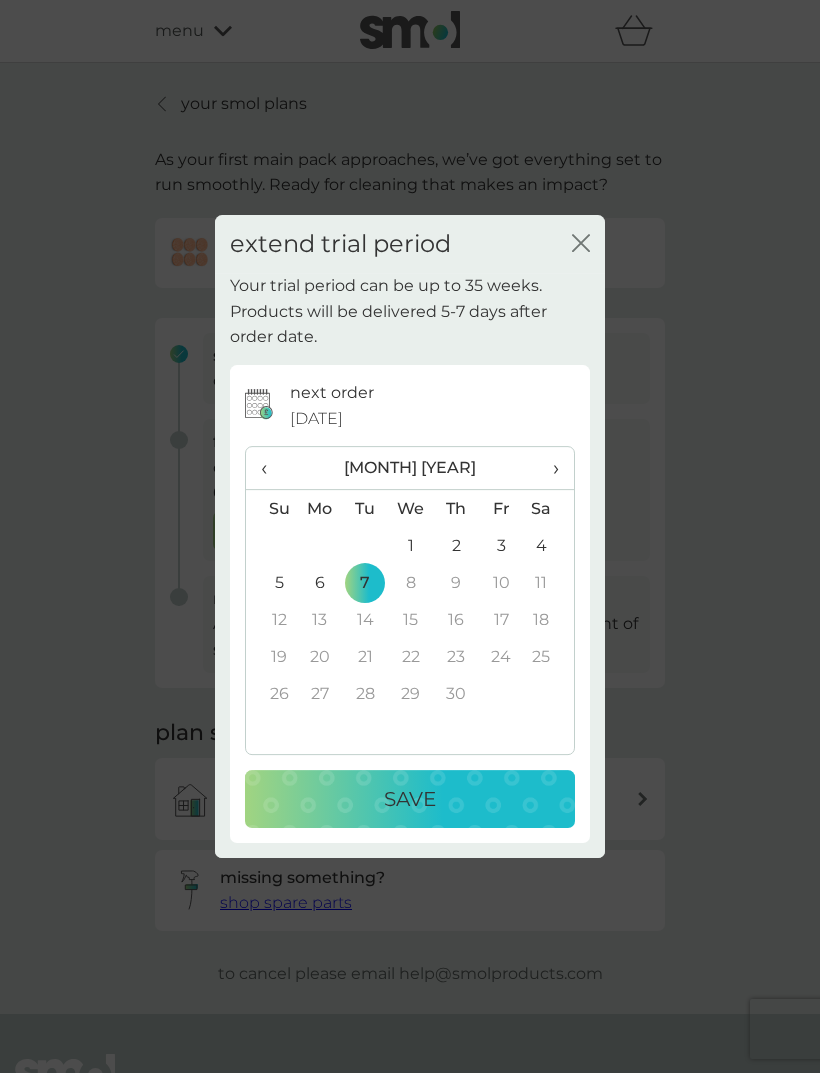 click on "Save" at bounding box center [410, 799] 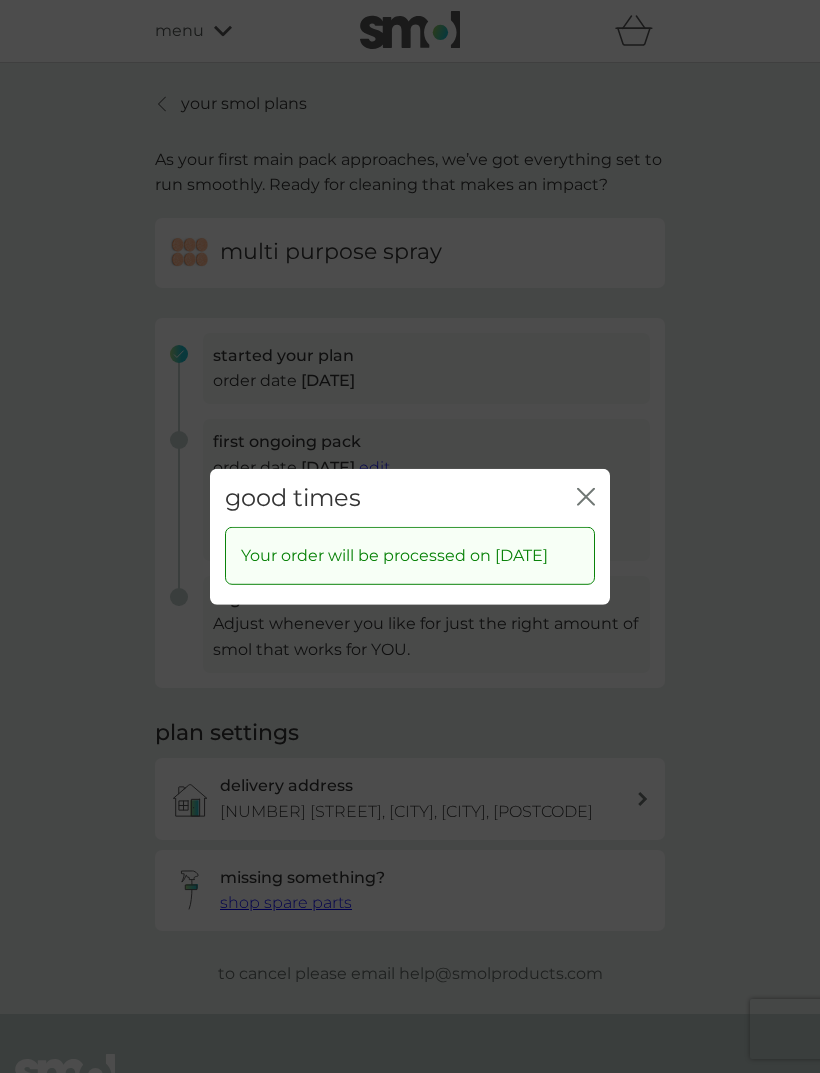 click on "close" 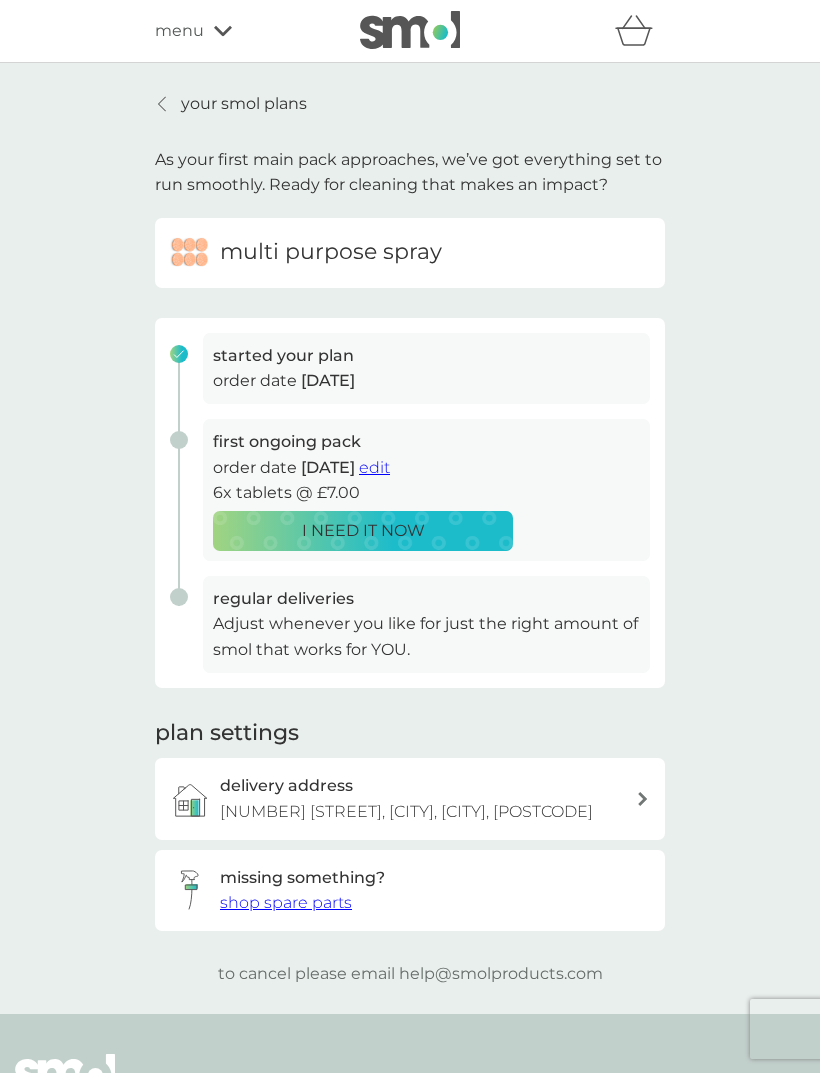 click on "menu" at bounding box center (240, 31) 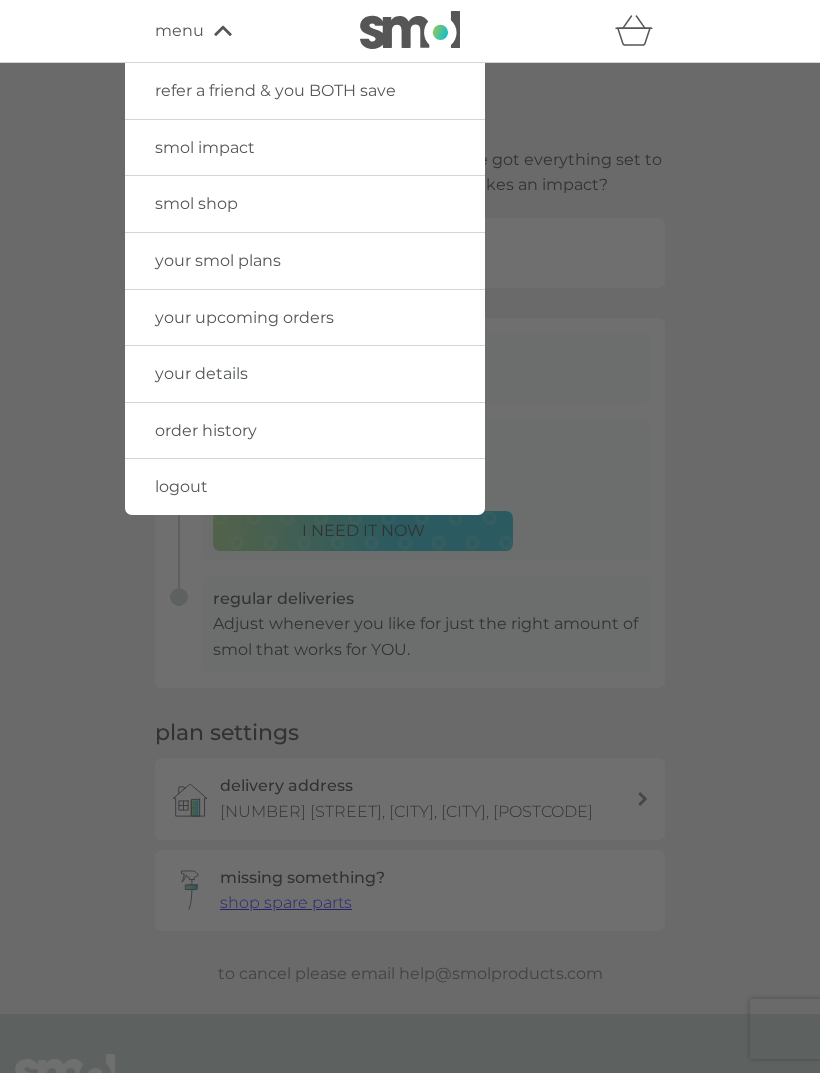 click on "your smol plans" at bounding box center [305, 261] 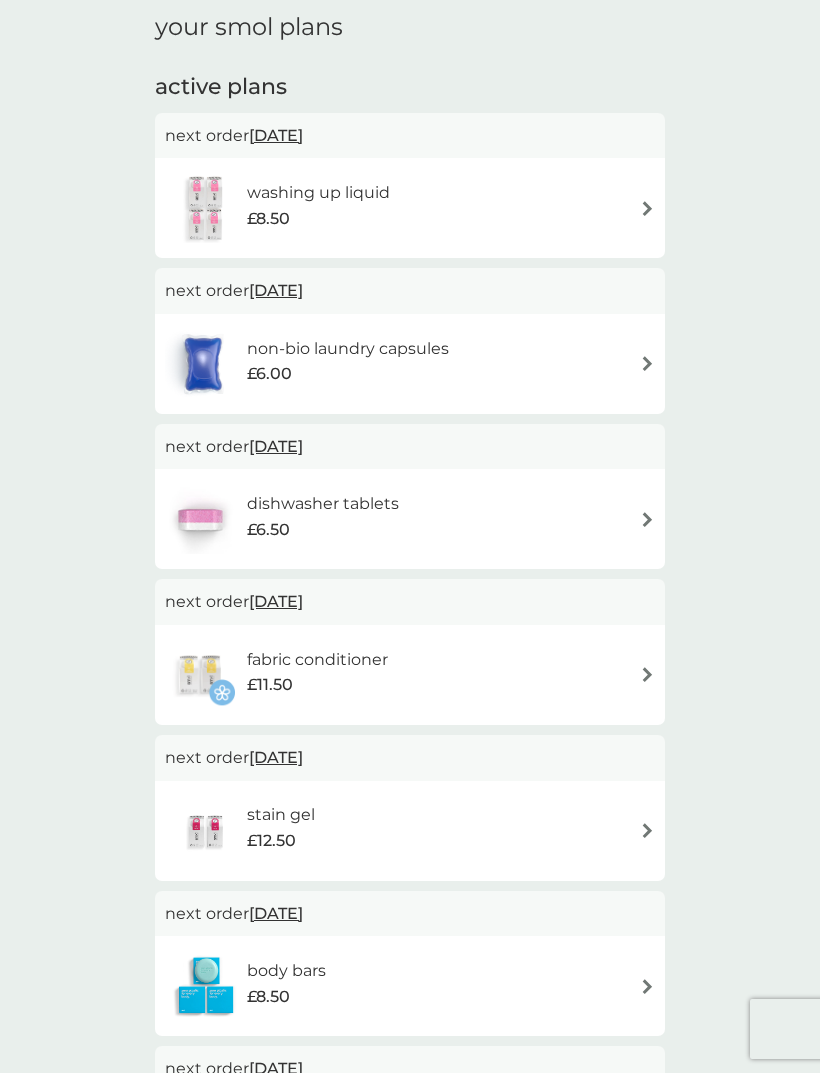 scroll, scrollTop: 68, scrollLeft: 0, axis: vertical 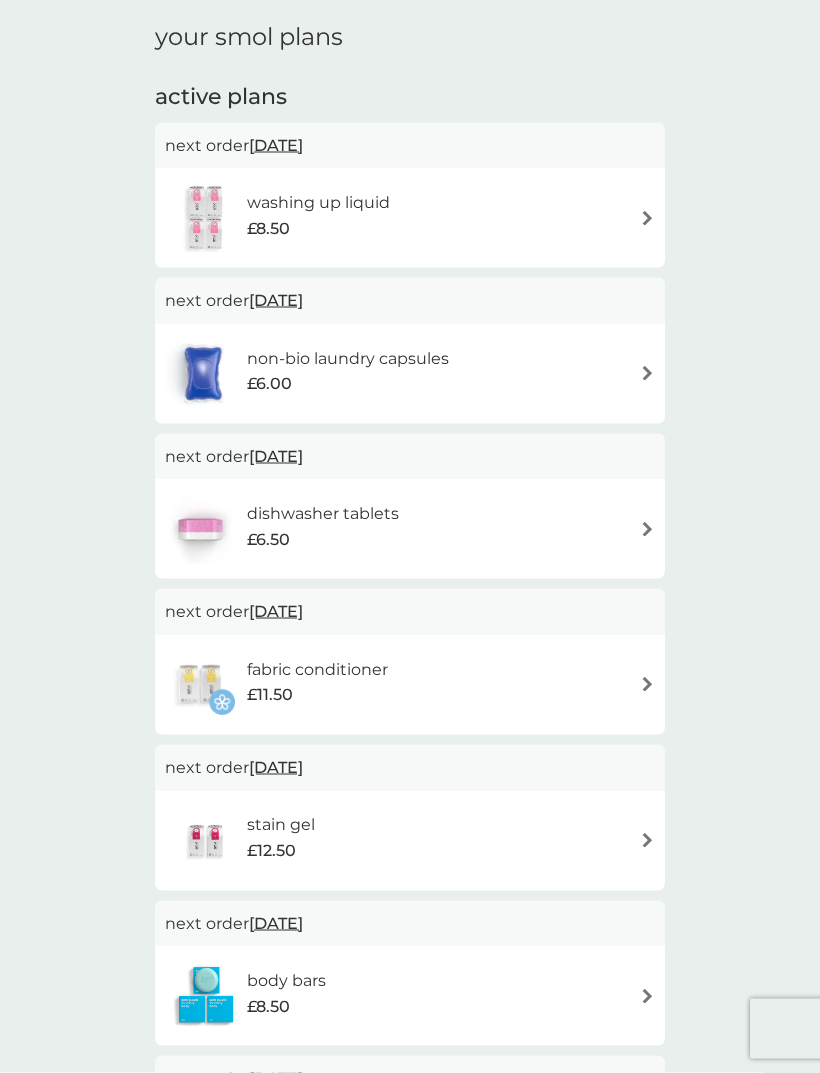 click on "stain gel £12.50" at bounding box center (410, 841) 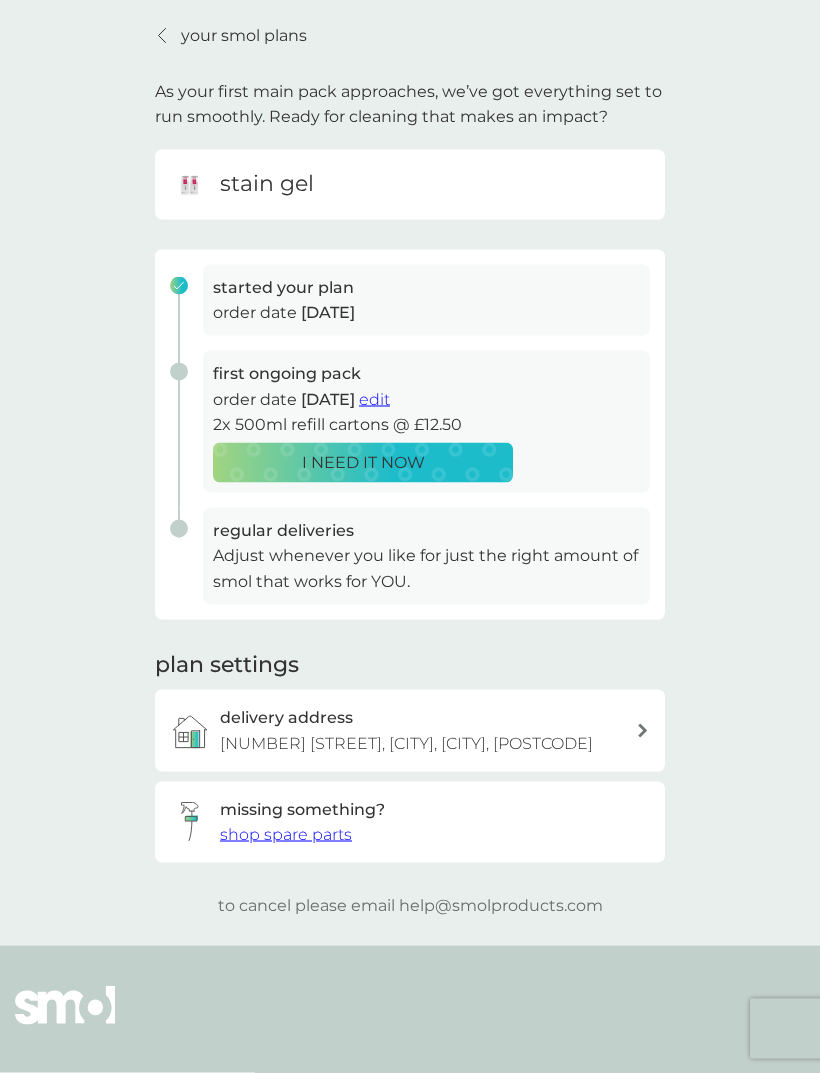 scroll, scrollTop: 0, scrollLeft: 0, axis: both 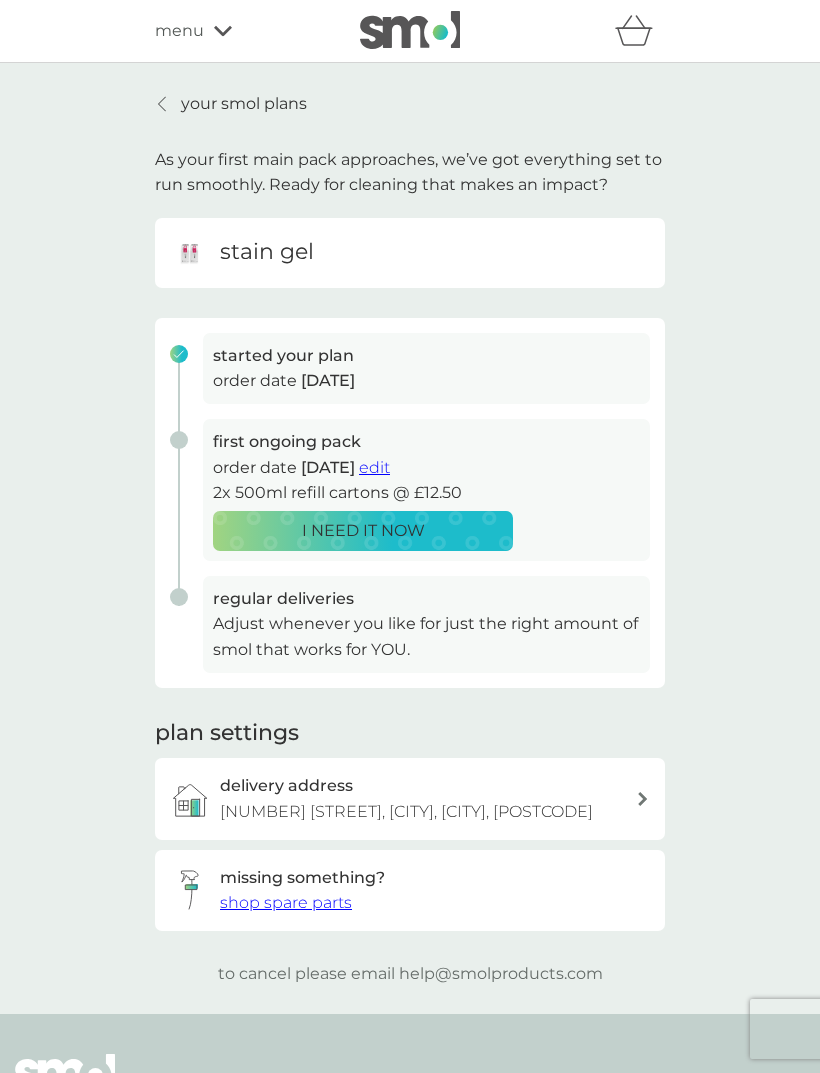 click on "edit" at bounding box center (374, 467) 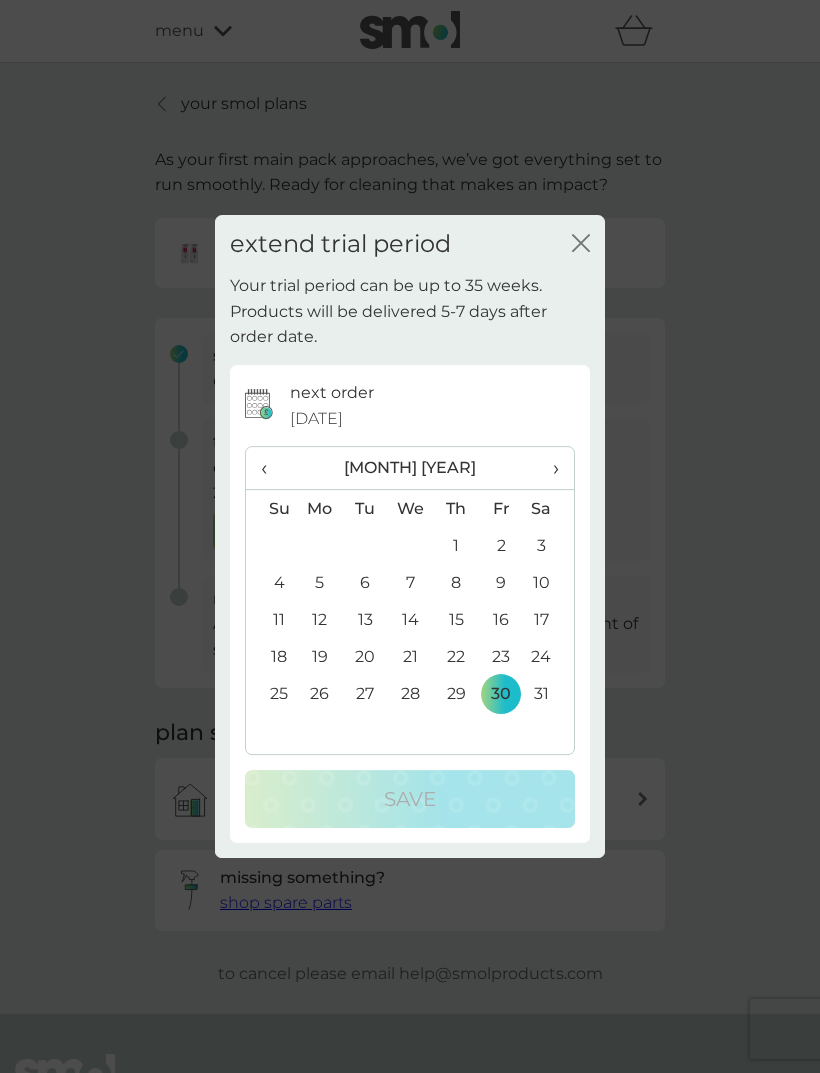 click on "3" at bounding box center (549, 545) 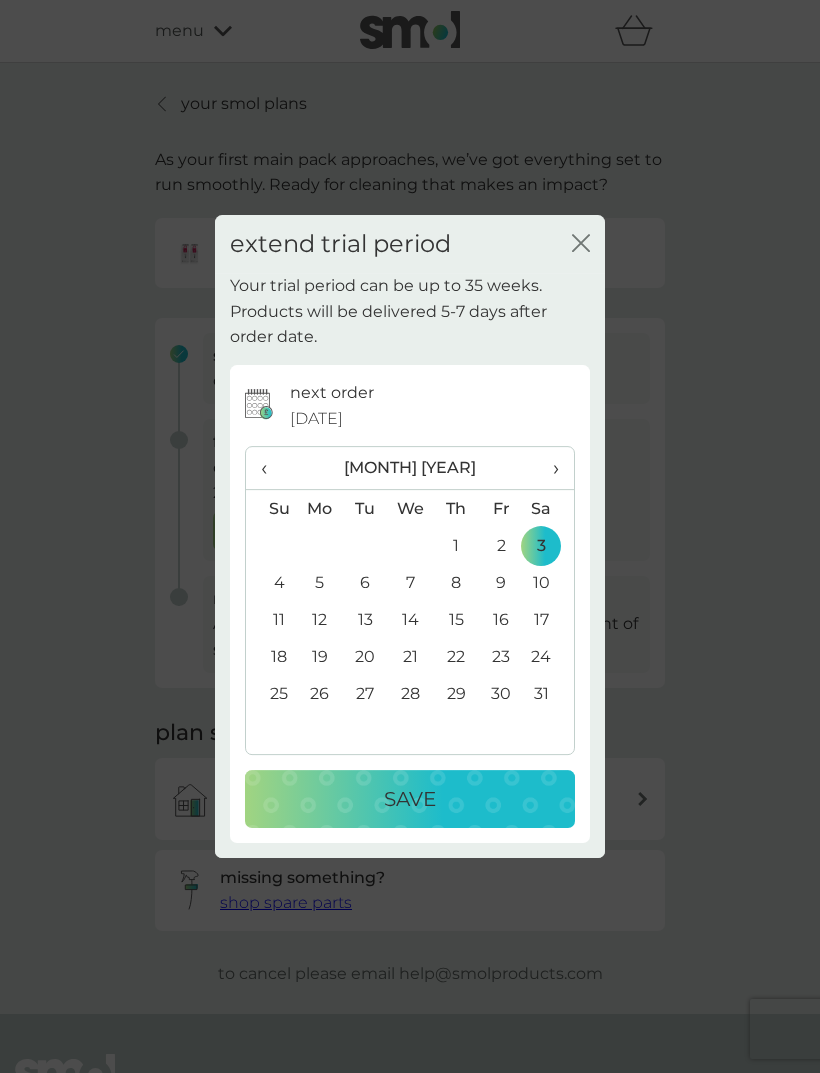 click on "3" at bounding box center (549, 545) 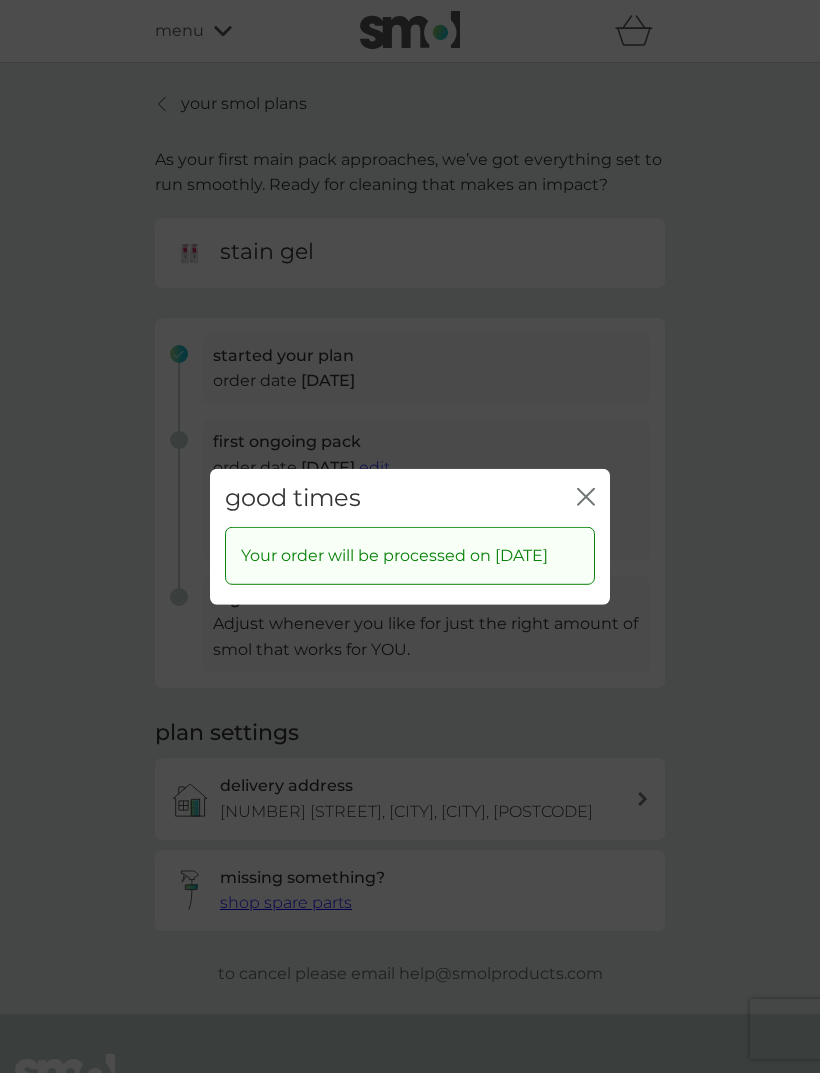 click on "Your order will be processed on 3 Jan 2026" at bounding box center [410, 556] 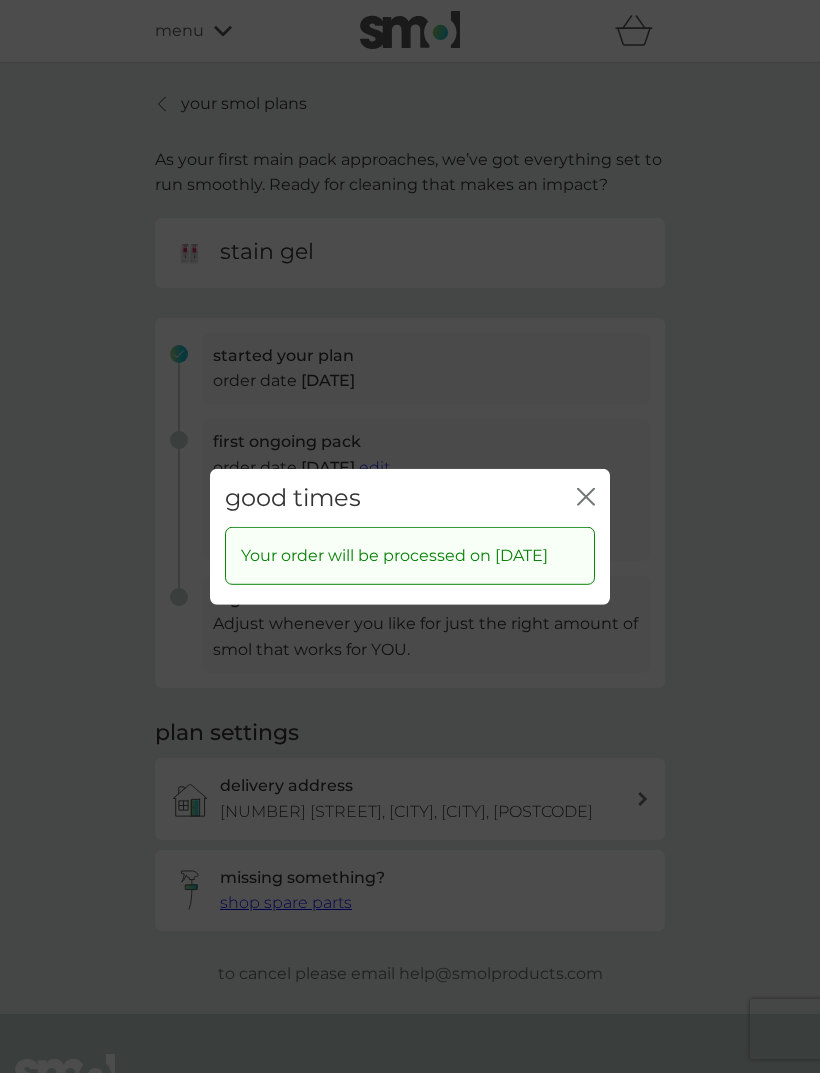 click on "Your order will be processed on 3 Jan 2026" at bounding box center (410, 556) 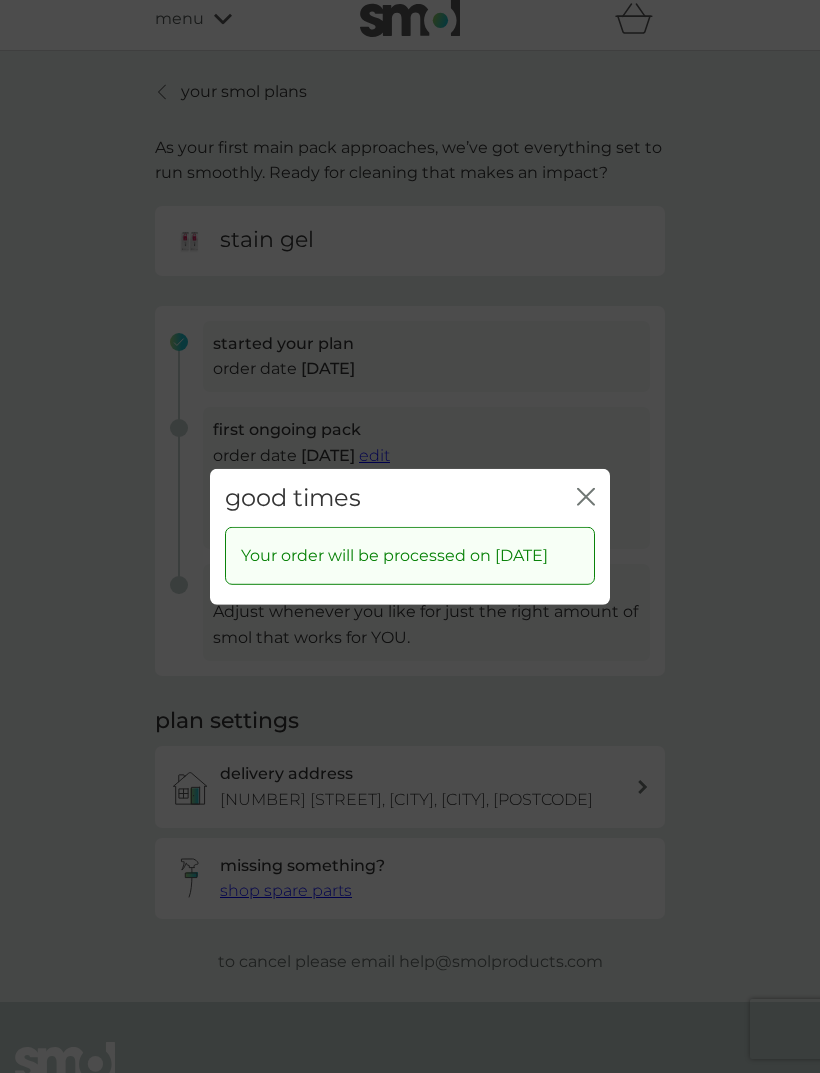 scroll, scrollTop: 0, scrollLeft: 0, axis: both 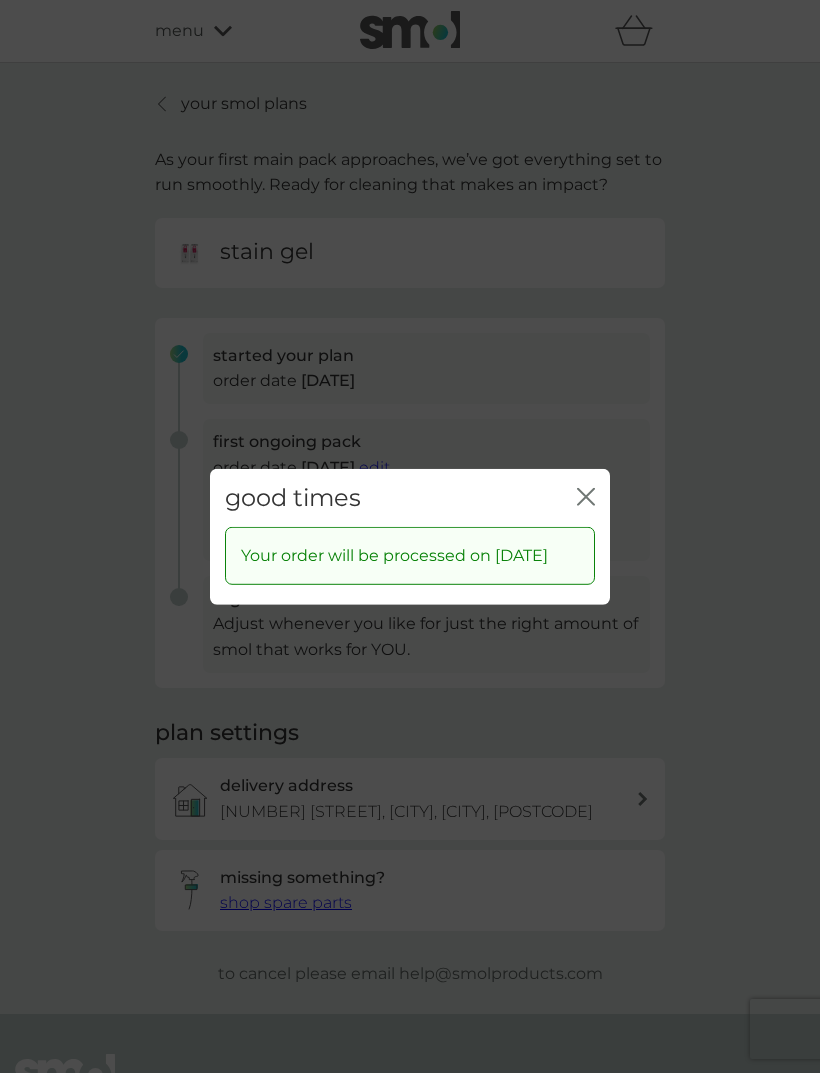 click on "close" 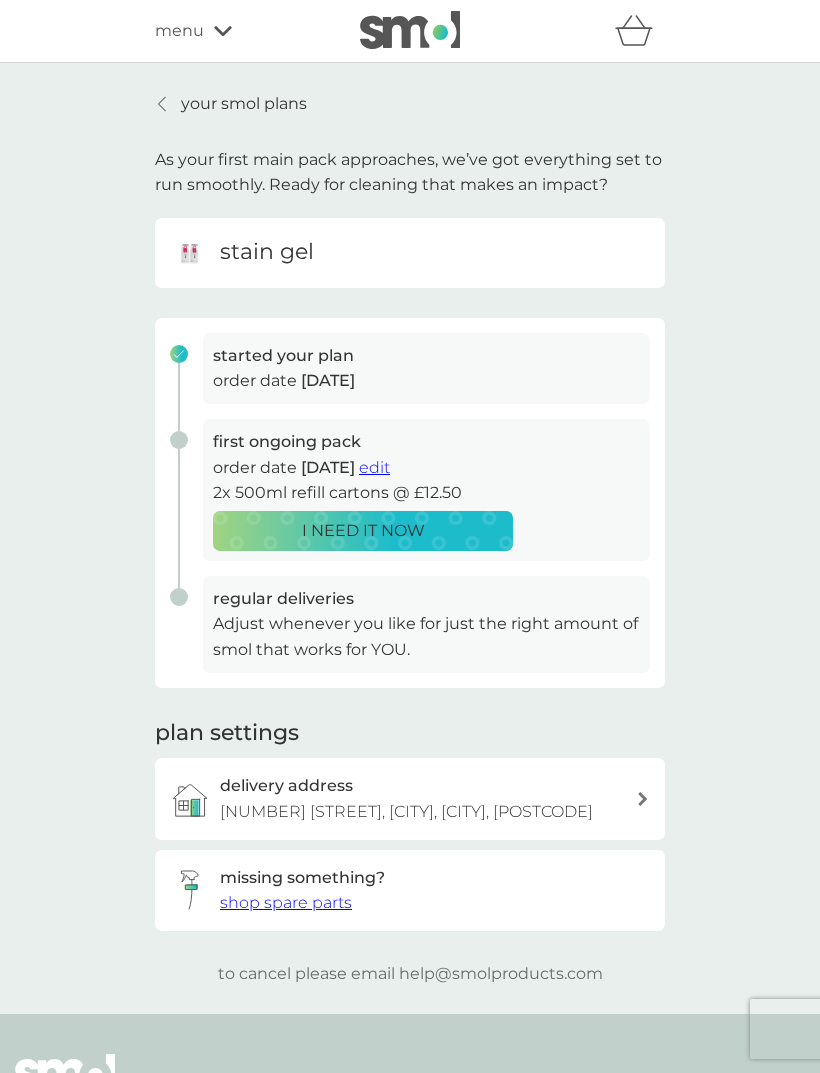 click on "edit" at bounding box center (374, 467) 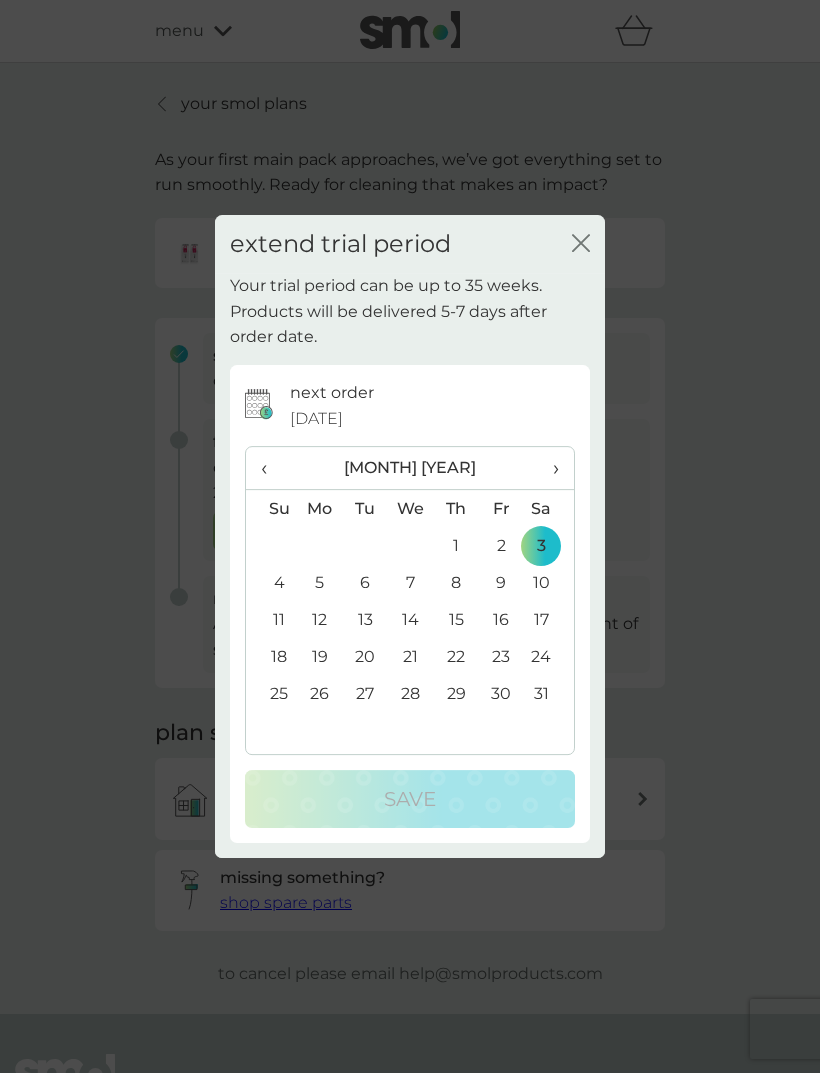 click on "›" at bounding box center (549, 468) 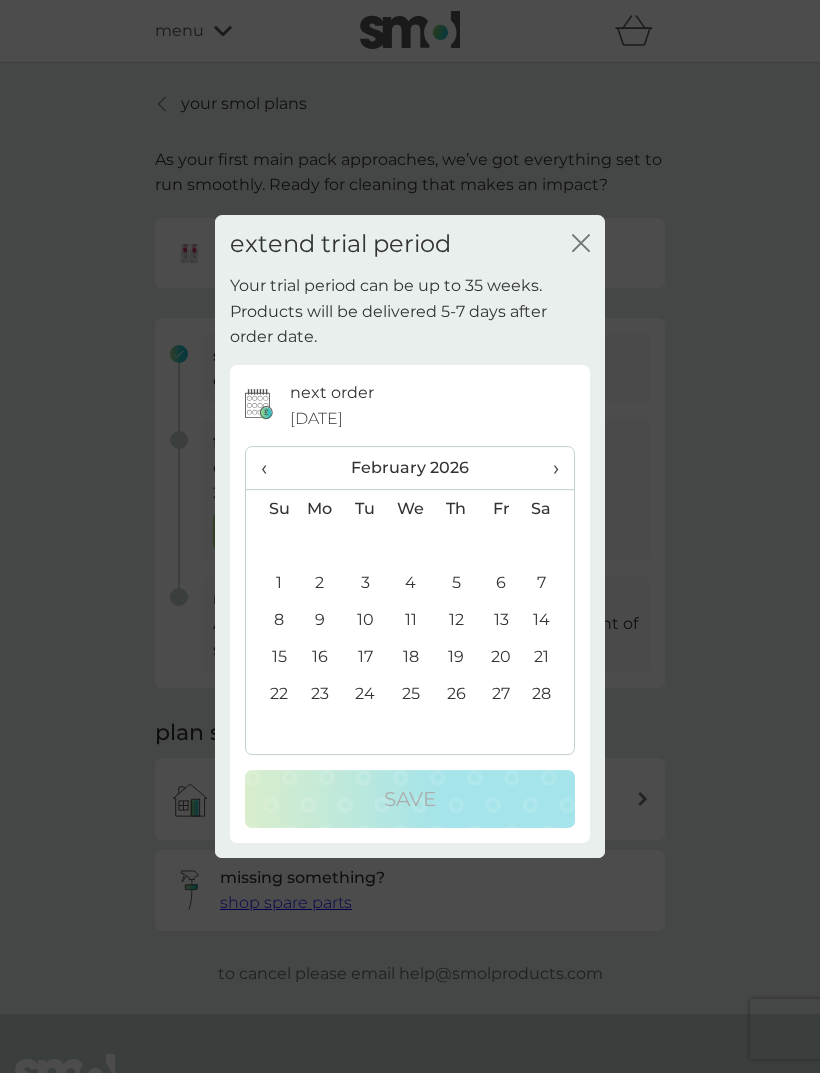 click on "›" at bounding box center (549, 468) 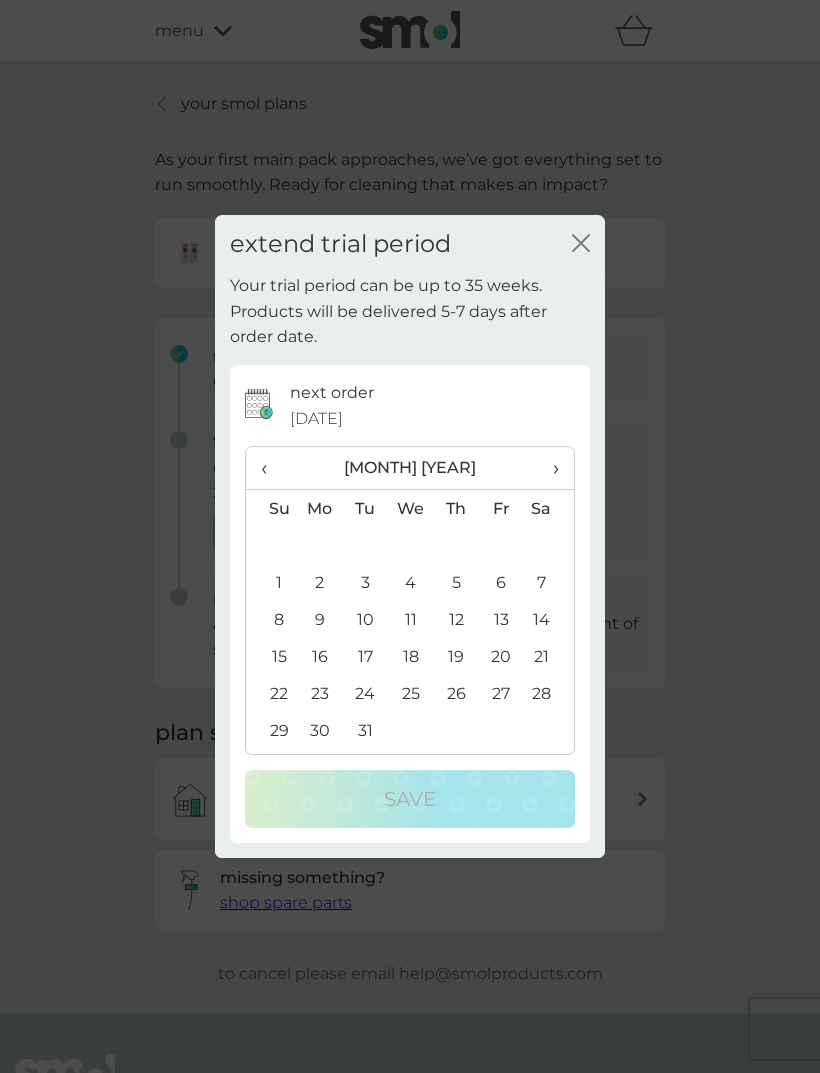 click on "›" at bounding box center [549, 468] 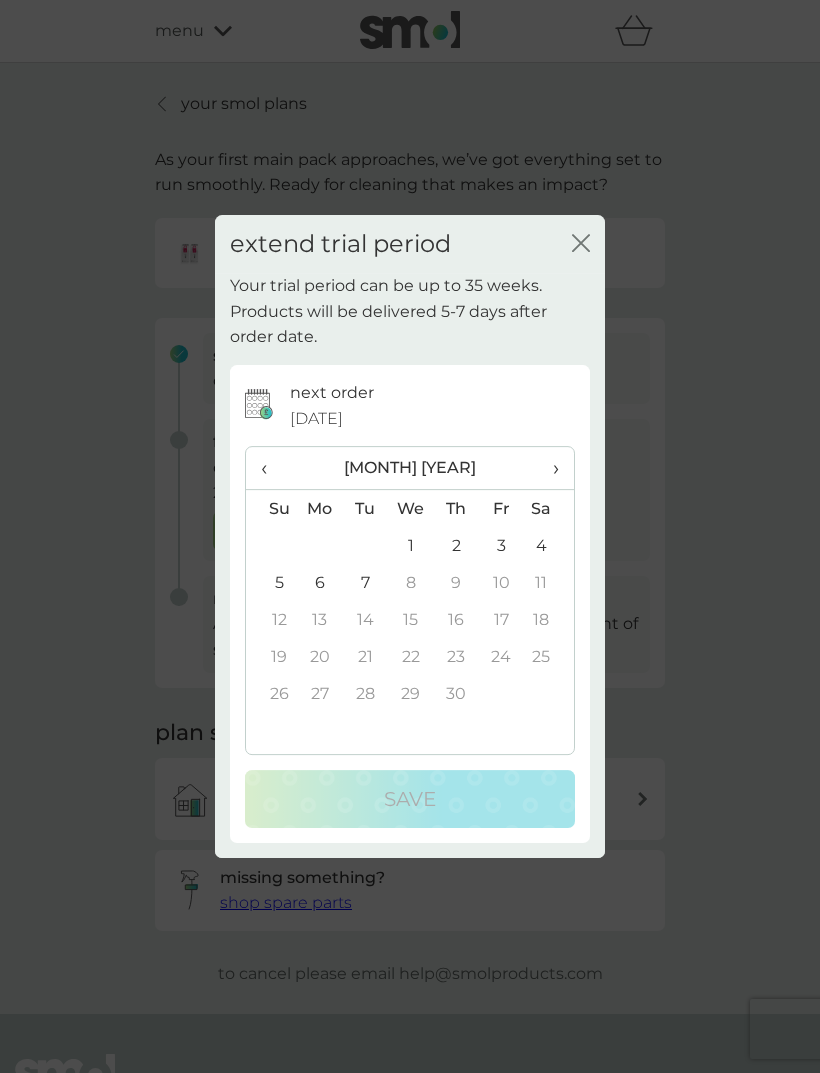 click on "7" at bounding box center (365, 582) 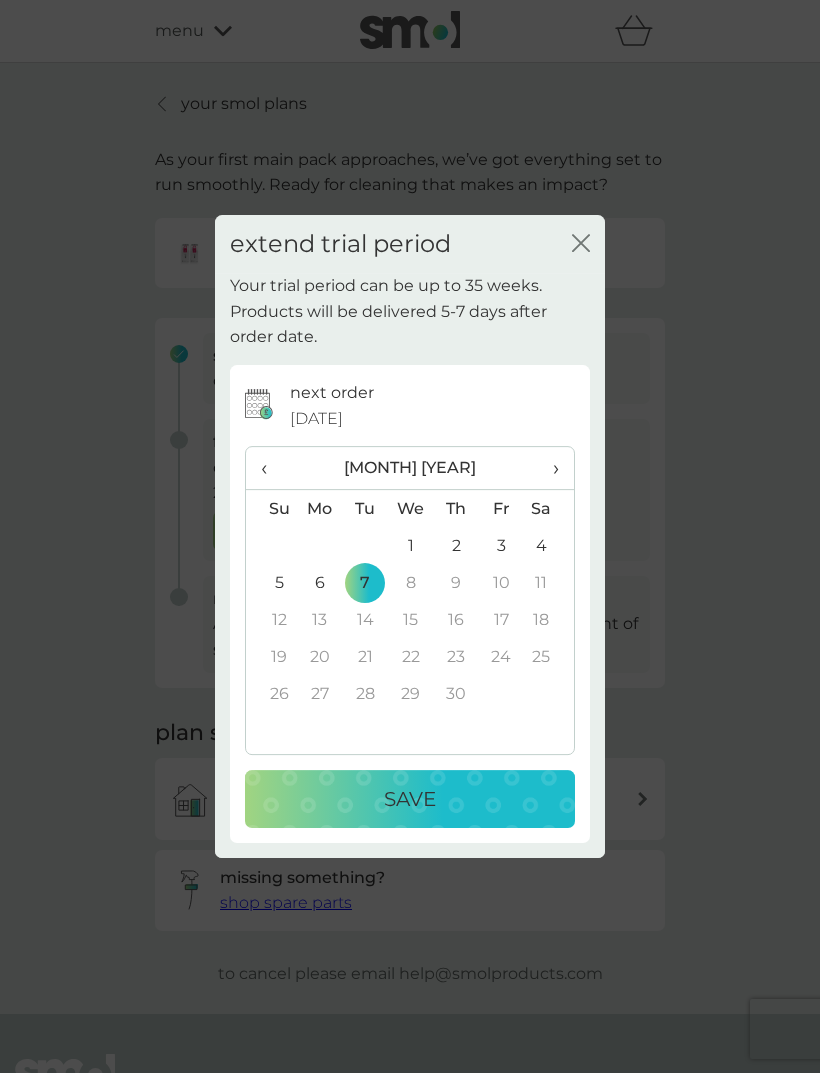 click on "Save" at bounding box center [410, 799] 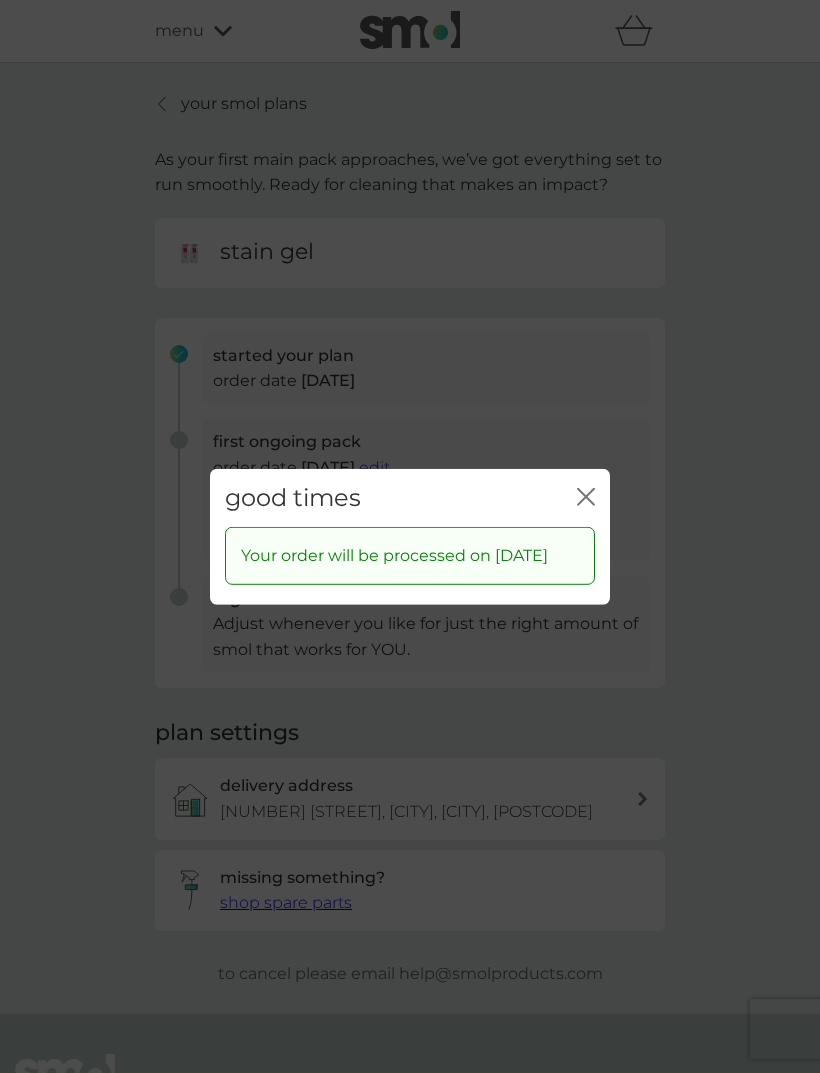 click on "close" 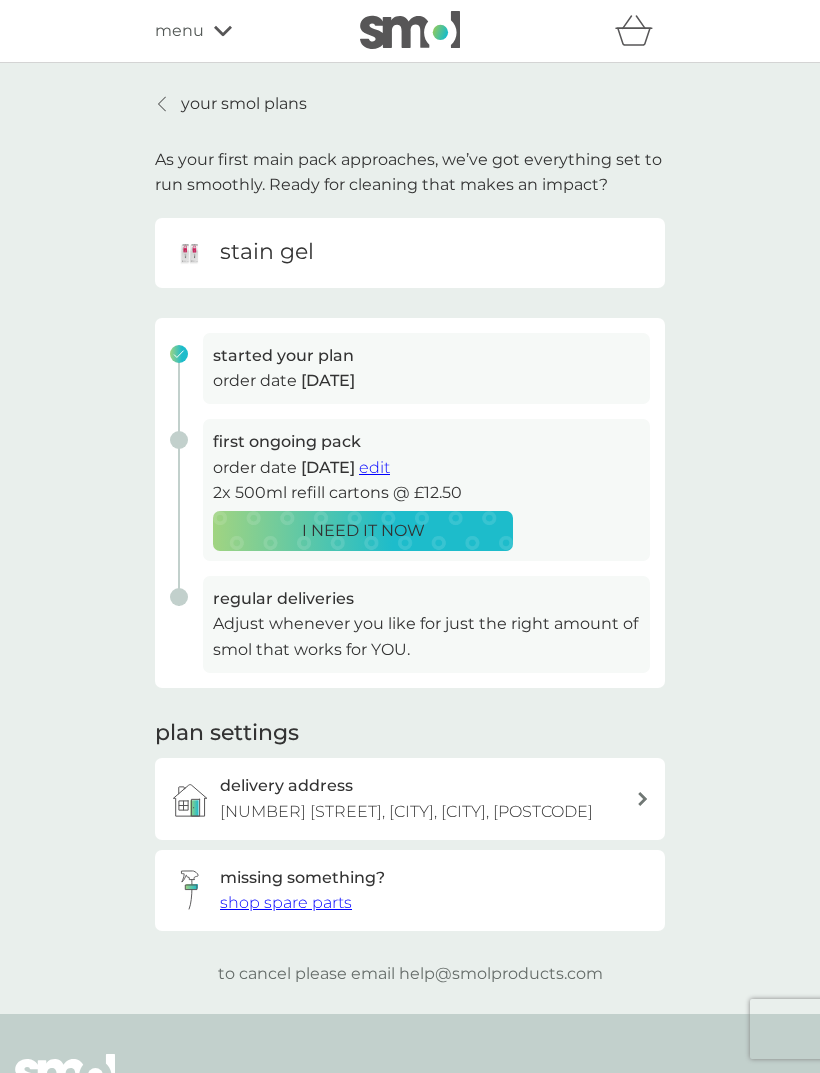 click 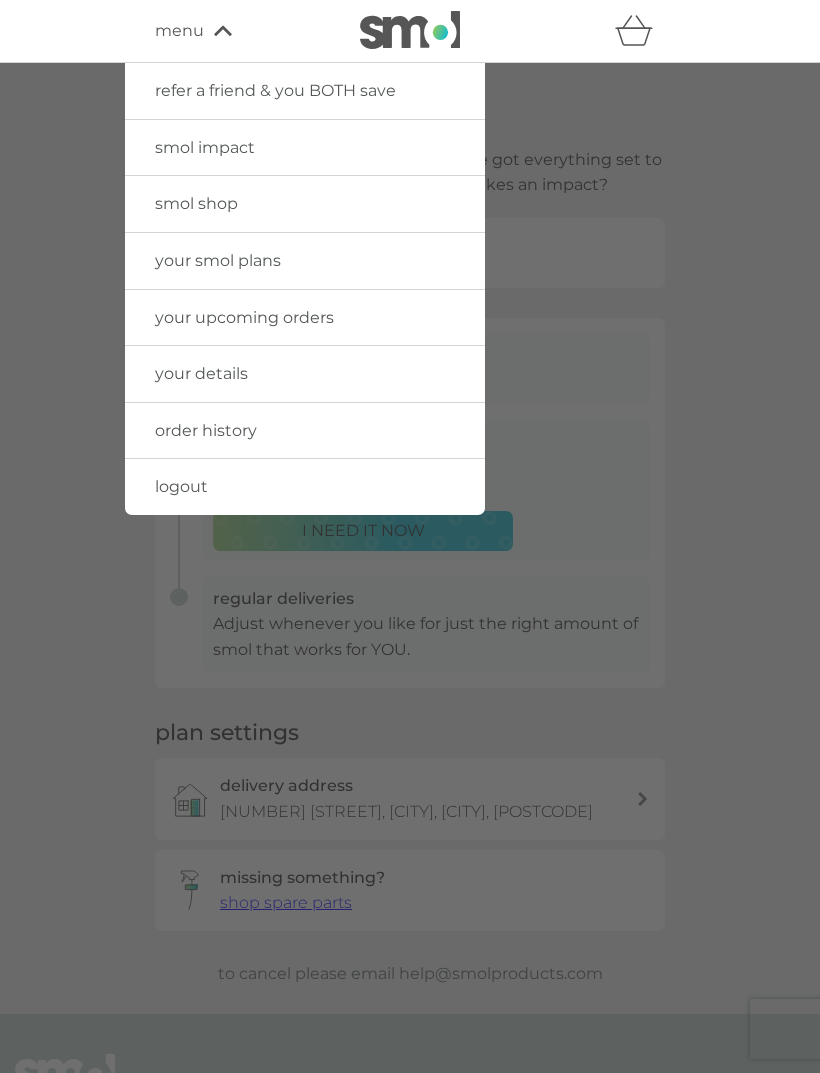 click on "your smol plans" at bounding box center [305, 261] 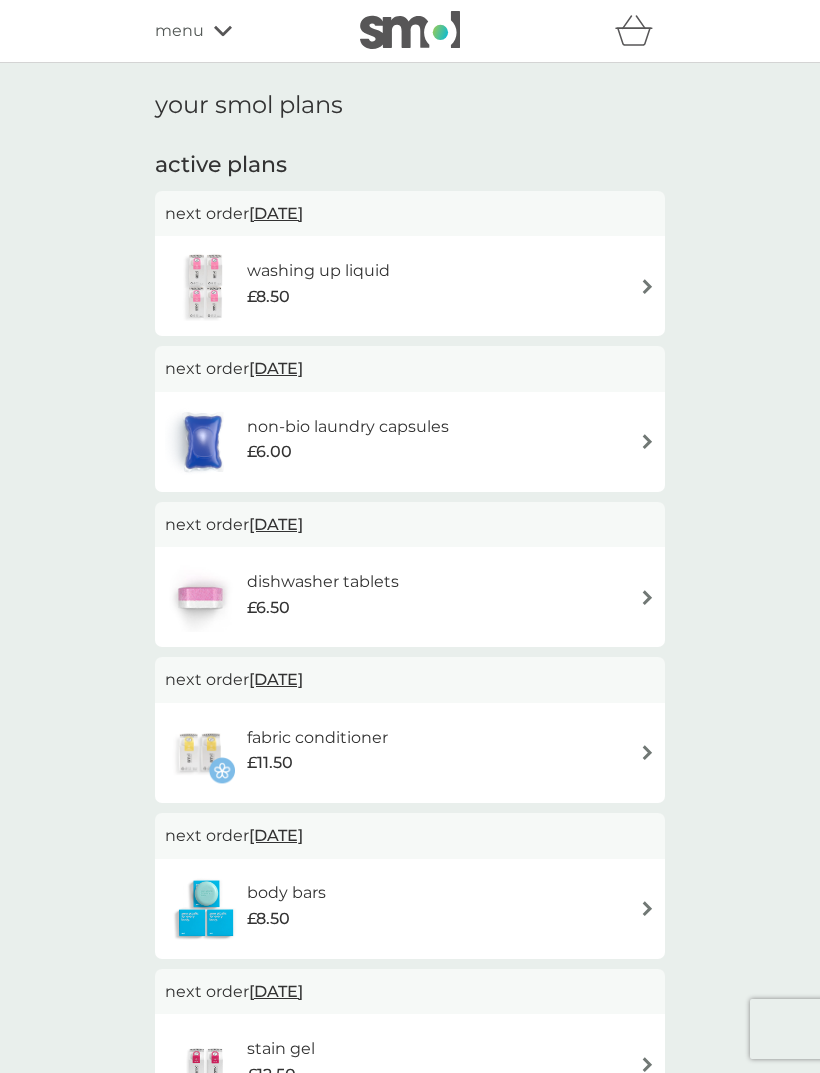 click on "dishwasher tablets £6.50" at bounding box center [410, 597] 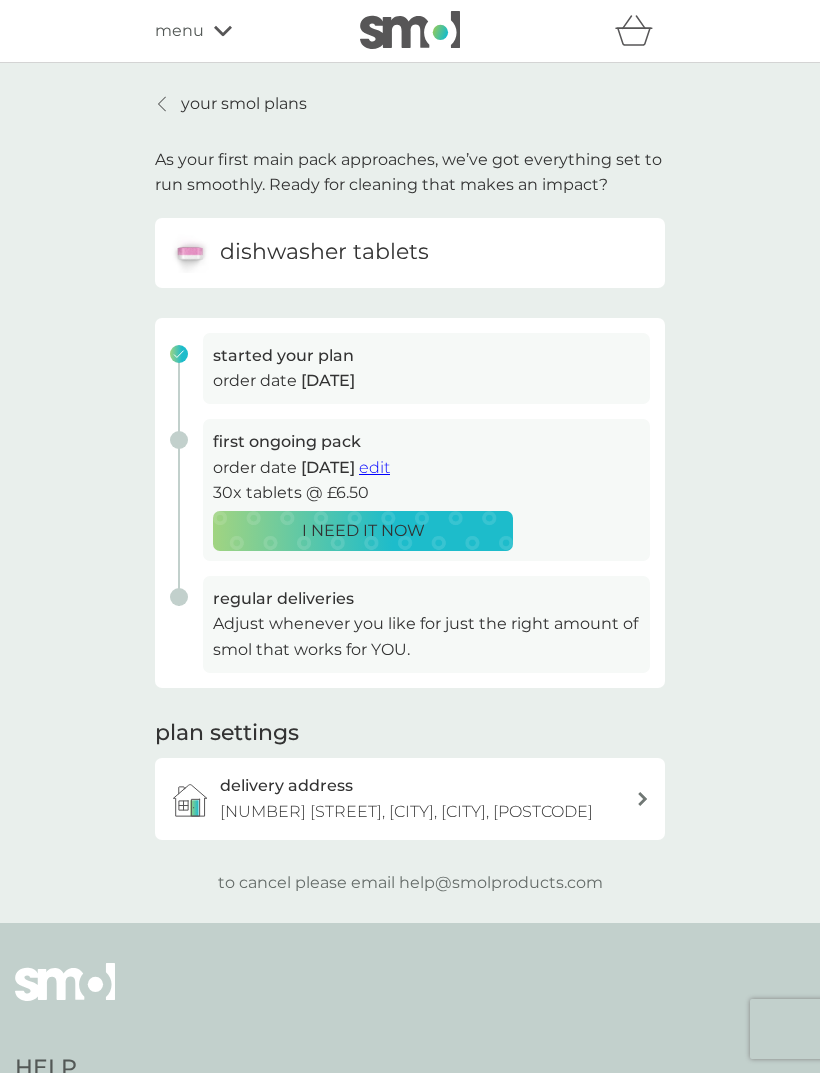 click on "edit" at bounding box center (374, 467) 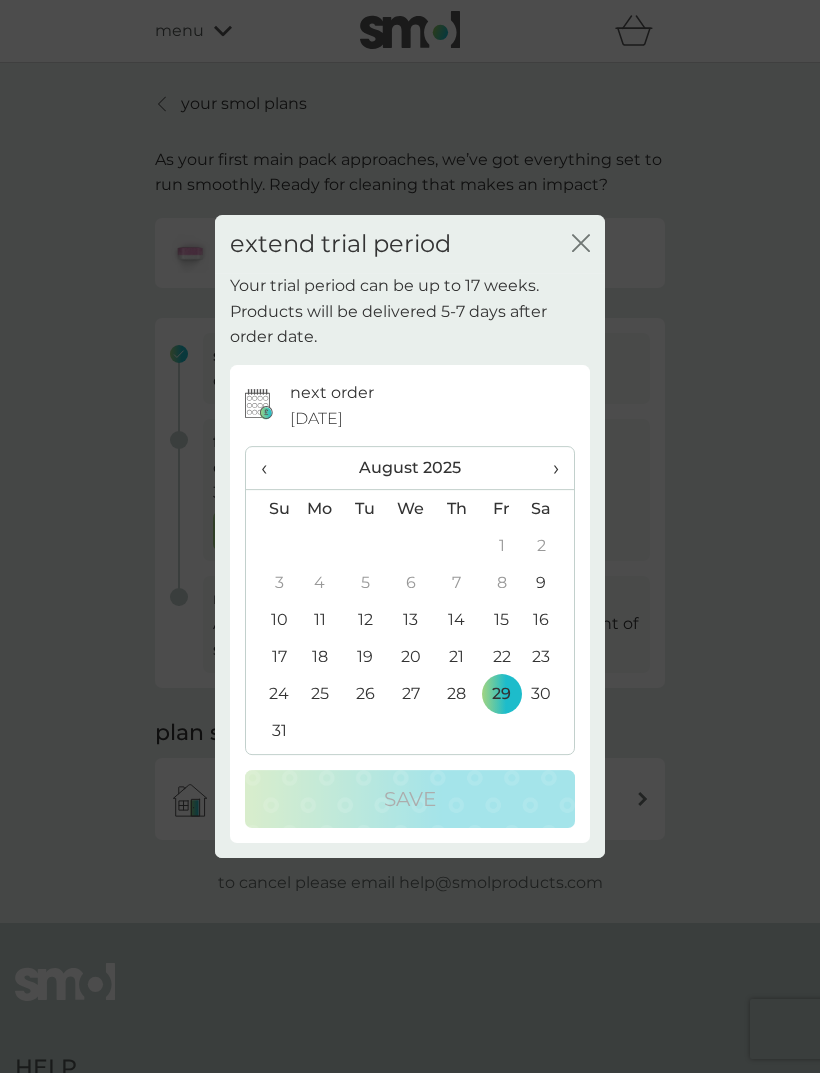 click on "›" at bounding box center [549, 468] 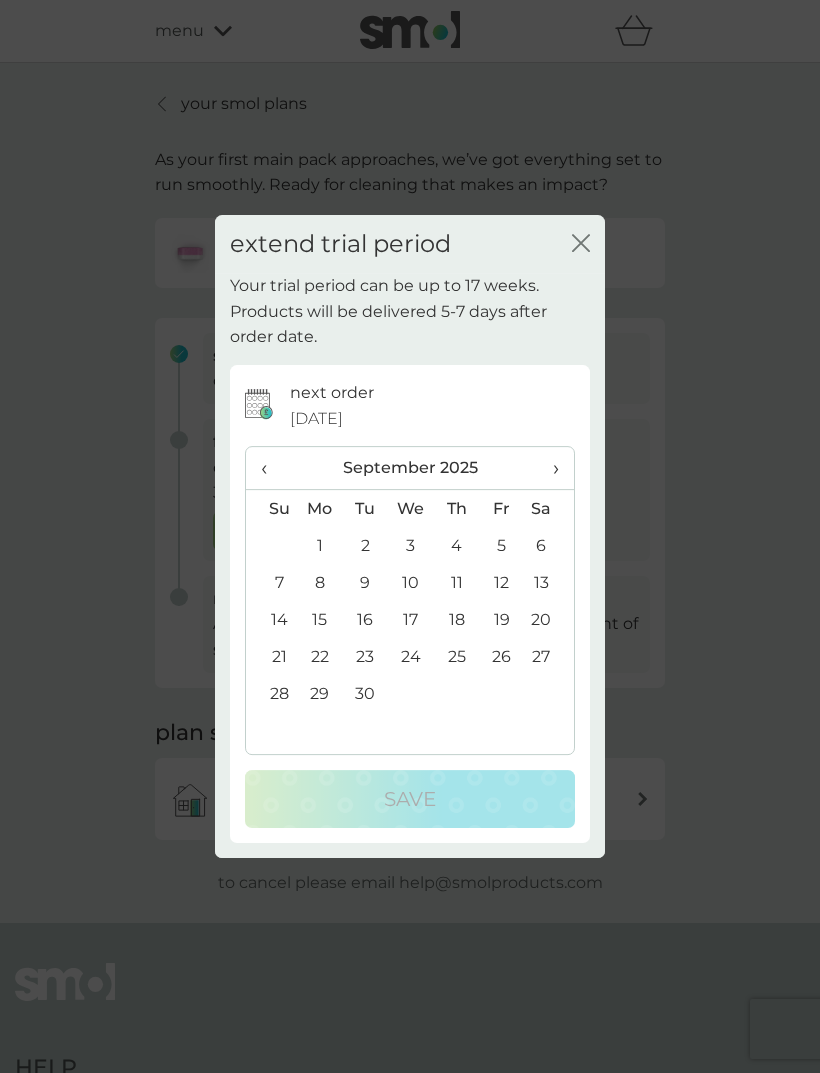click on "›" at bounding box center [549, 468] 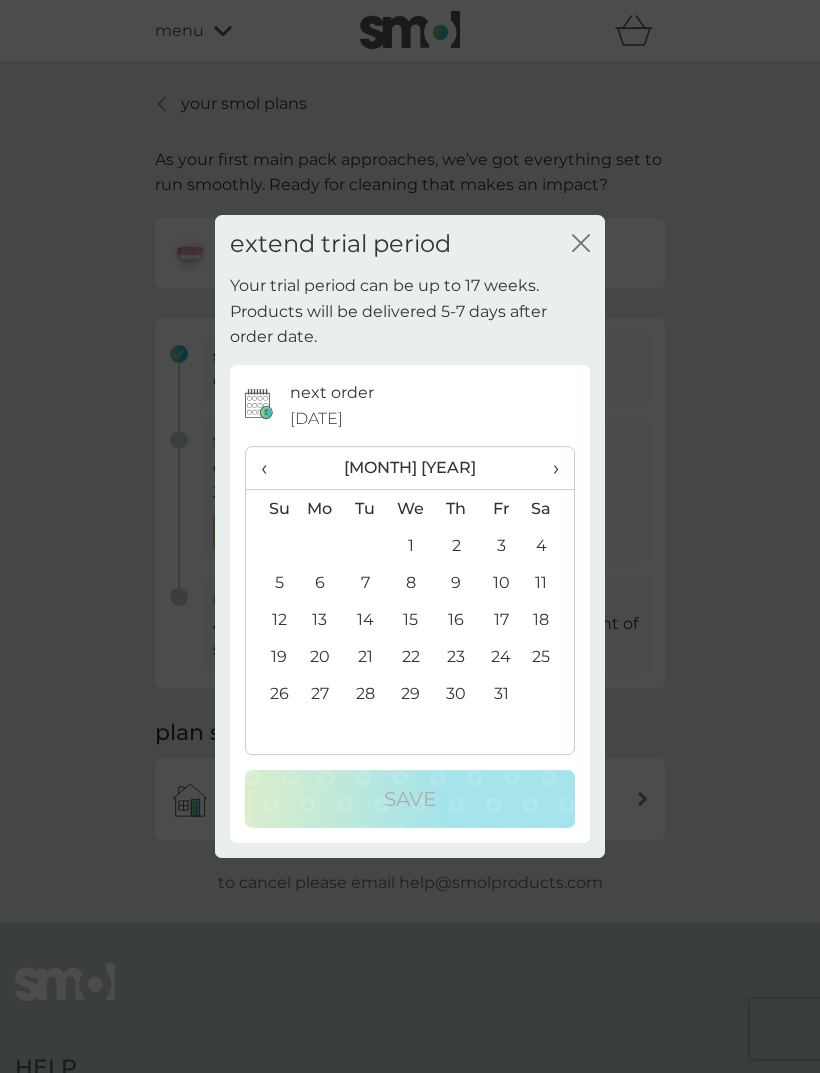 click on "›" at bounding box center (549, 468) 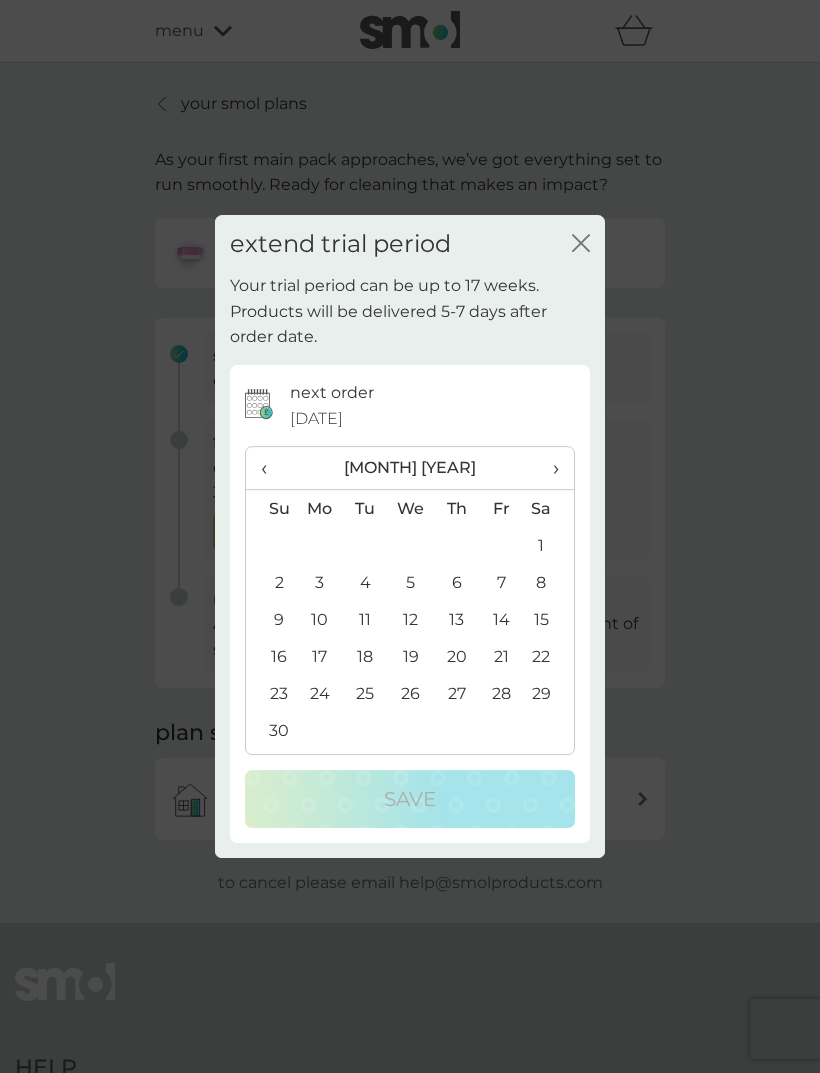click on "›" at bounding box center [549, 468] 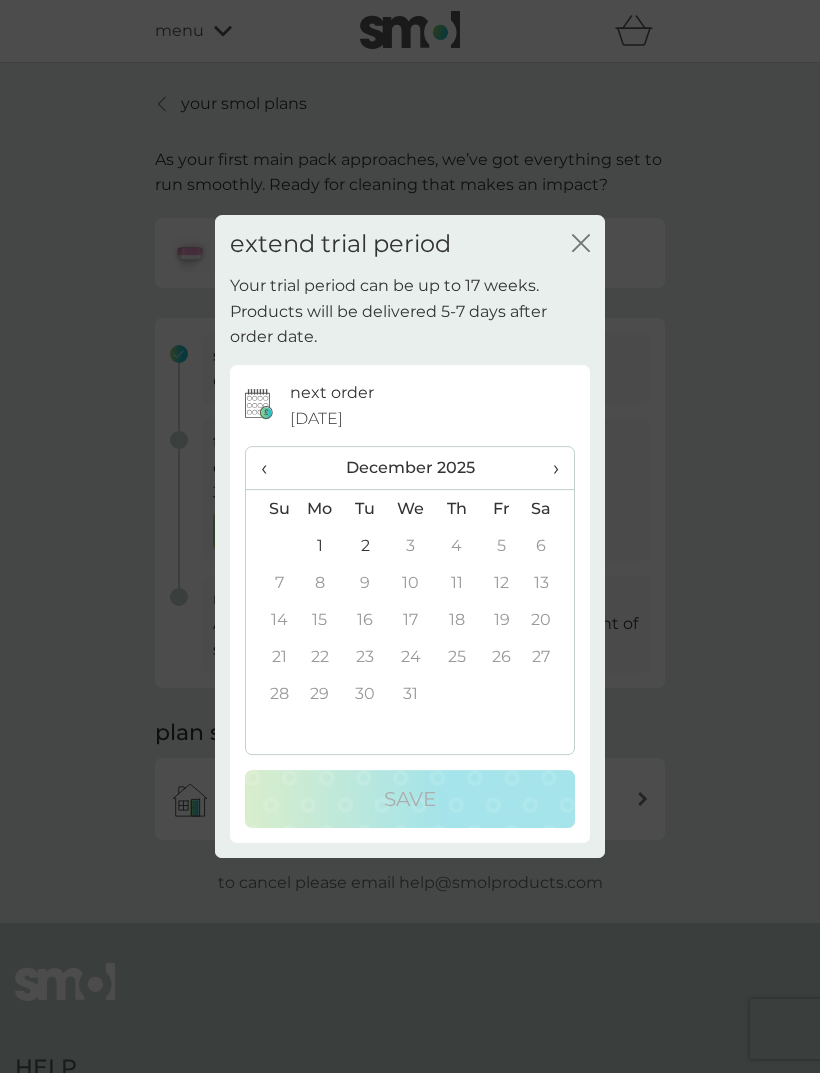 click on "›" at bounding box center [549, 468] 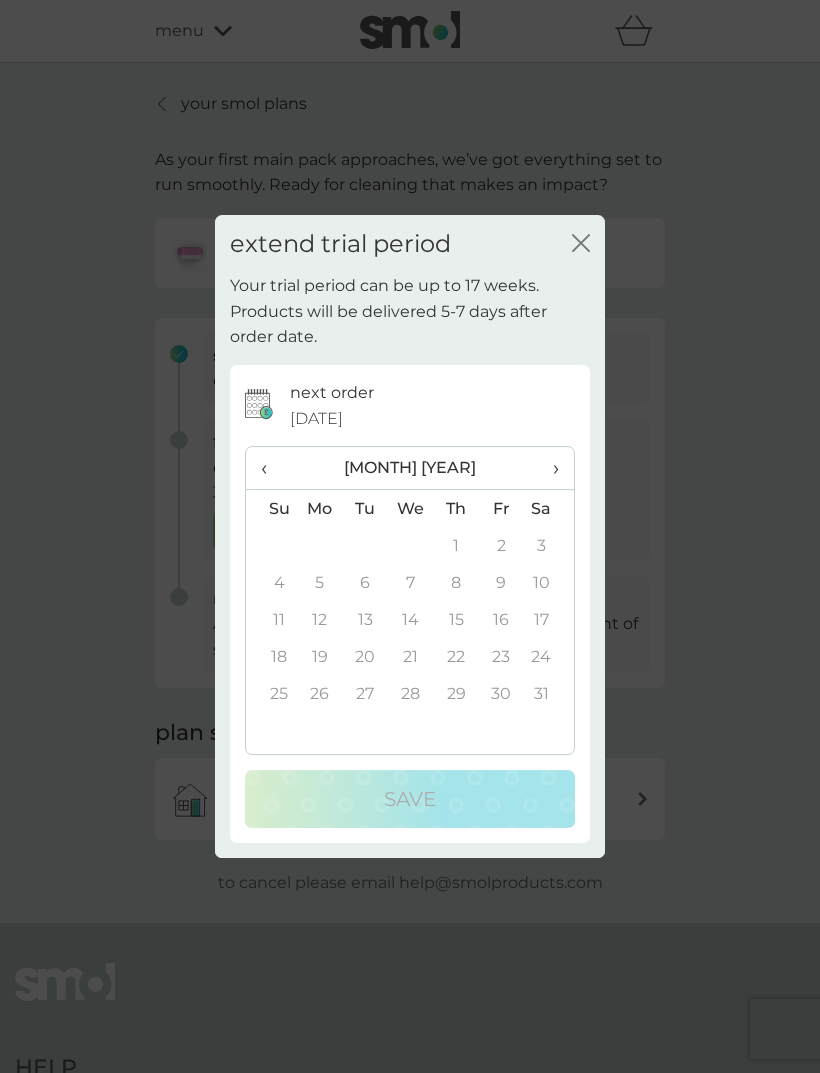 click on "›" at bounding box center [549, 468] 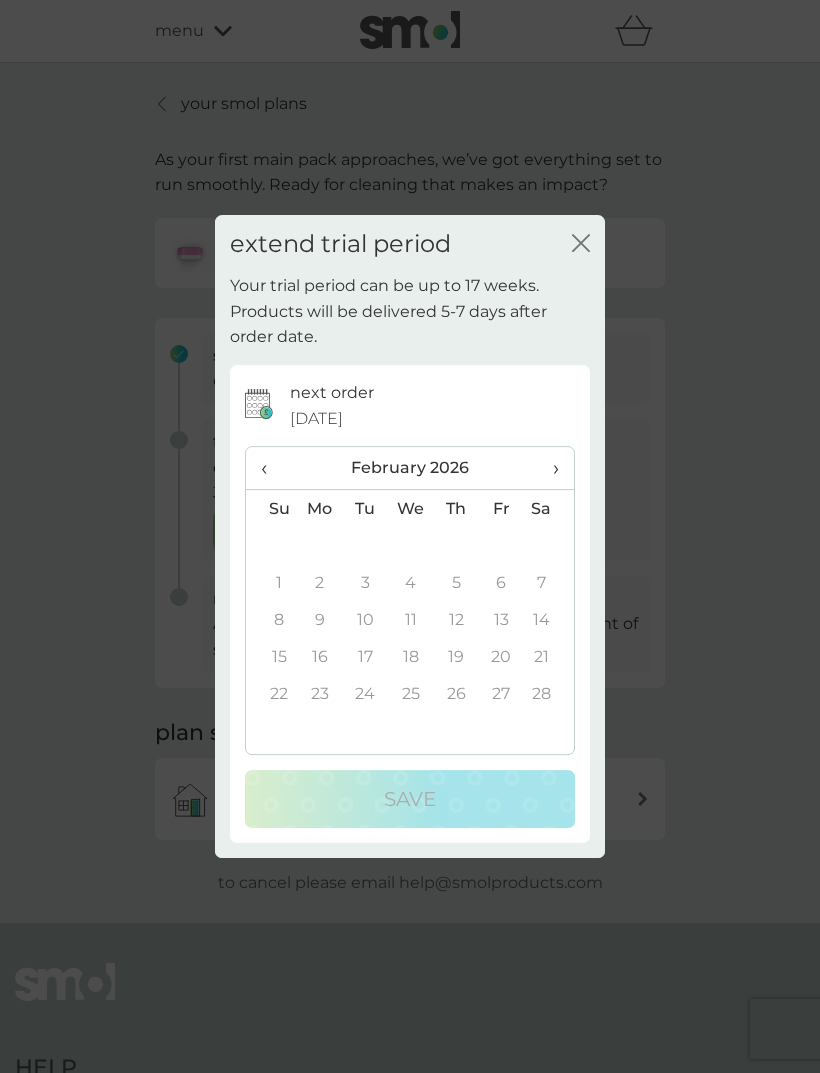 click on "›" at bounding box center (549, 468) 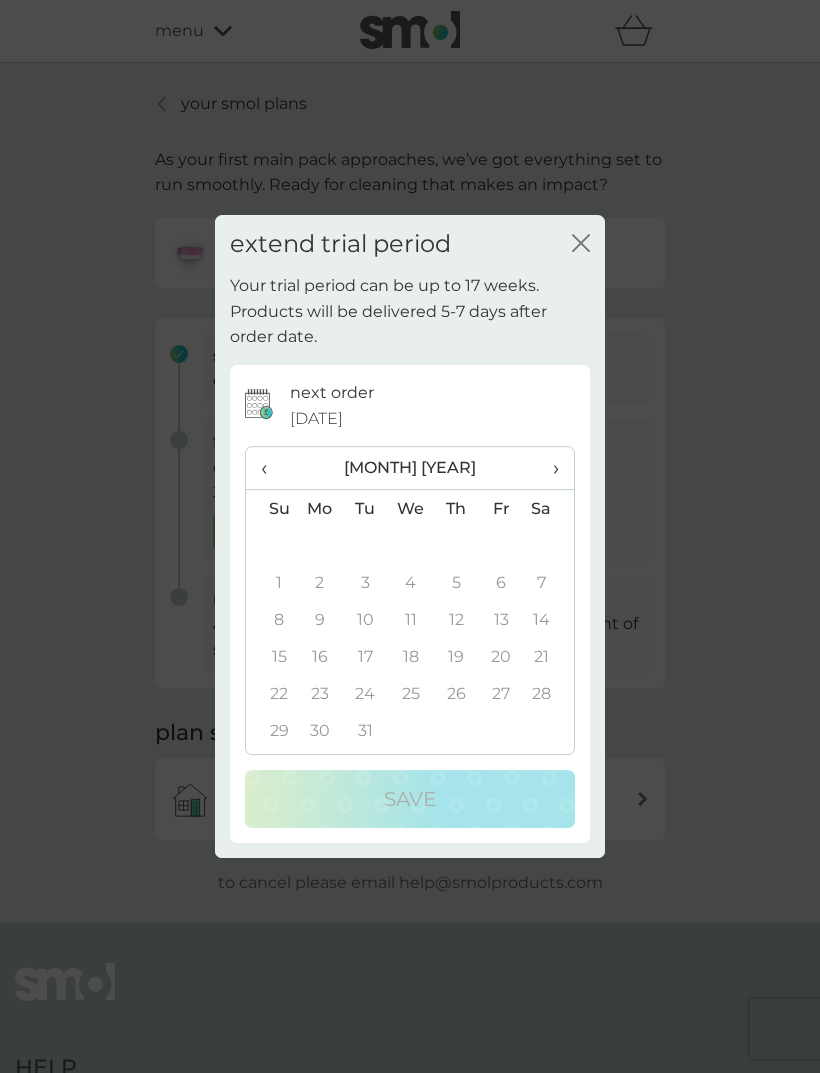 click on "19" at bounding box center (456, 656) 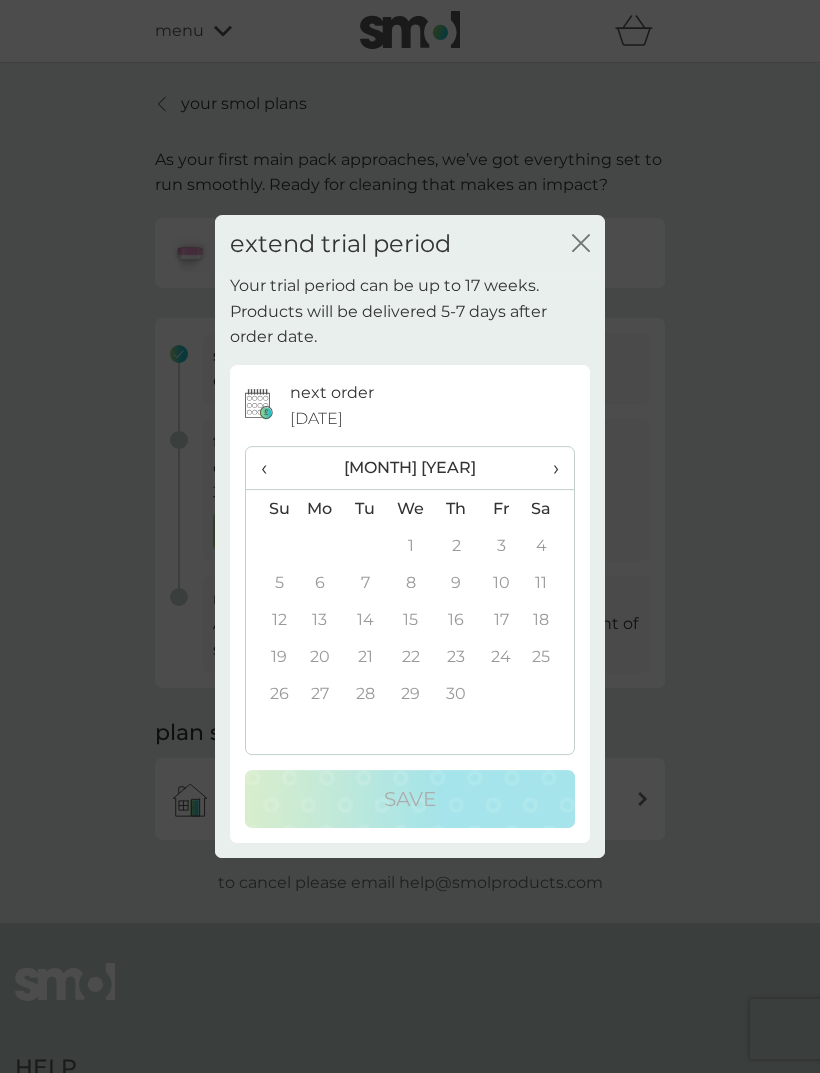 click on "16" at bounding box center (456, 619) 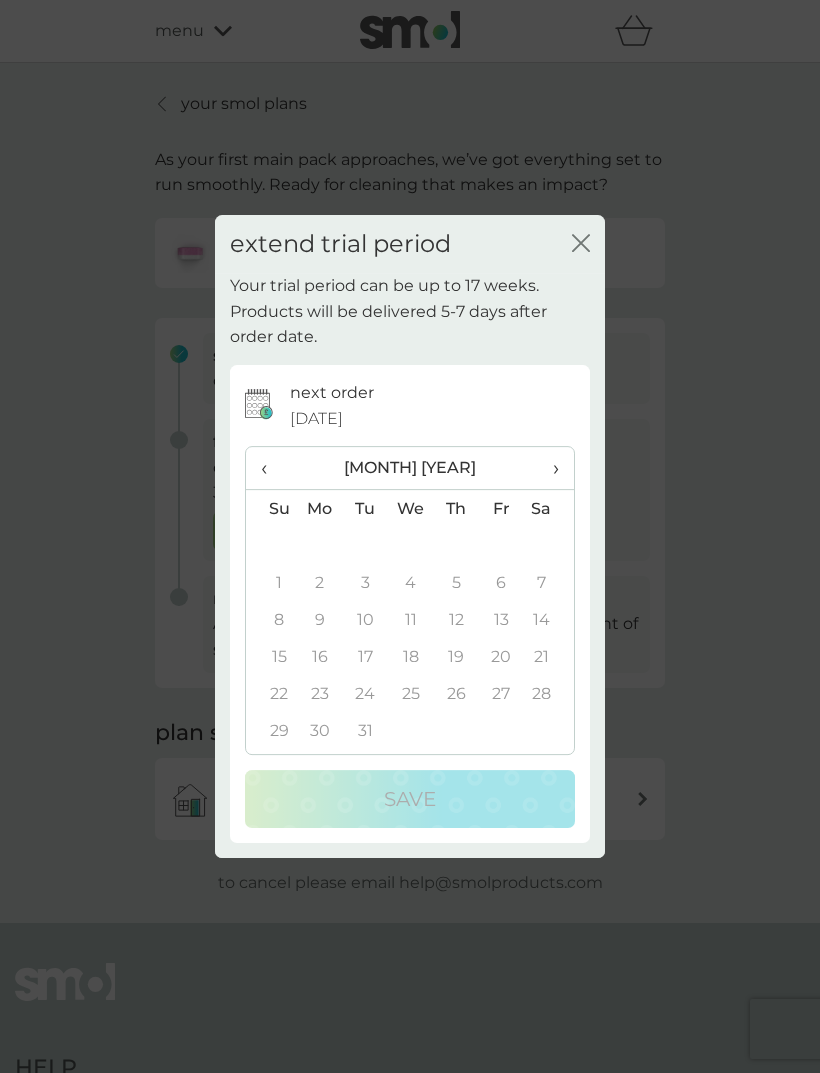 click on "‹" at bounding box center (271, 468) 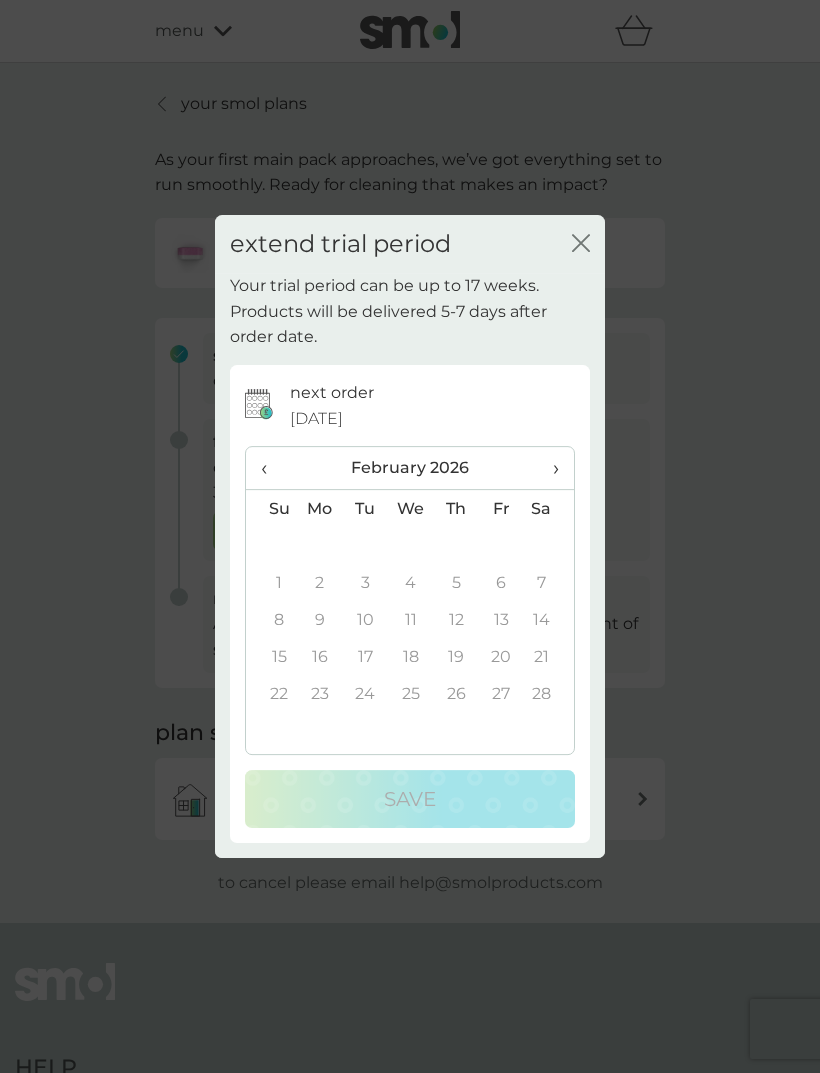 click on "‹" at bounding box center [271, 468] 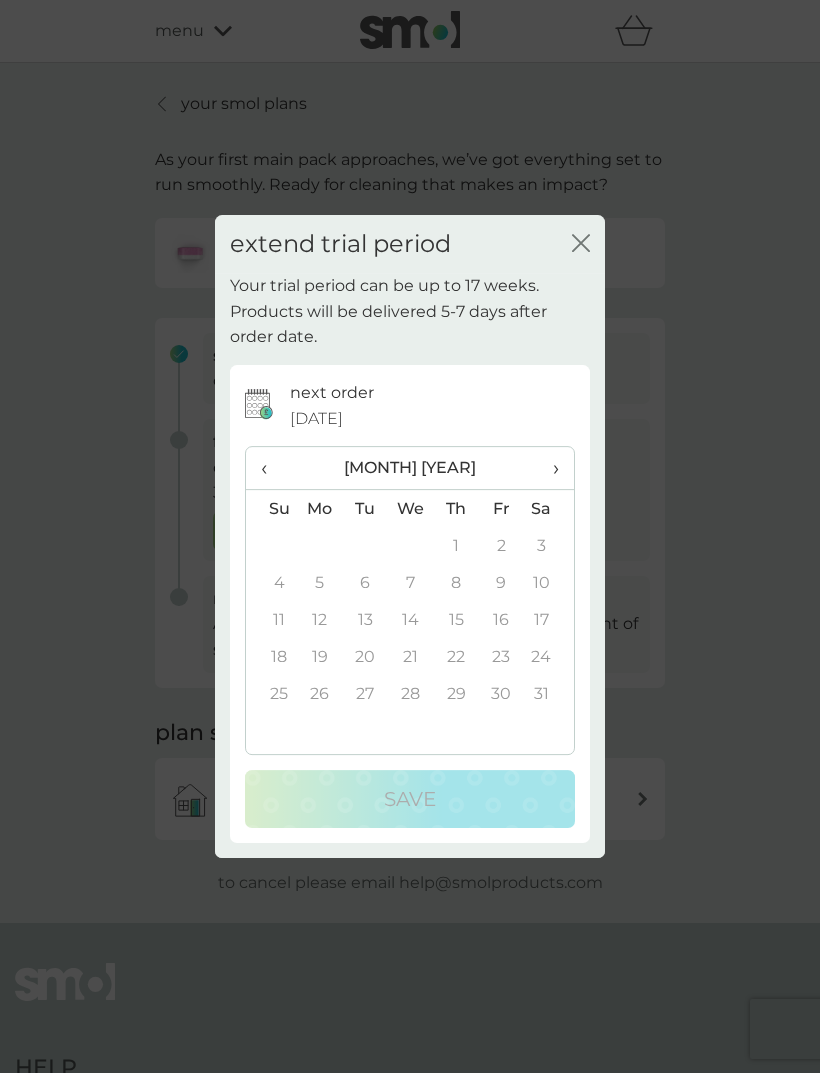 click on "‹" at bounding box center (271, 468) 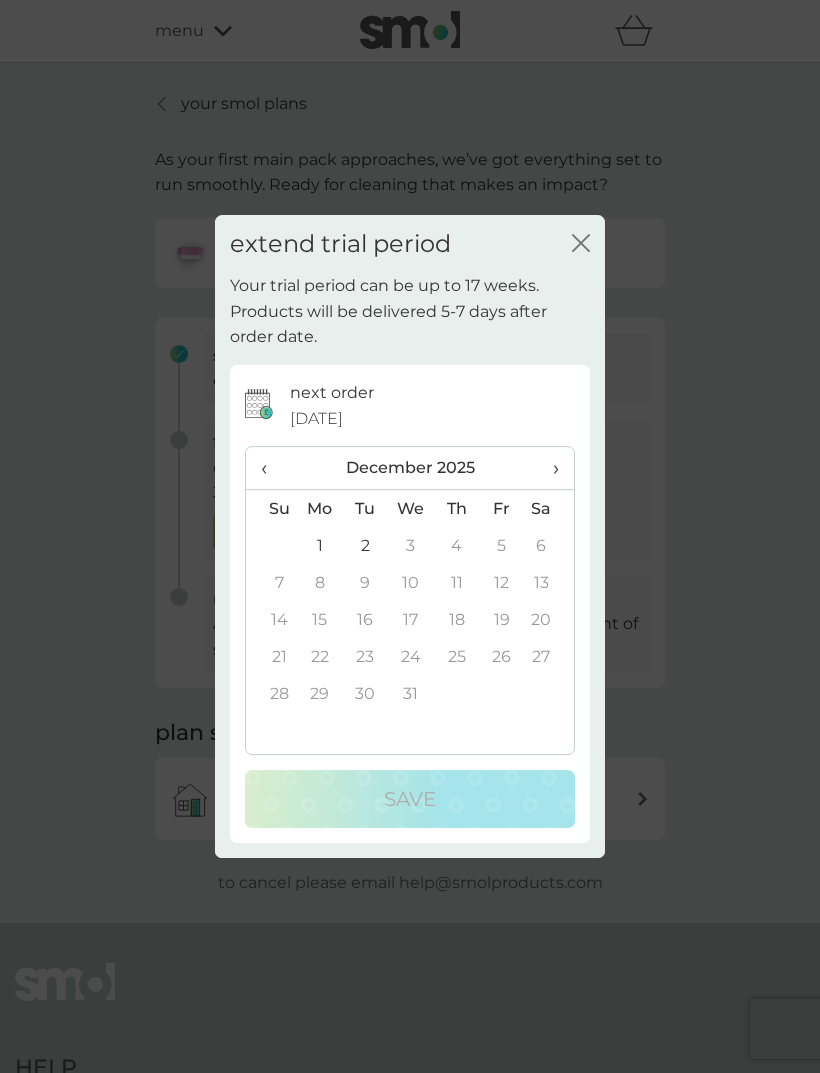 click on "10" at bounding box center (411, 582) 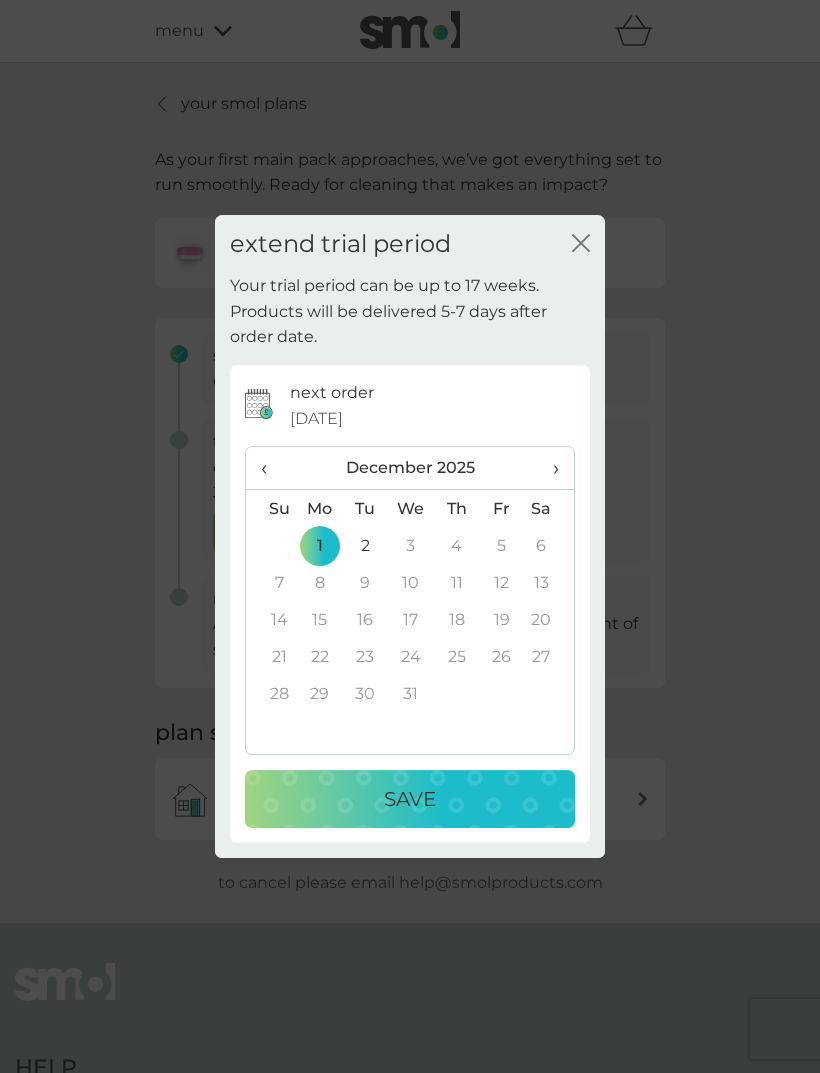 click on "Save" at bounding box center (410, 799) 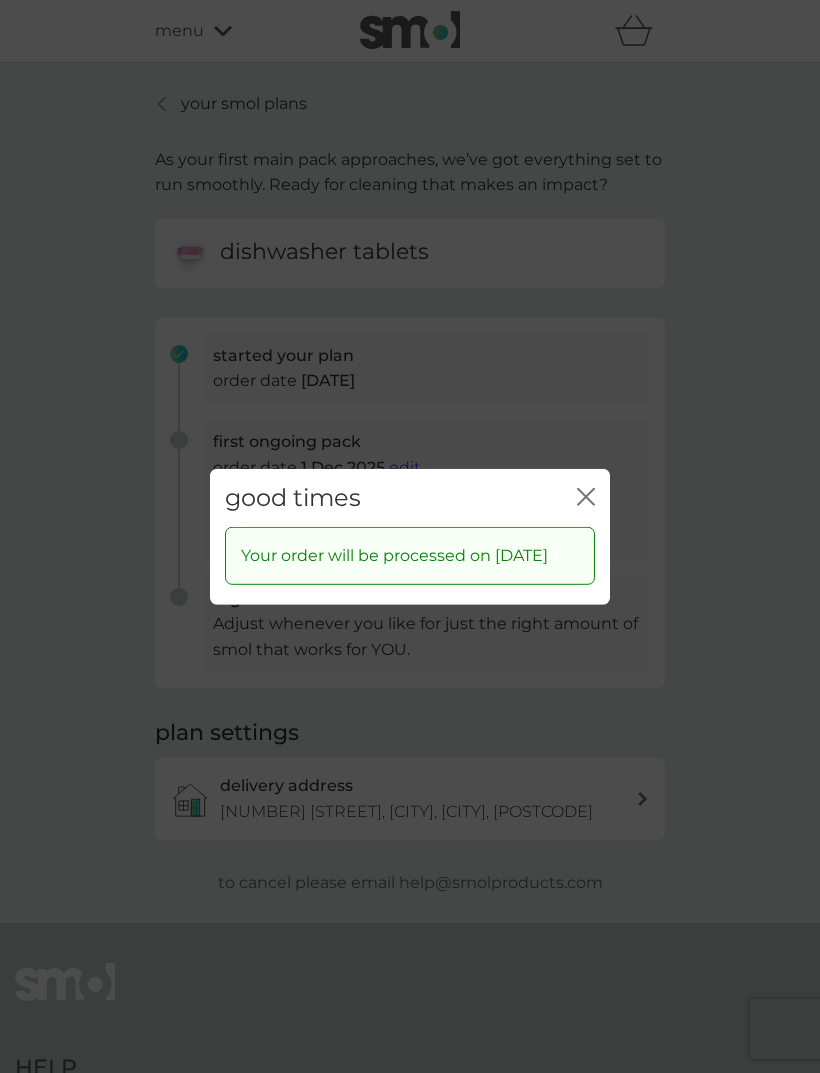 click on "good times close" at bounding box center [410, 497] 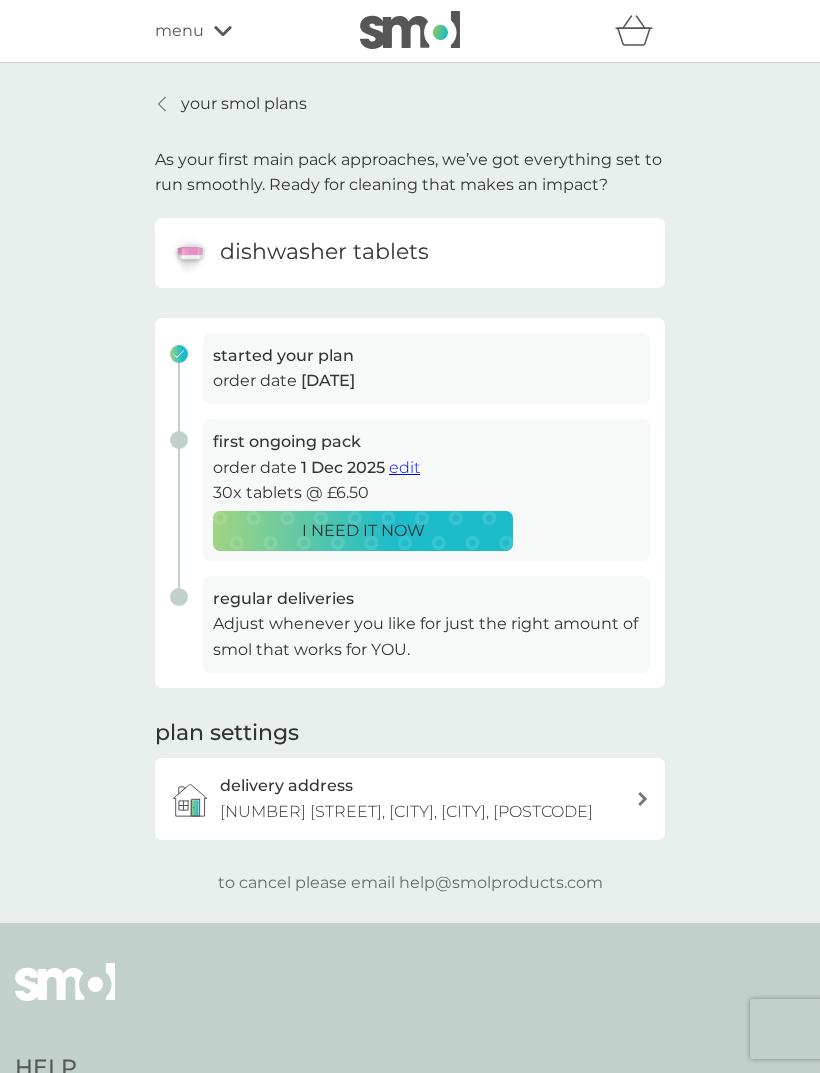 click 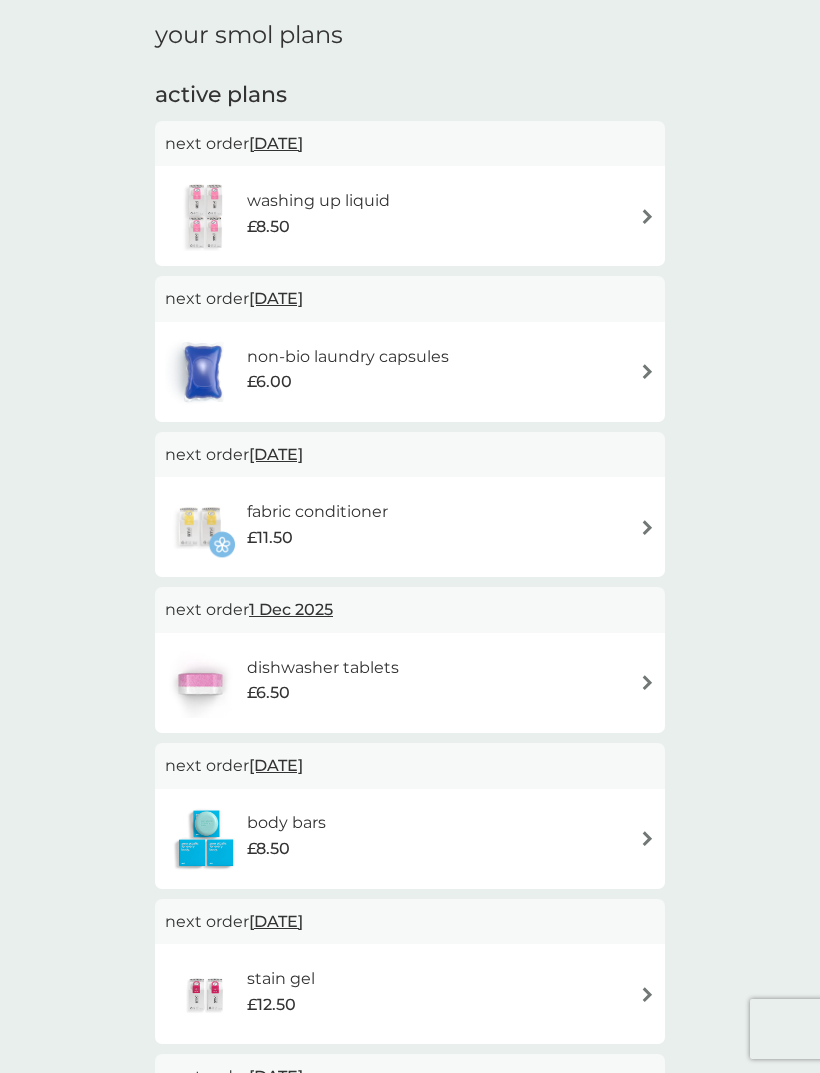 scroll, scrollTop: 0, scrollLeft: 0, axis: both 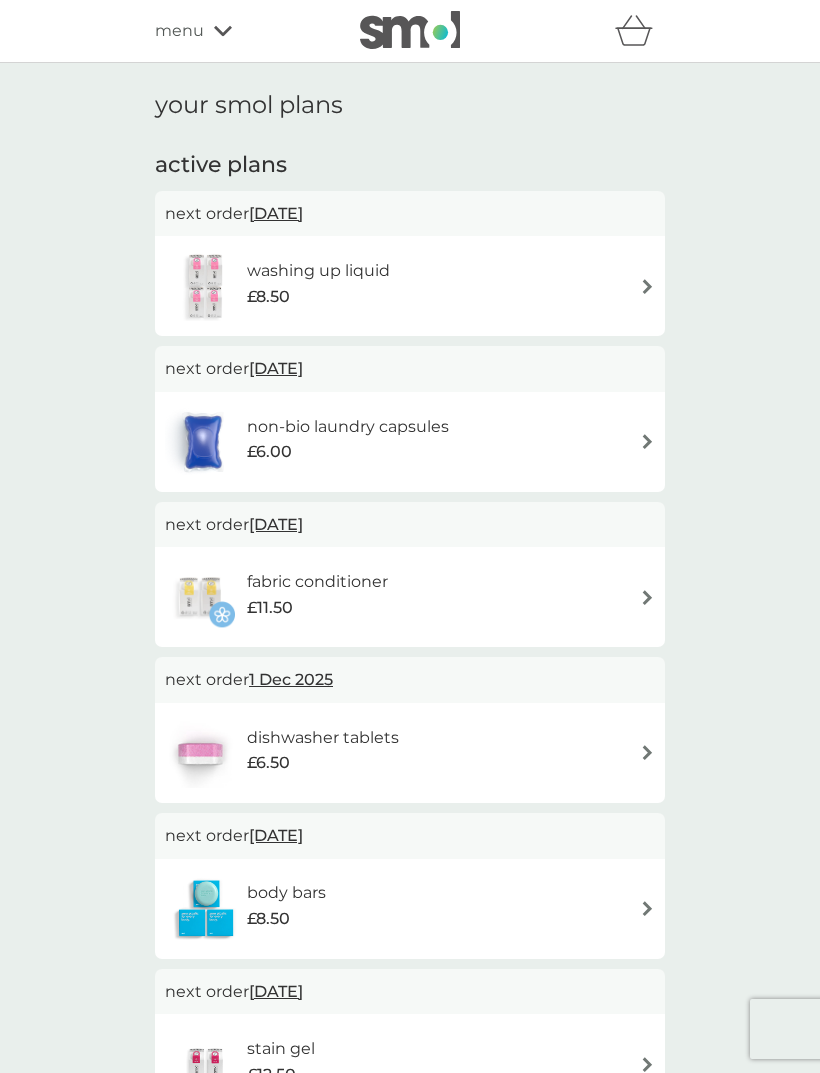 click on "fabric conditioner £11.50" at bounding box center [410, 597] 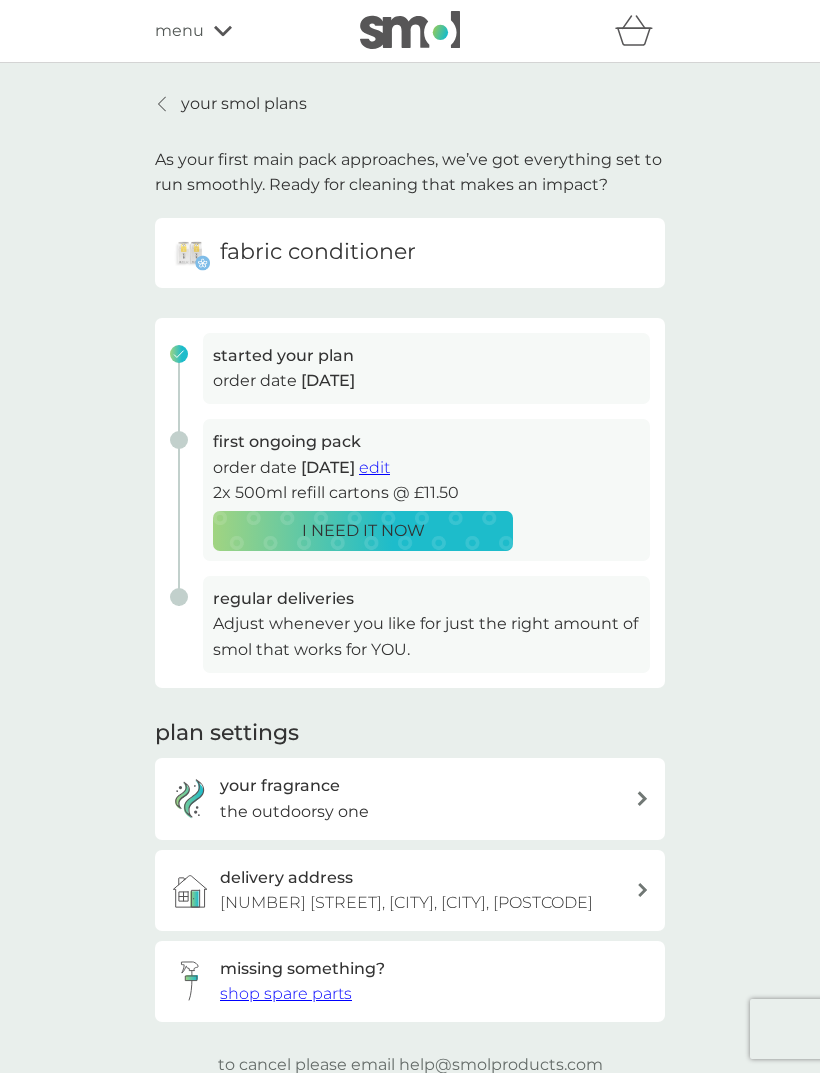 click on "edit" at bounding box center (374, 467) 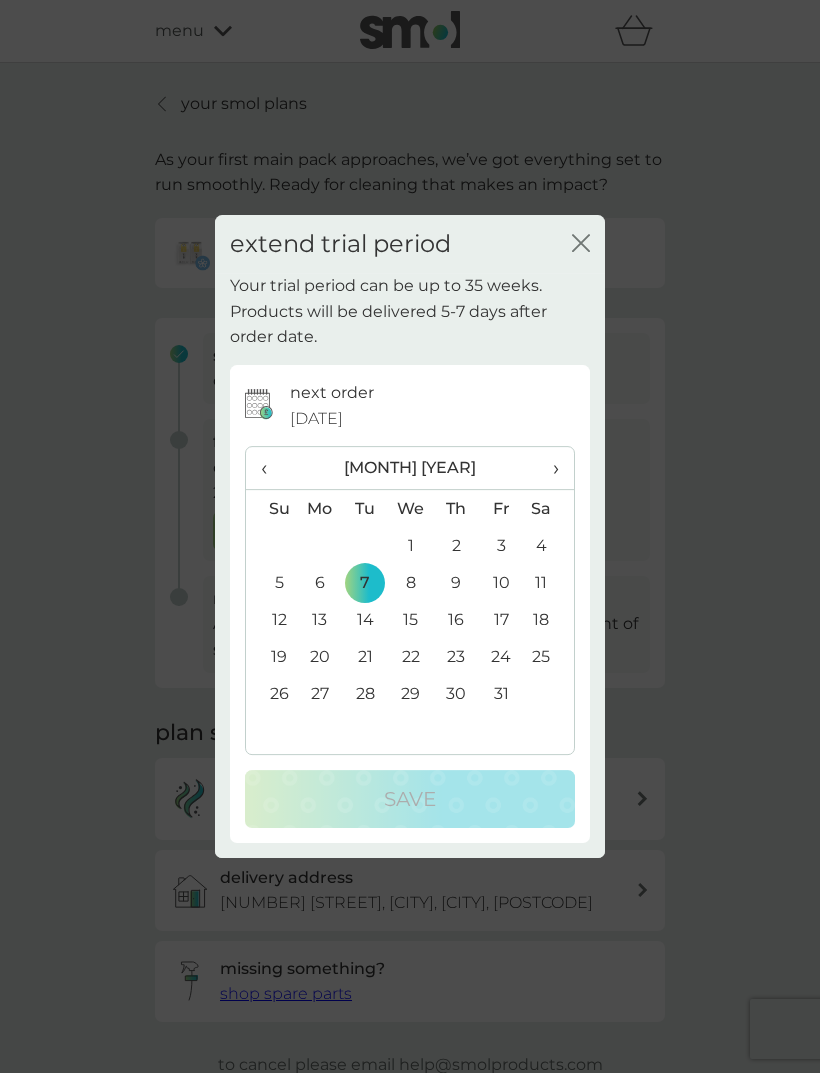 click on "›" at bounding box center [549, 468] 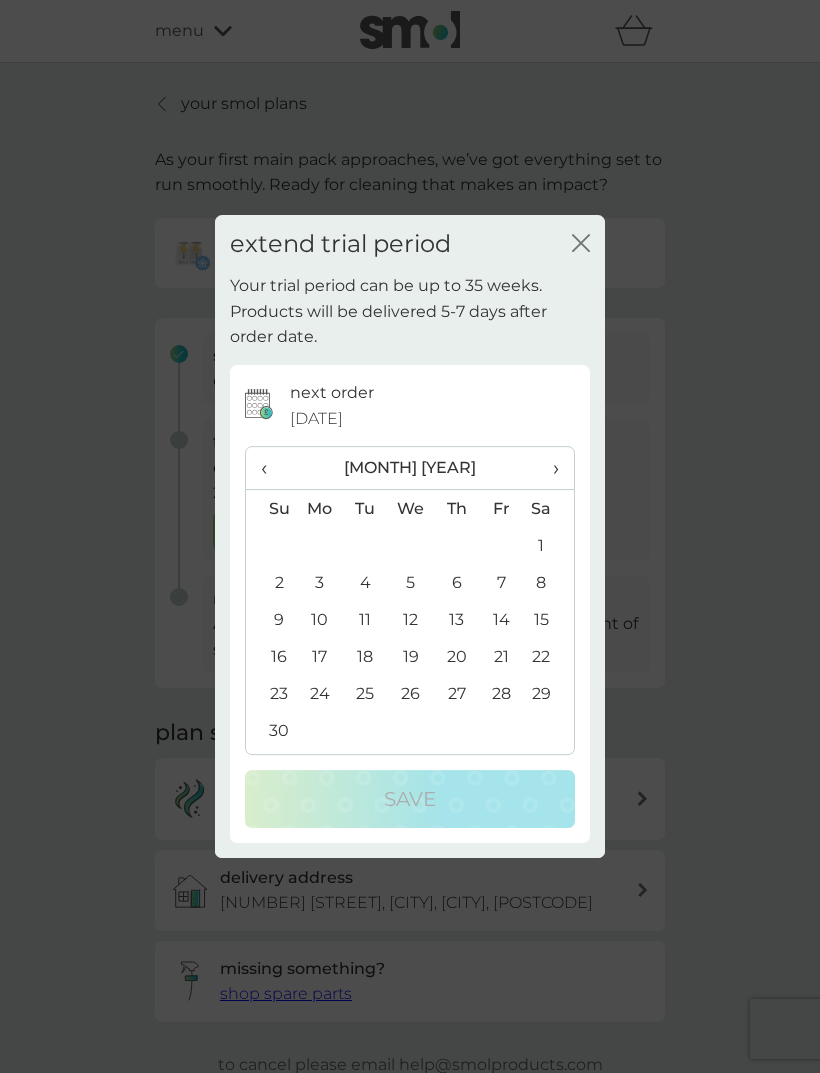 click on "›" at bounding box center [549, 468] 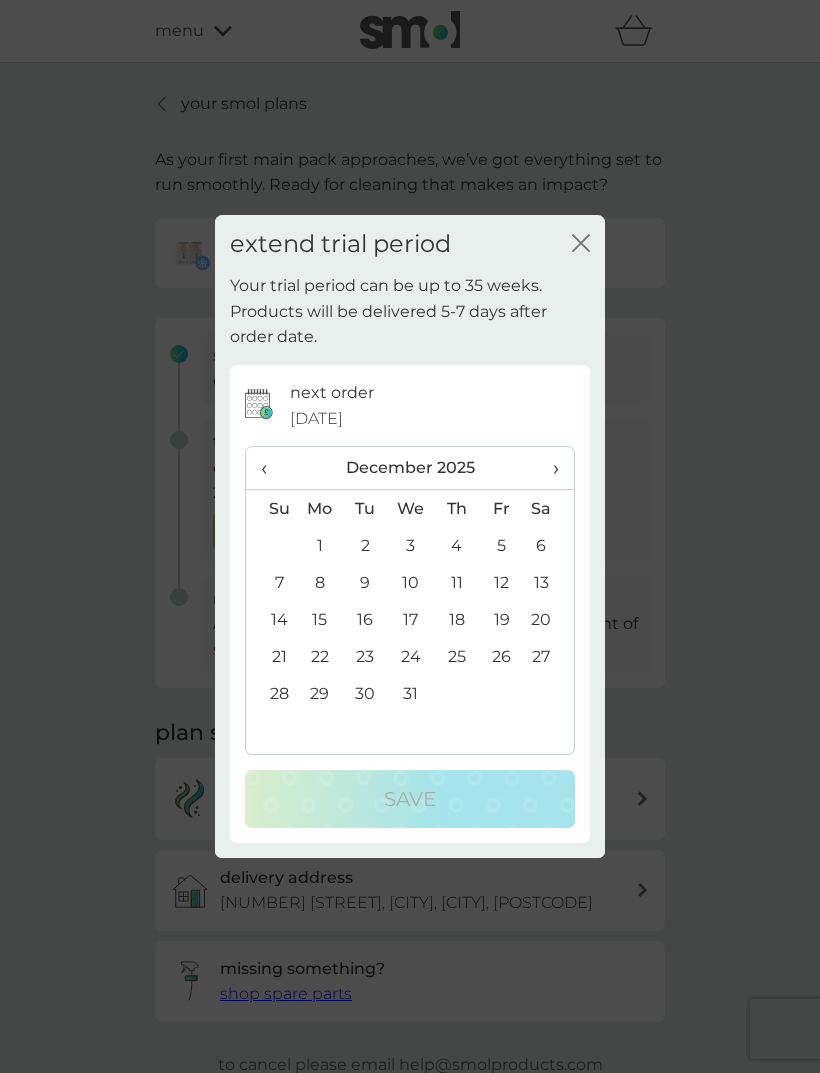 click on "›" at bounding box center (549, 468) 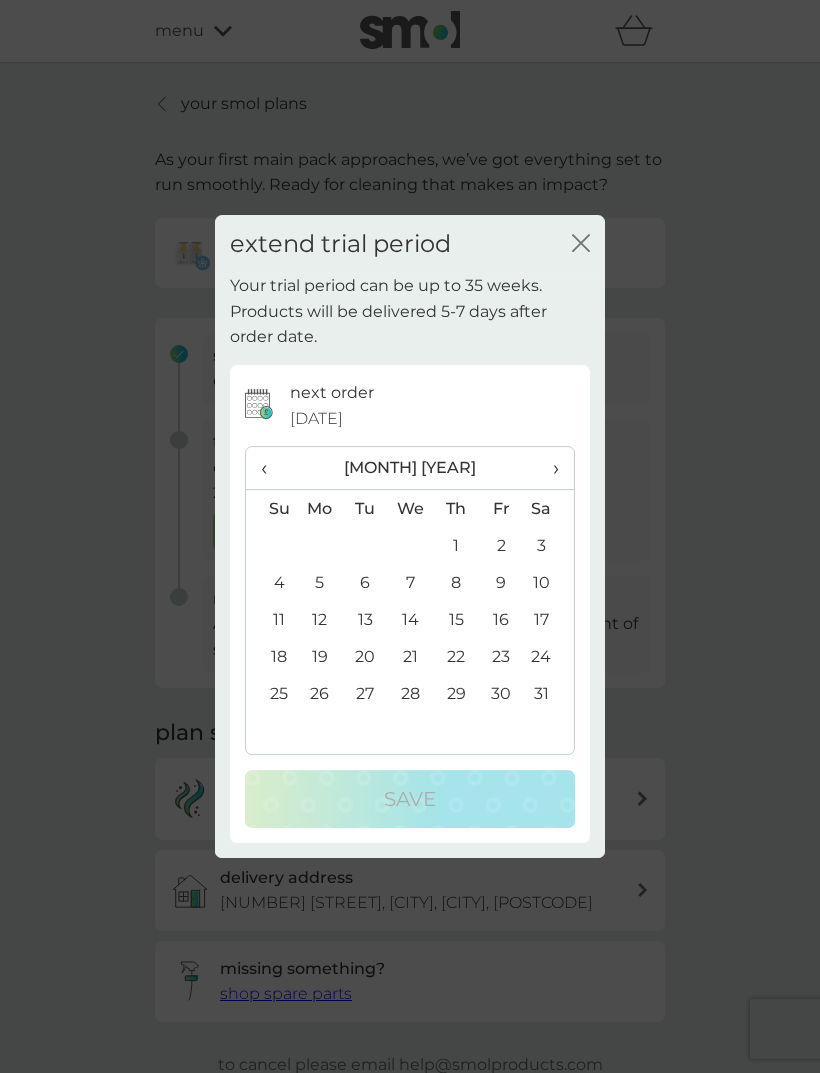 click on "›" at bounding box center [549, 468] 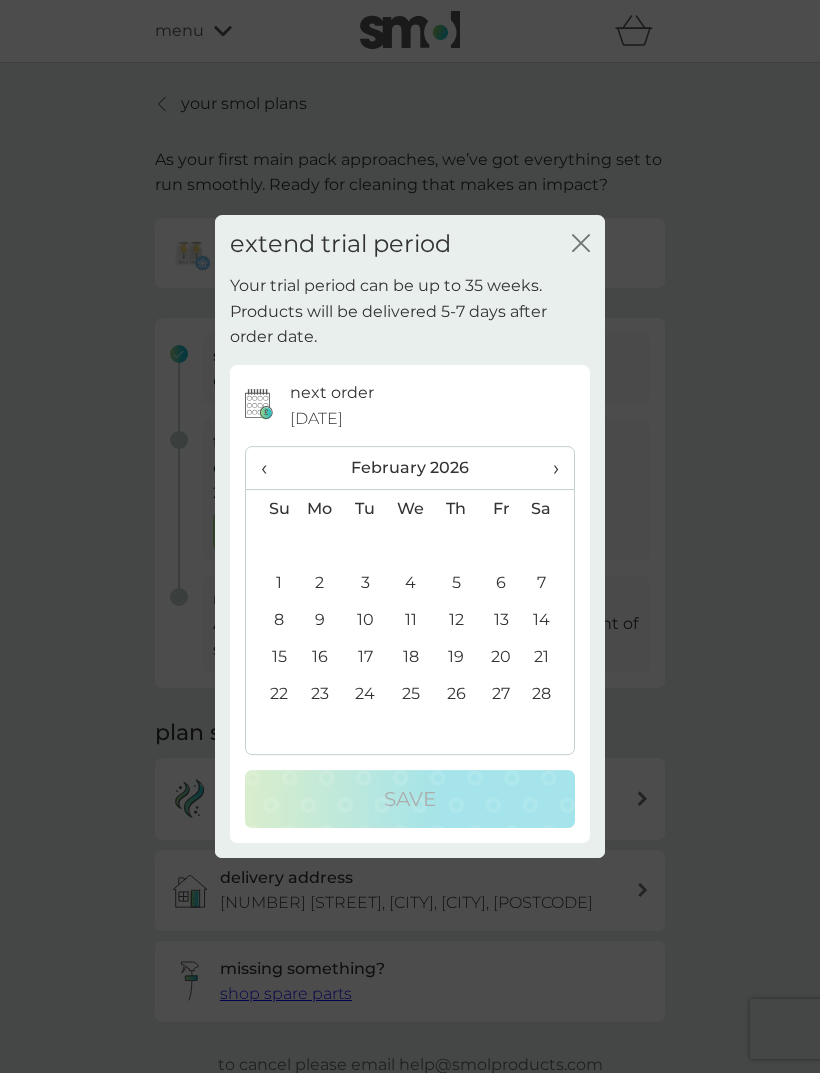 click on "›" at bounding box center (549, 468) 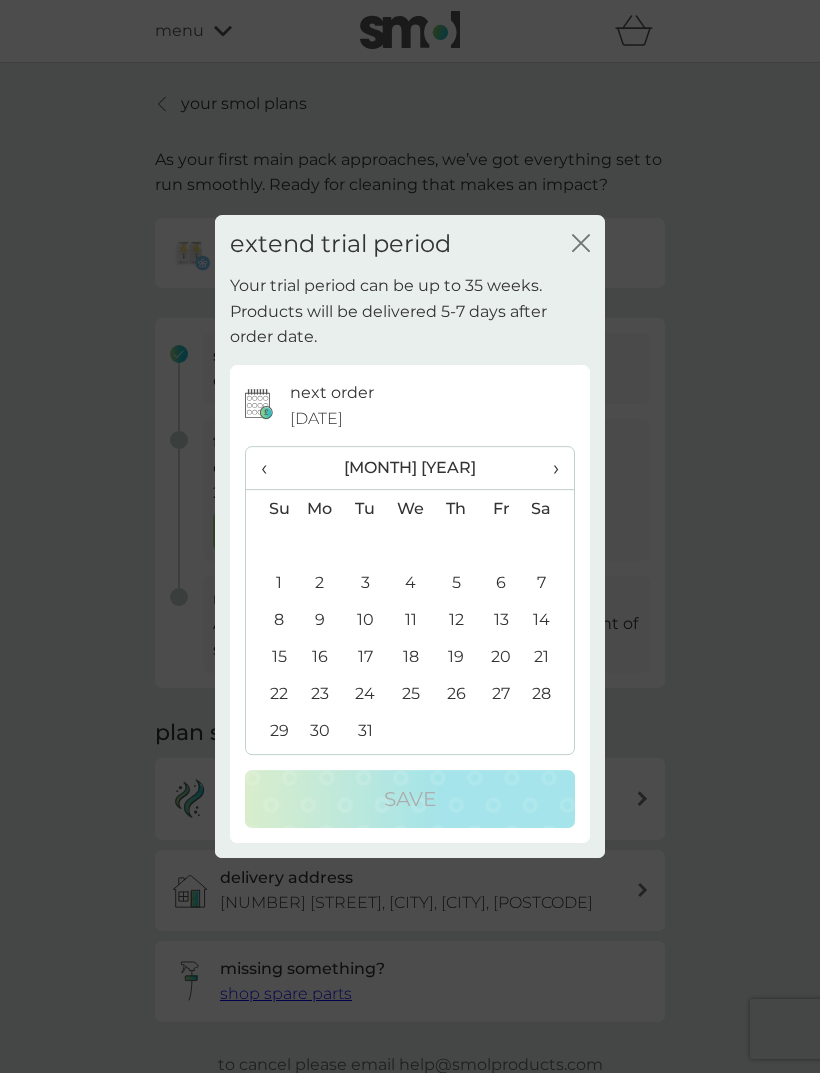 click on "›" at bounding box center (549, 468) 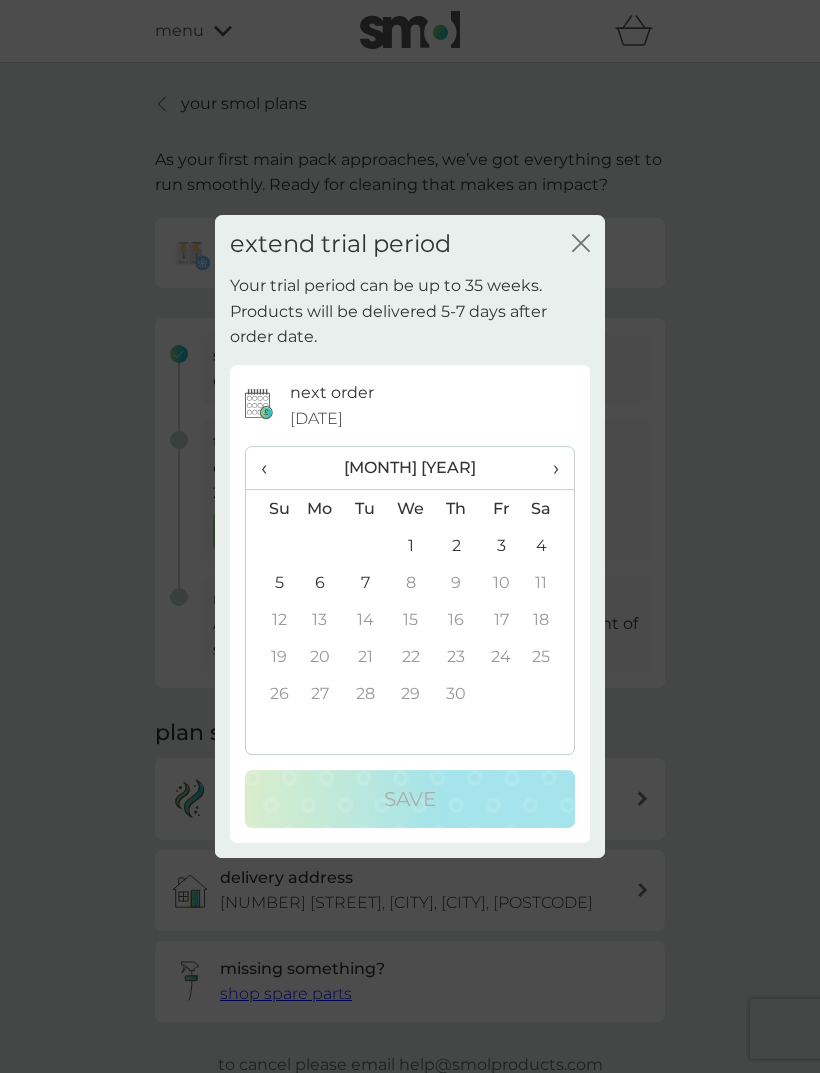 click on "7" at bounding box center (365, 582) 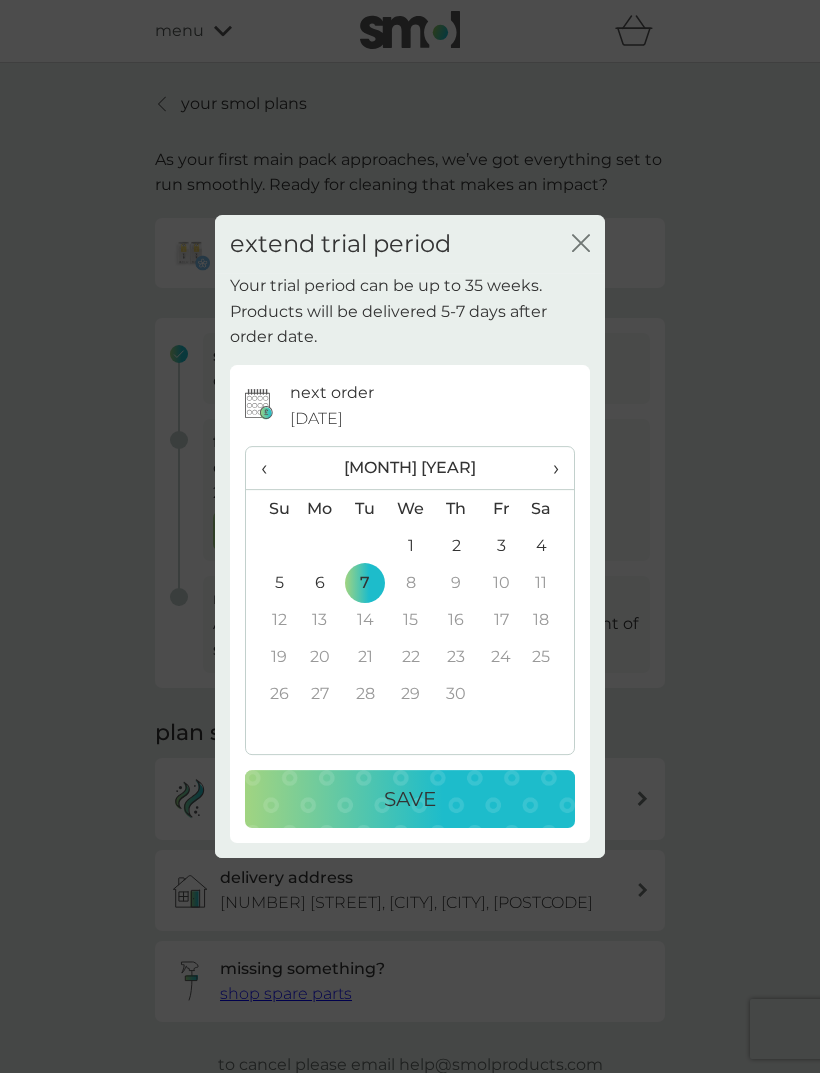 click on "Save" at bounding box center [410, 799] 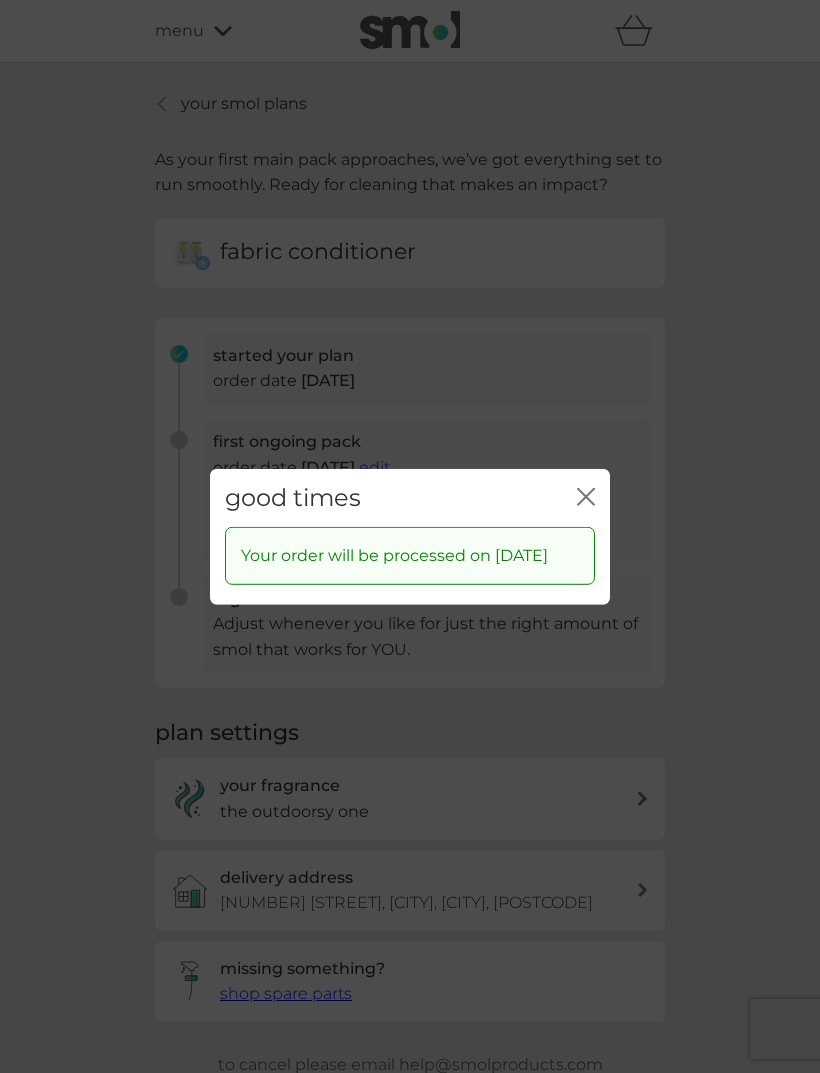 click on "close" 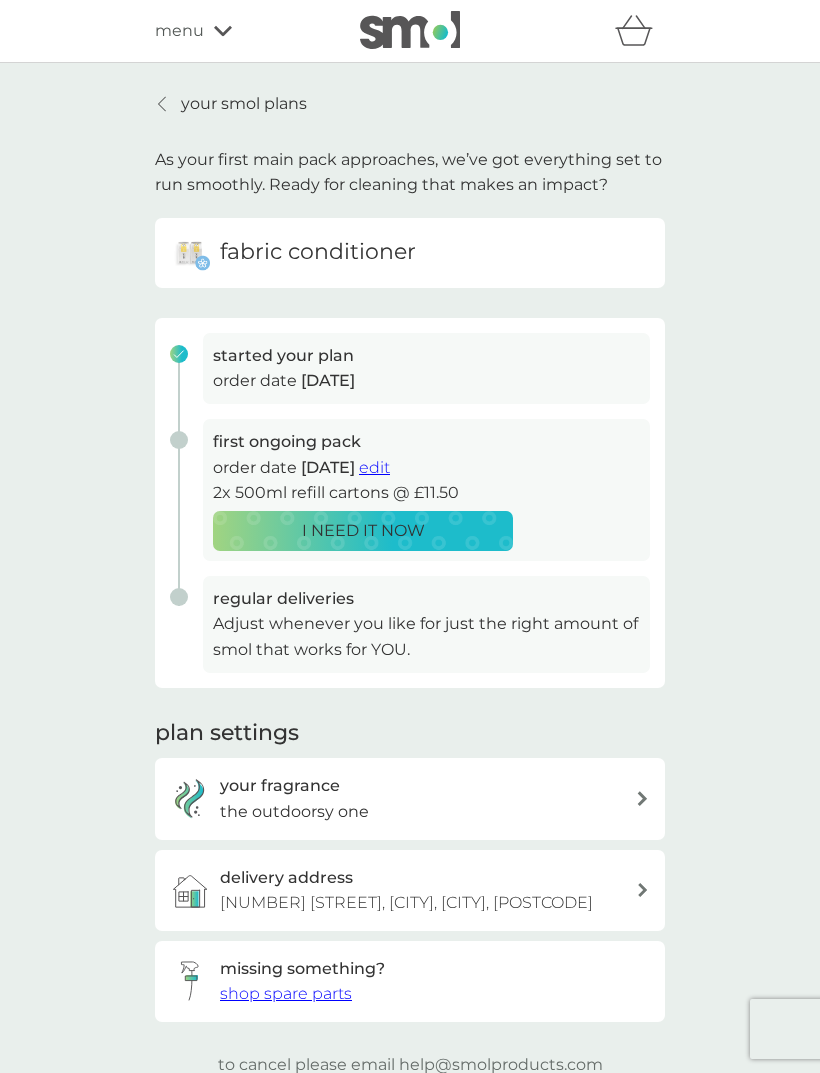 click on "your fragrance the outdoorsy one" at bounding box center [410, 798] 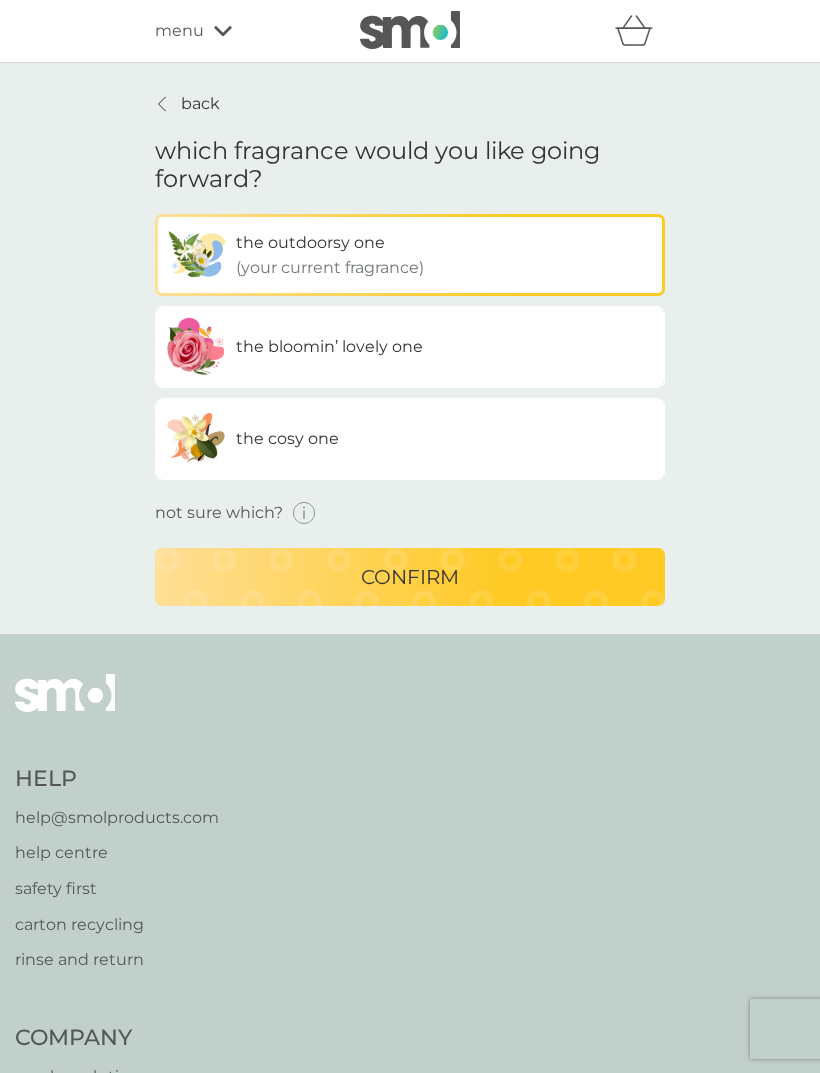 click on "menu" at bounding box center (240, 31) 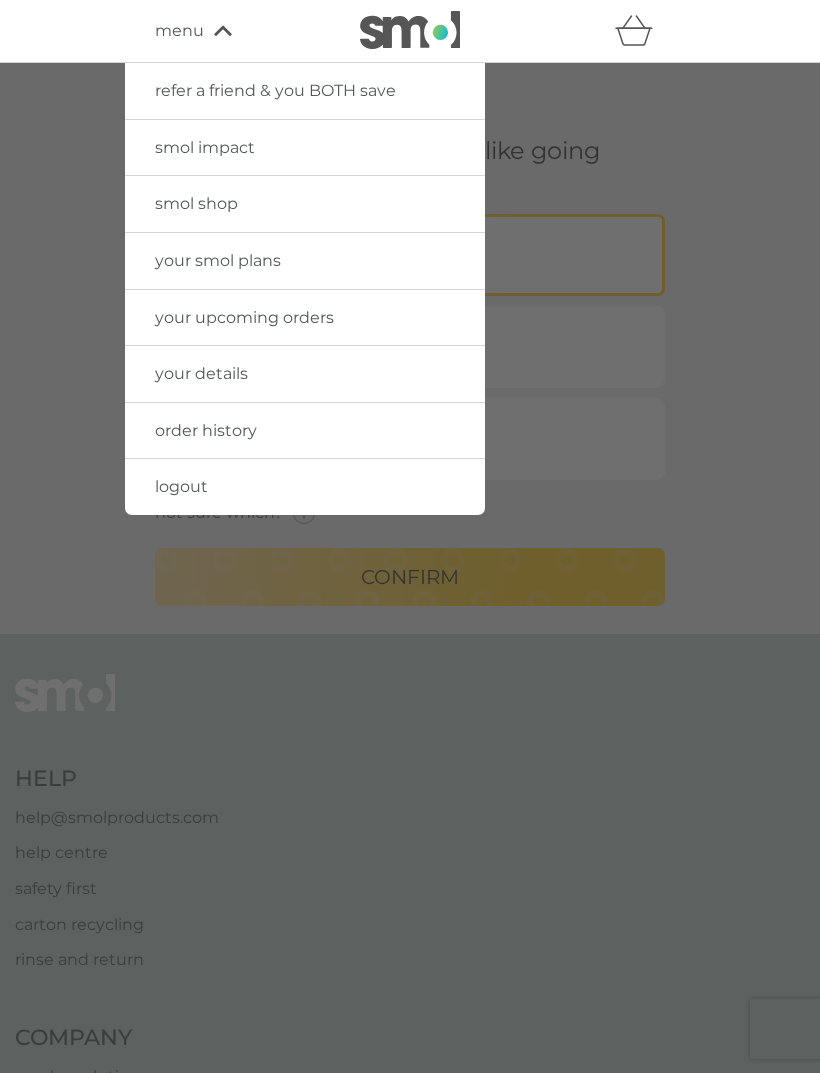 click on "your smol plans" at bounding box center [305, 261] 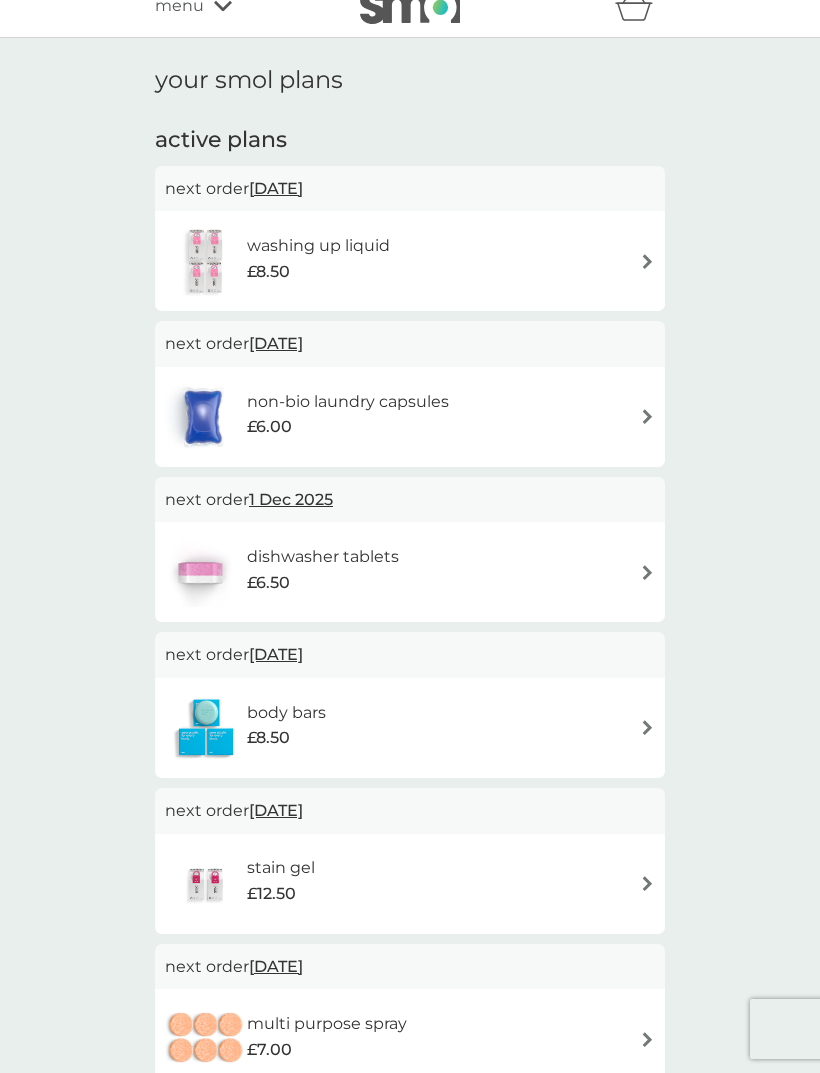 scroll, scrollTop: 24, scrollLeft: 0, axis: vertical 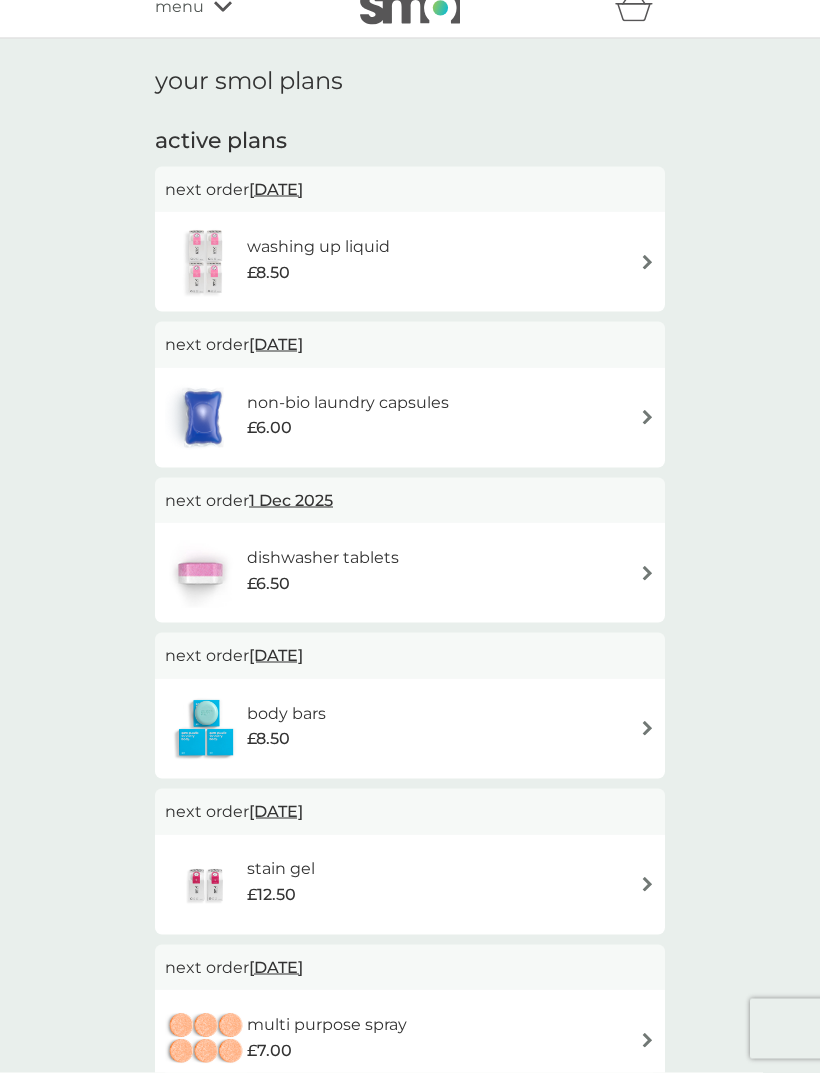 click on "dishwasher tablets £6.50" at bounding box center (410, 573) 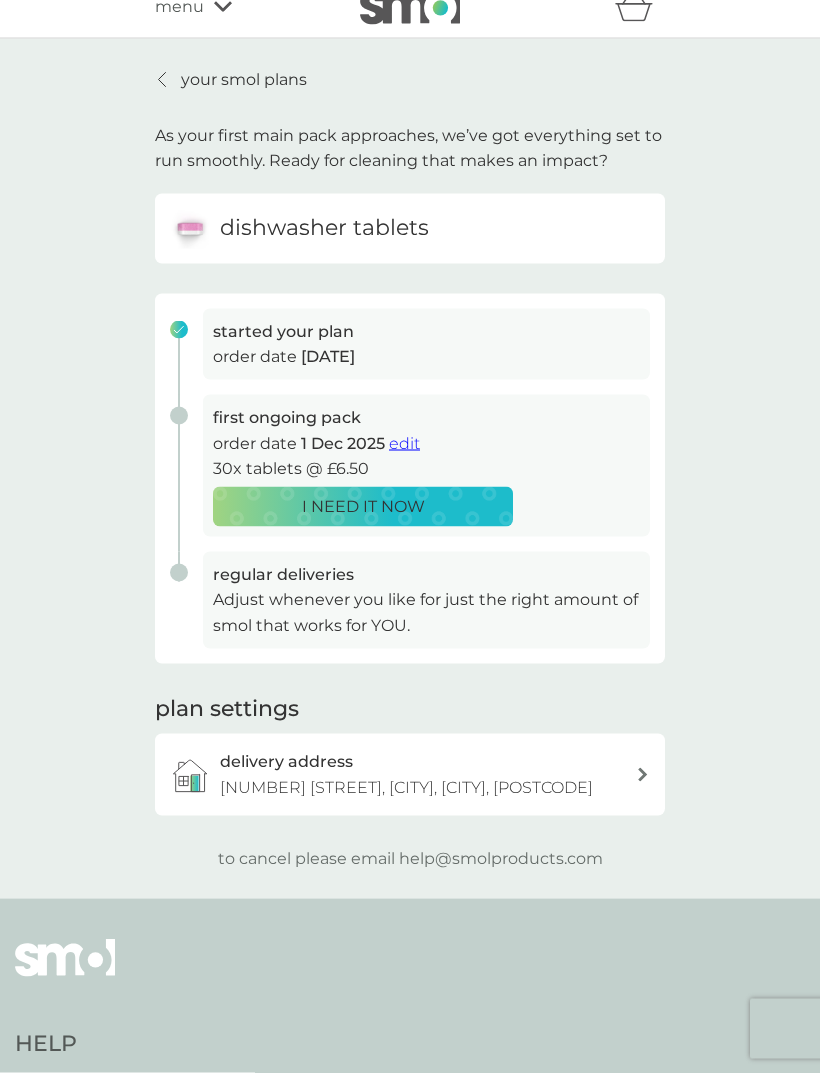 scroll, scrollTop: 0, scrollLeft: 0, axis: both 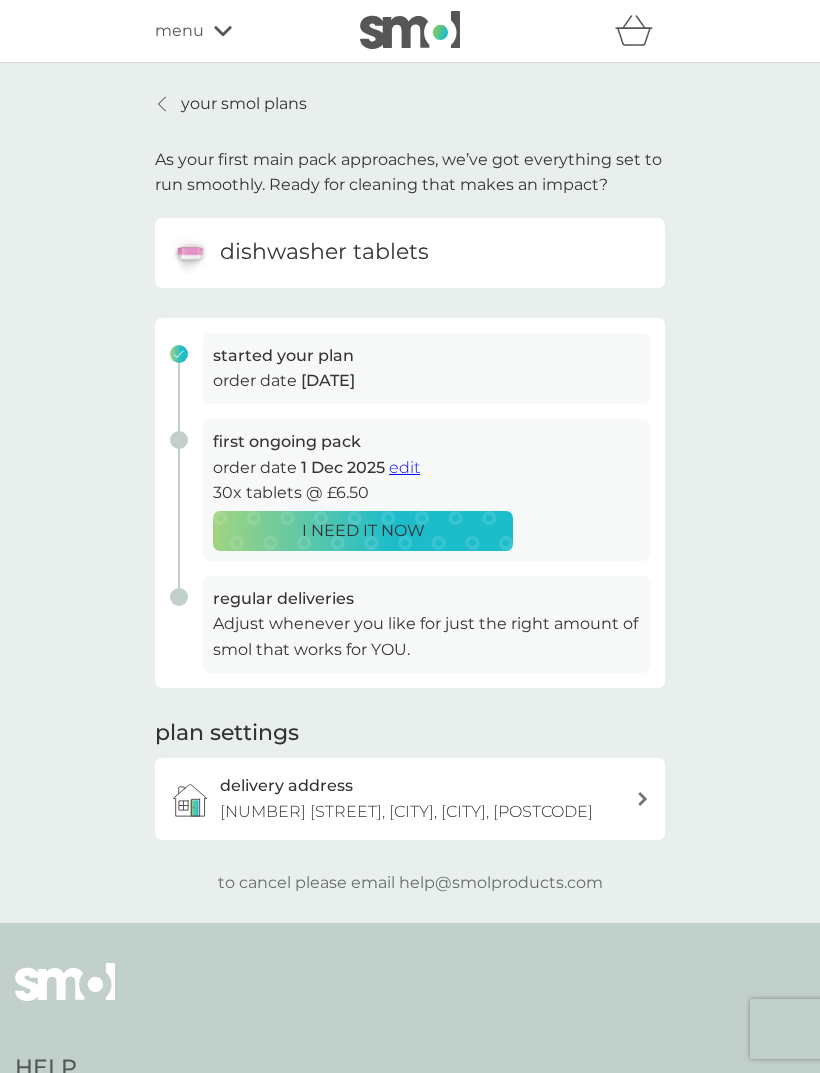 click on "edit" at bounding box center [404, 467] 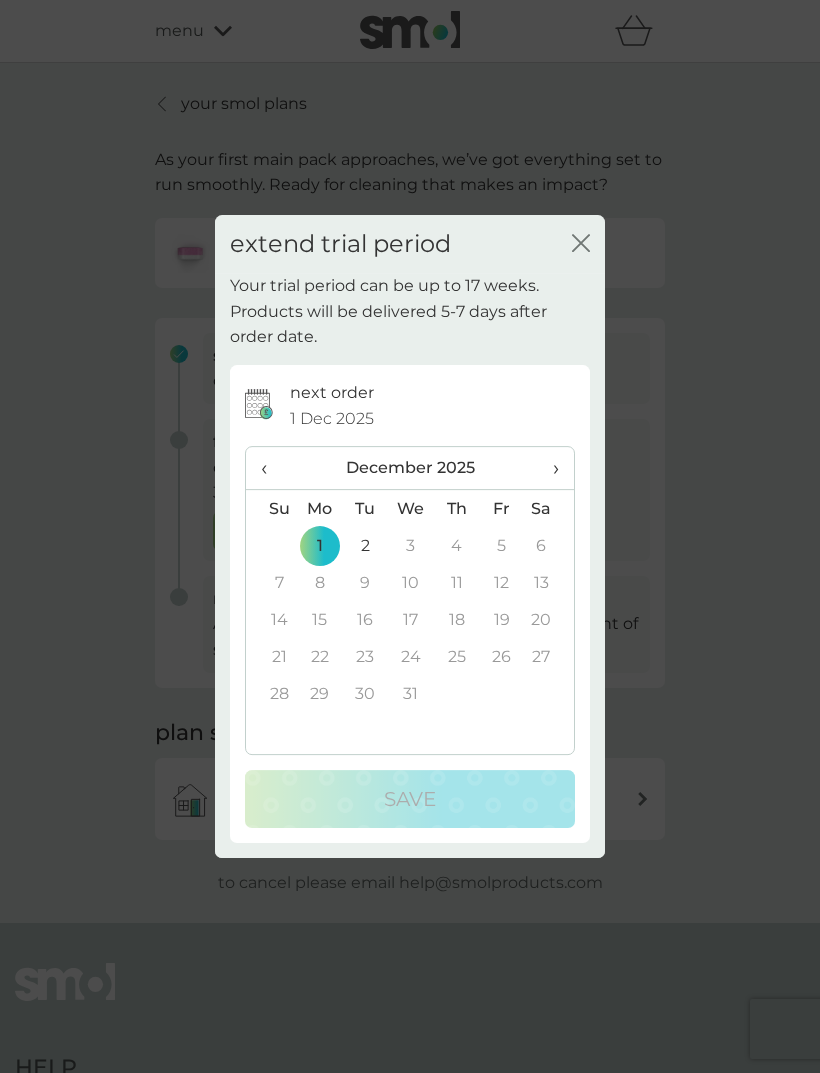 click on "›" at bounding box center (549, 468) 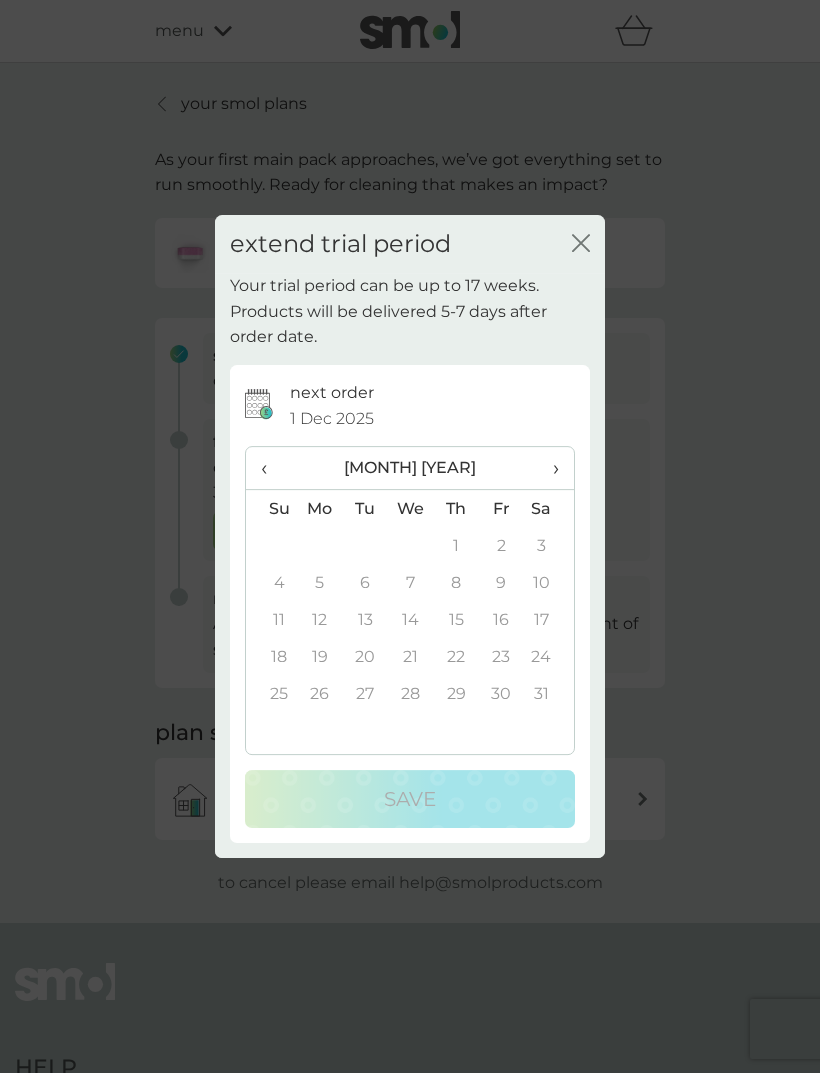 click on "›" at bounding box center [549, 468] 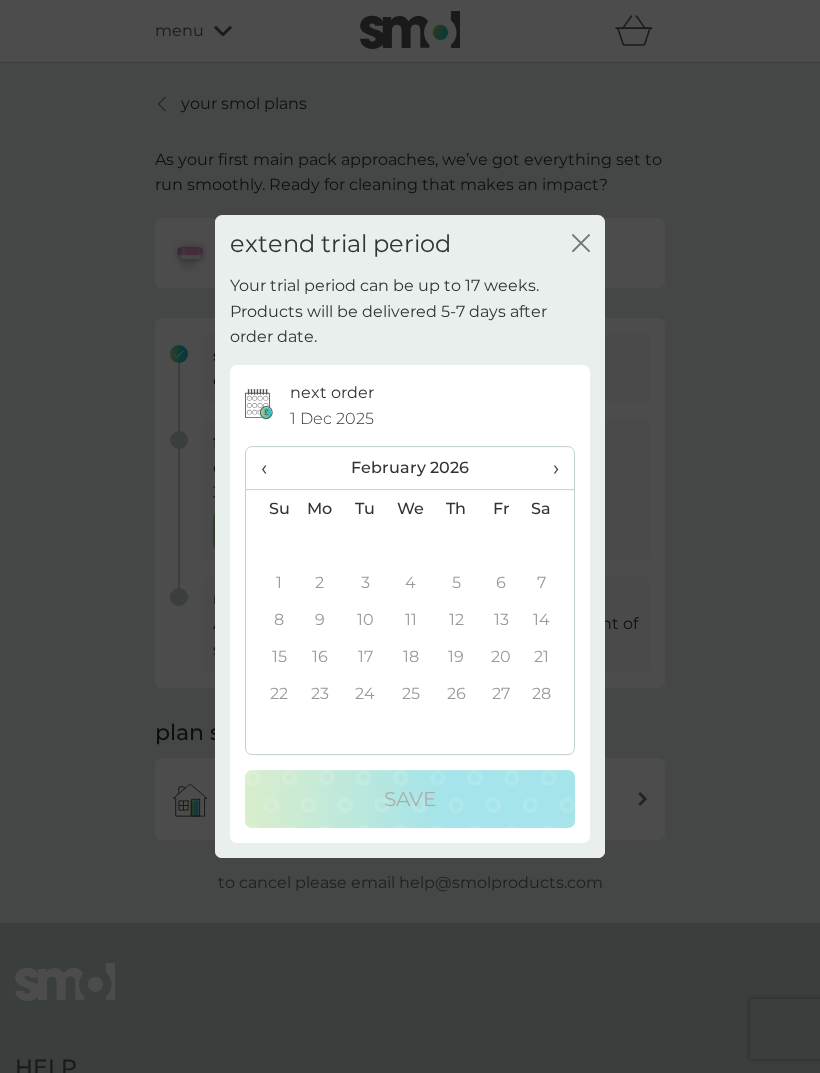 click on "›" at bounding box center (549, 468) 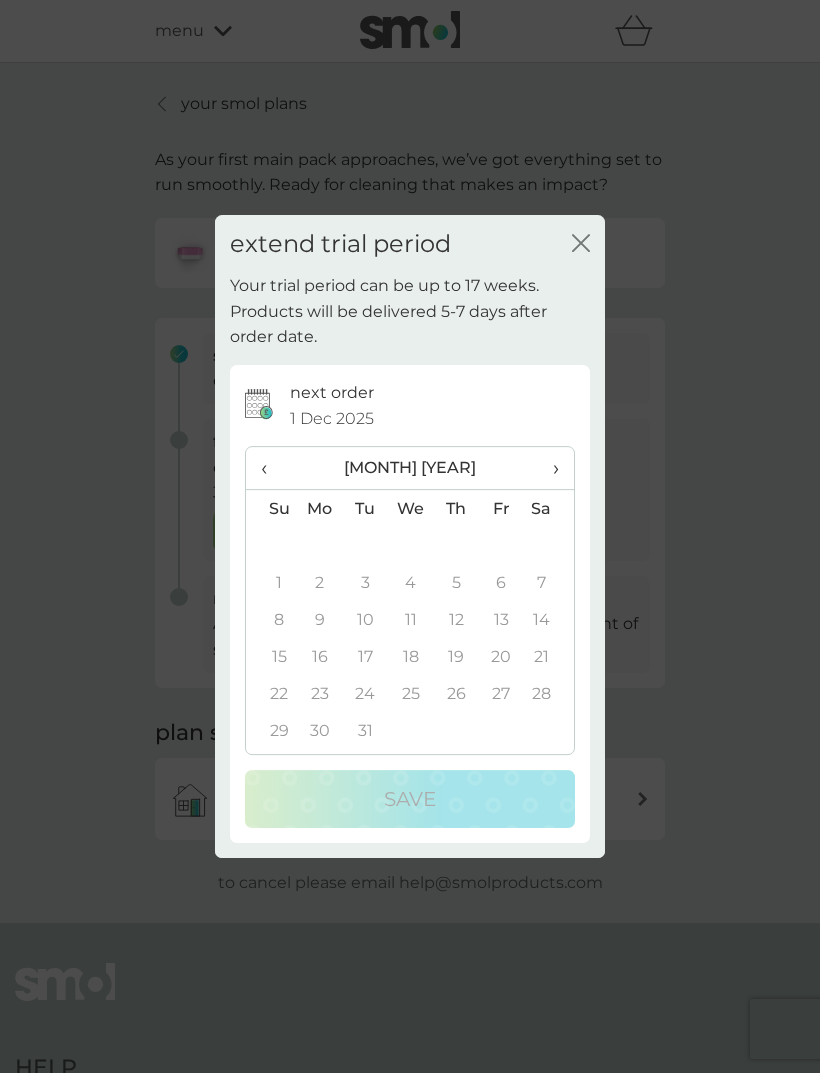 click on "close" at bounding box center (581, 244) 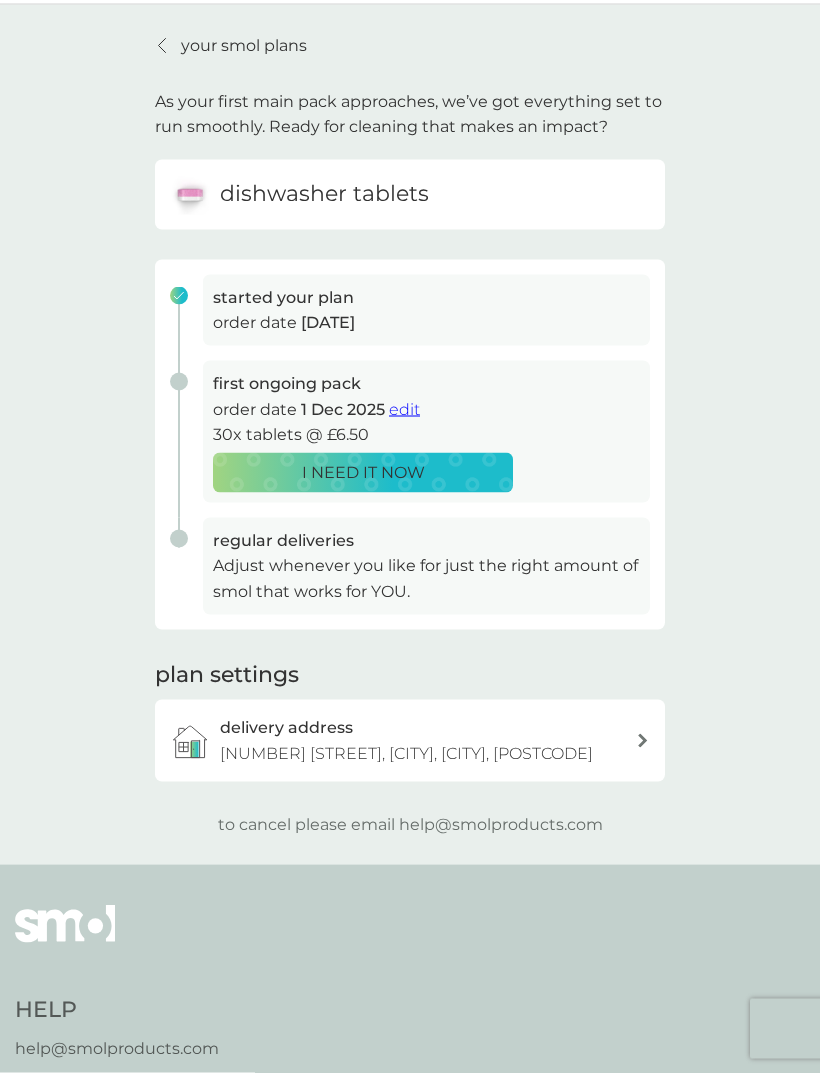 scroll, scrollTop: 0, scrollLeft: 0, axis: both 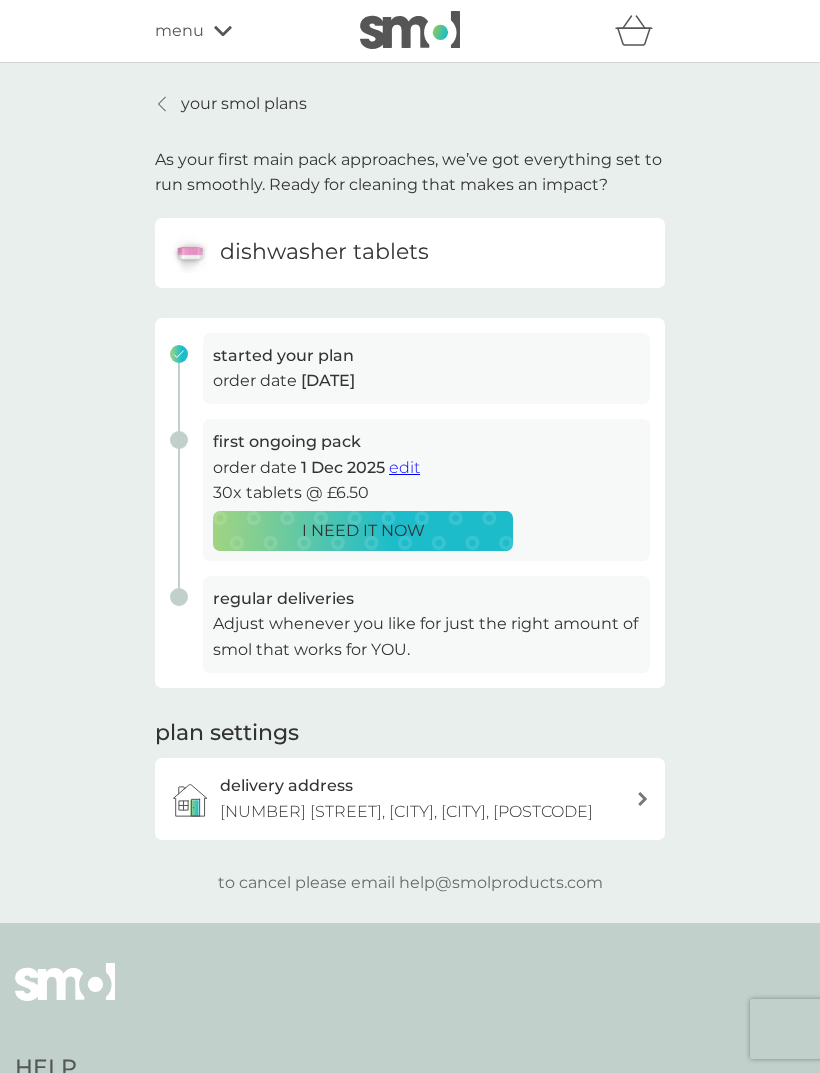 click on "Adjust whenever you like for just the right amount of smol that works for YOU." at bounding box center (426, 636) 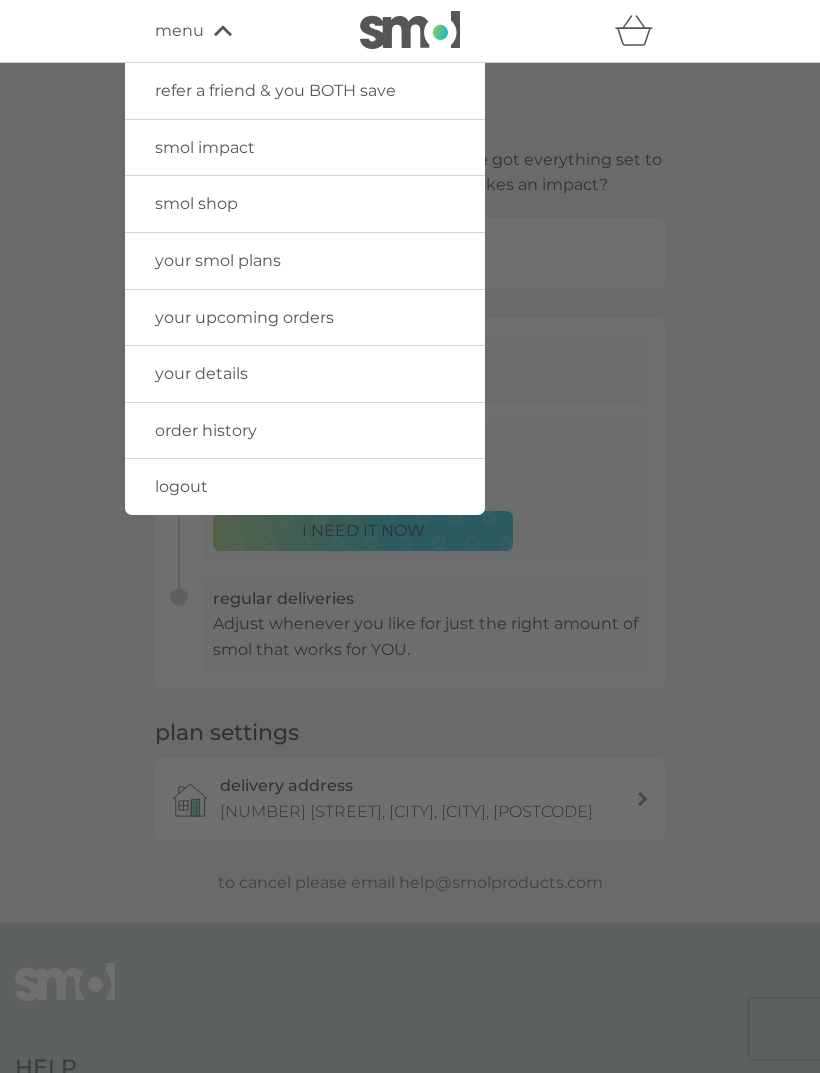 click on "your smol plans" at bounding box center (218, 260) 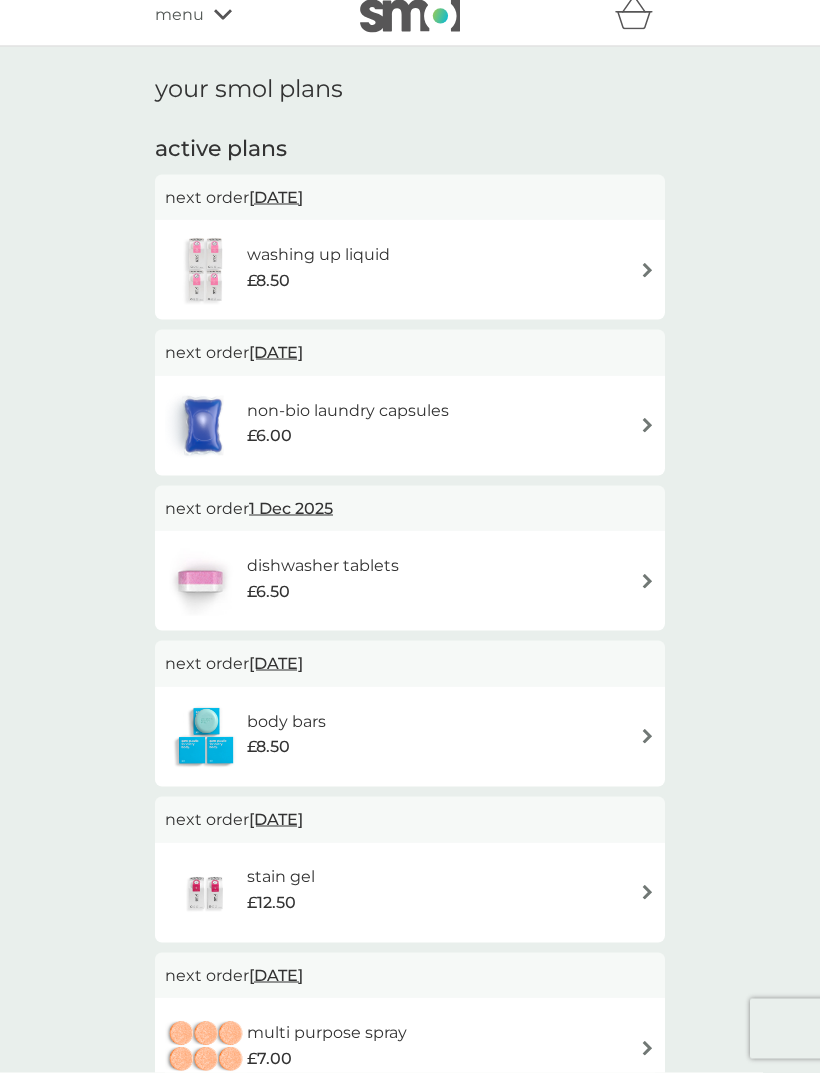scroll, scrollTop: 0, scrollLeft: 0, axis: both 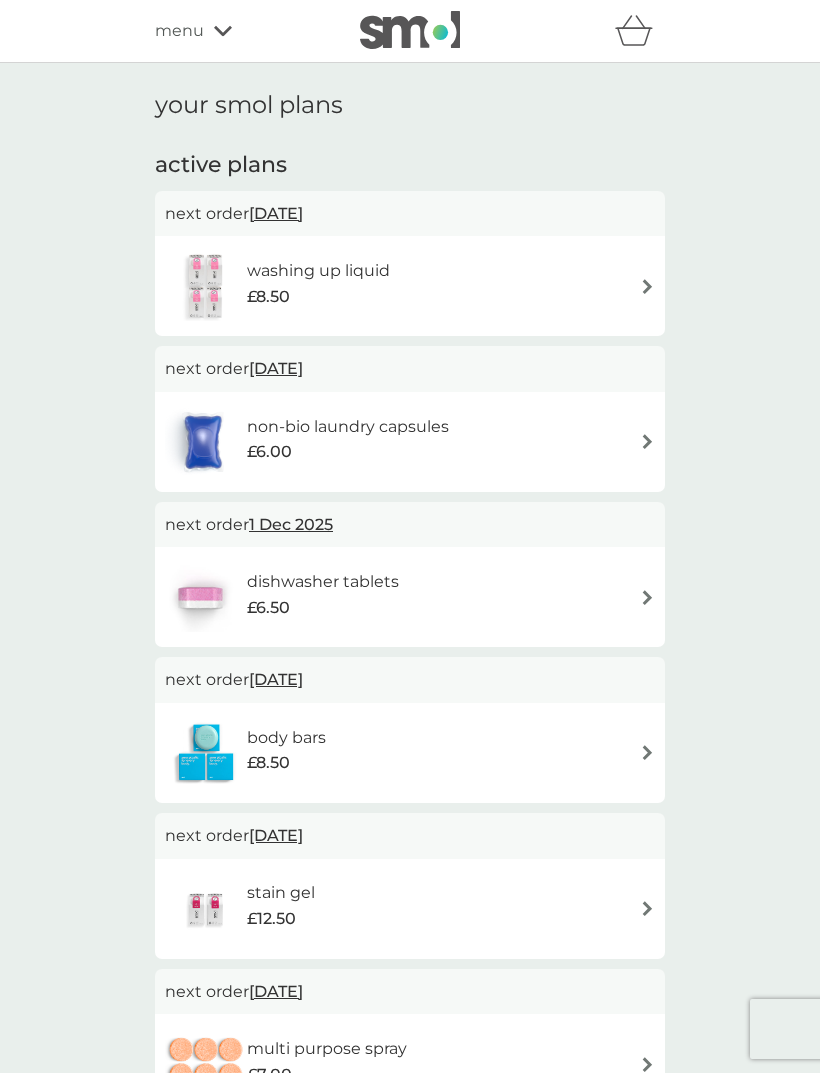 click on "menu" at bounding box center [179, 31] 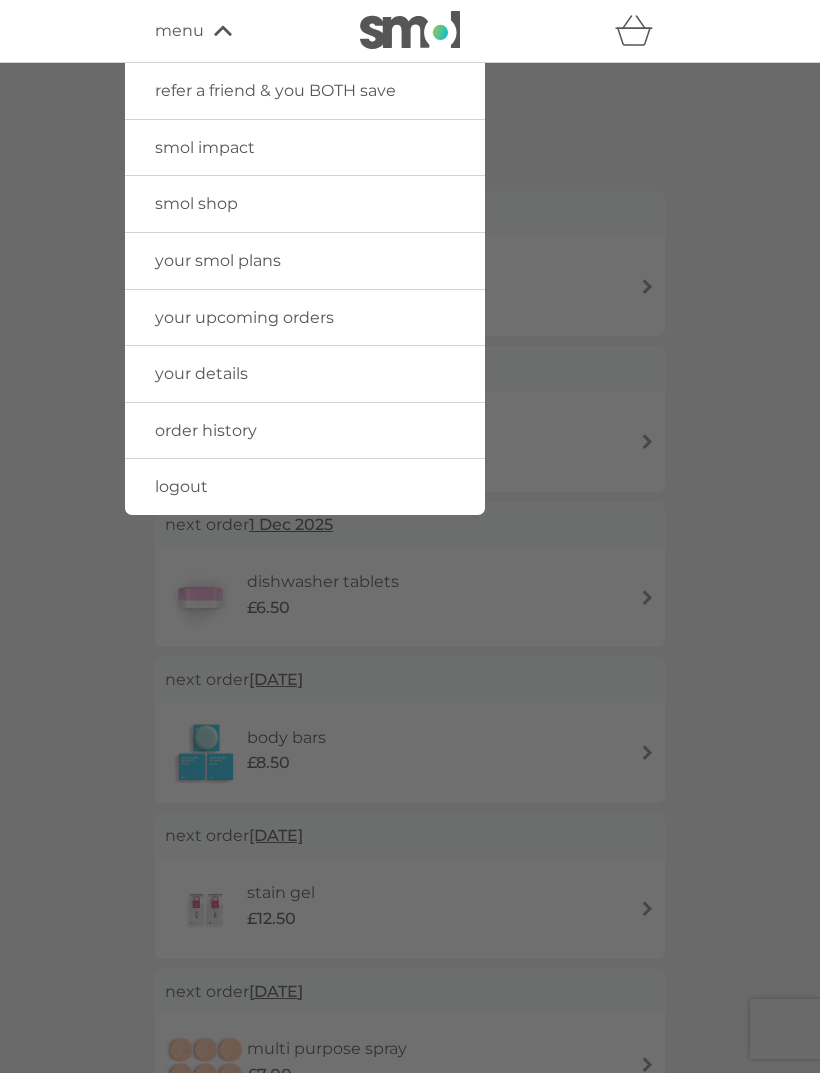 click on "your upcoming orders" at bounding box center (244, 317) 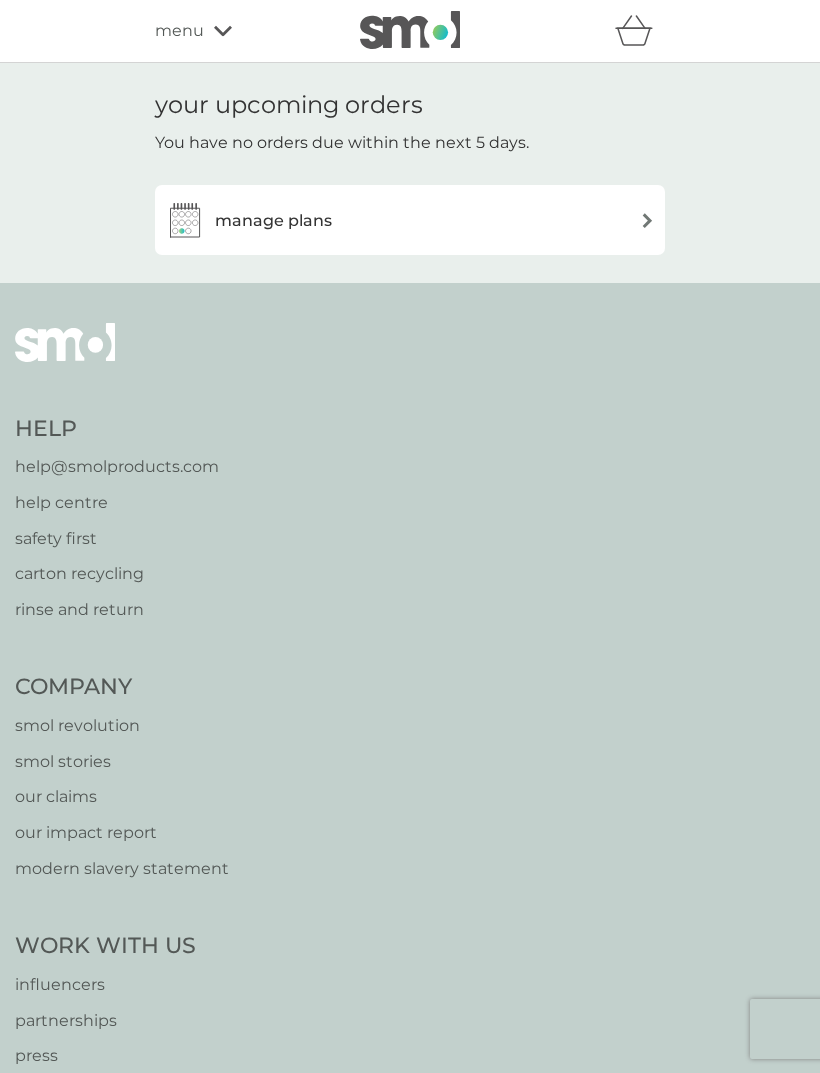 click on "manage plans" at bounding box center (248, 220) 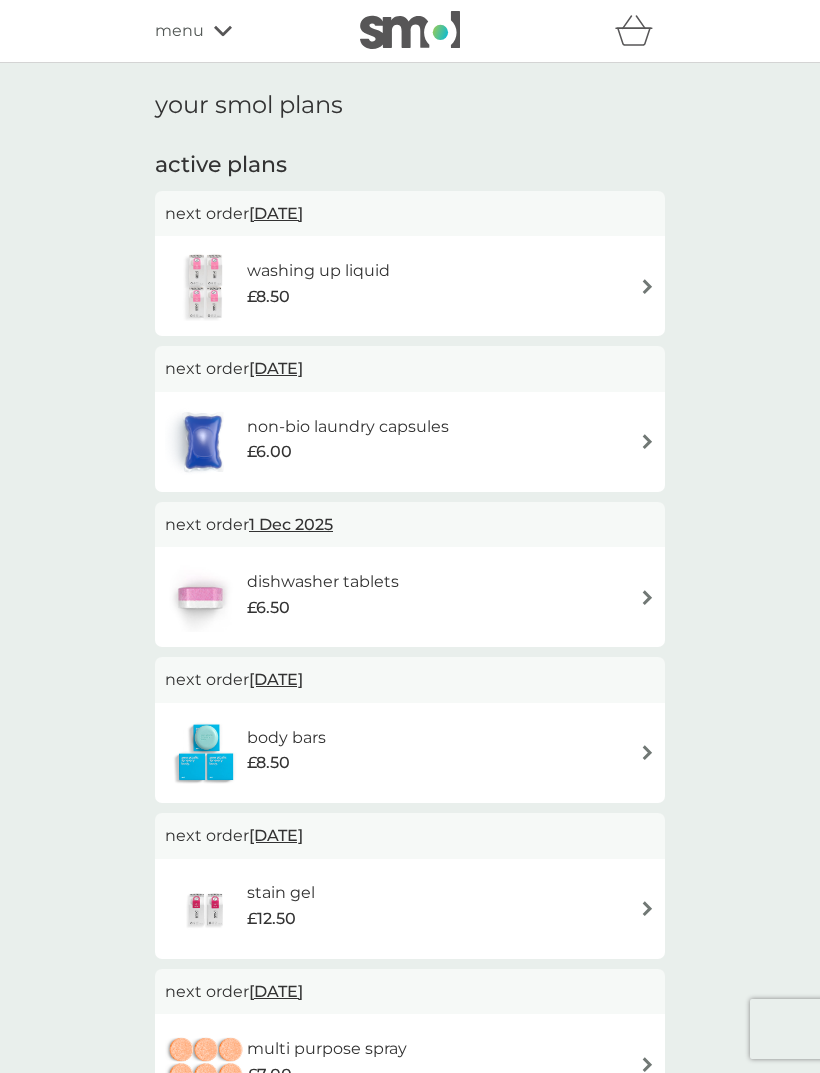 click on "menu" at bounding box center (179, 31) 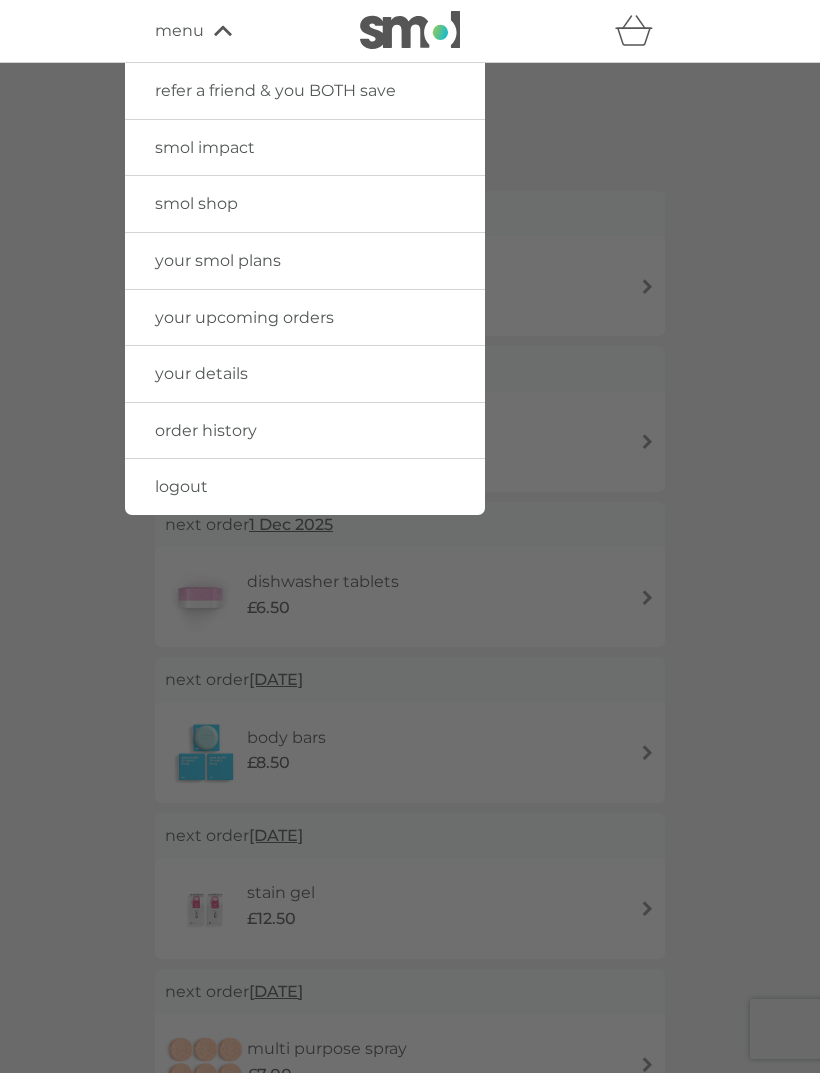click on "smol shop" at bounding box center [305, 204] 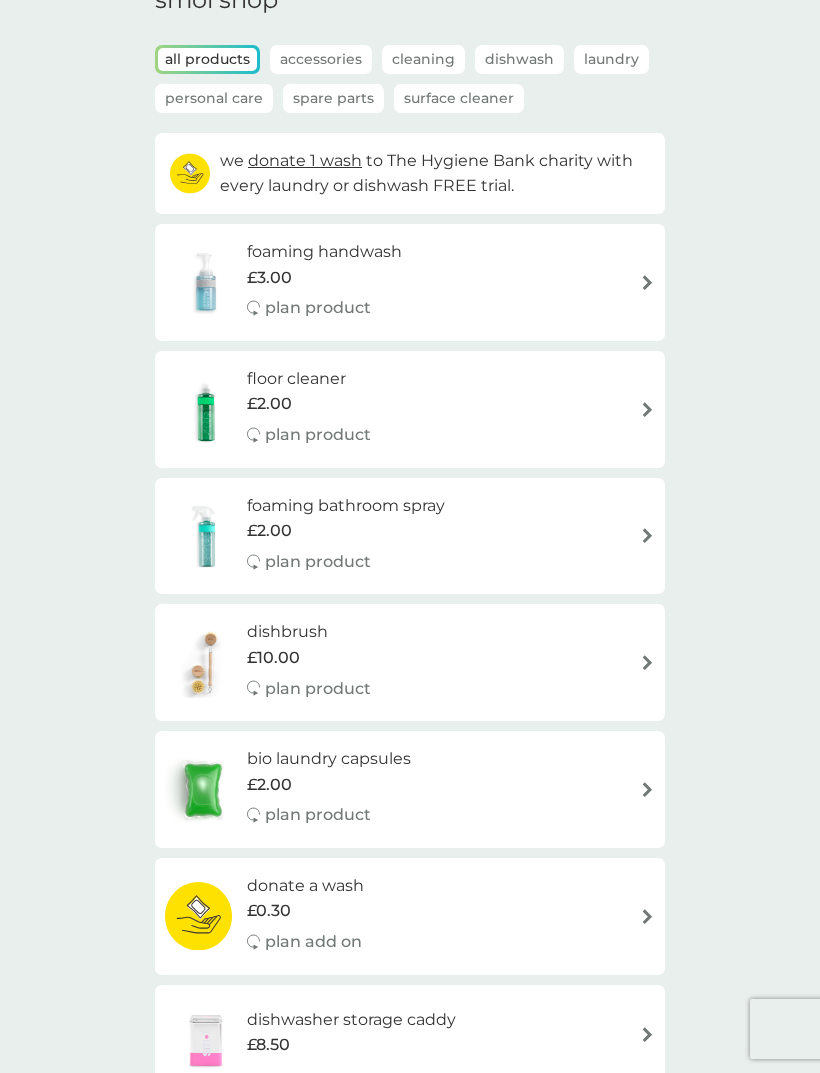 scroll, scrollTop: 103, scrollLeft: 0, axis: vertical 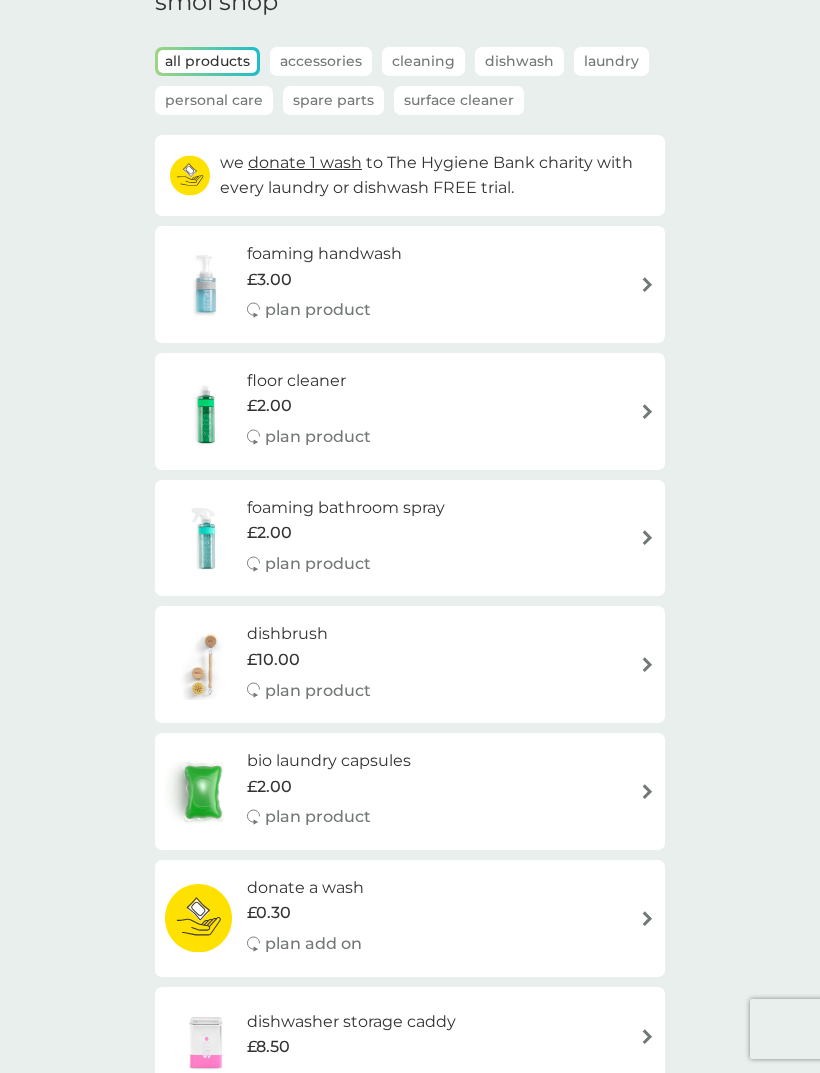 click on "foaming handwash £3.00 plan product" at bounding box center (334, 284) 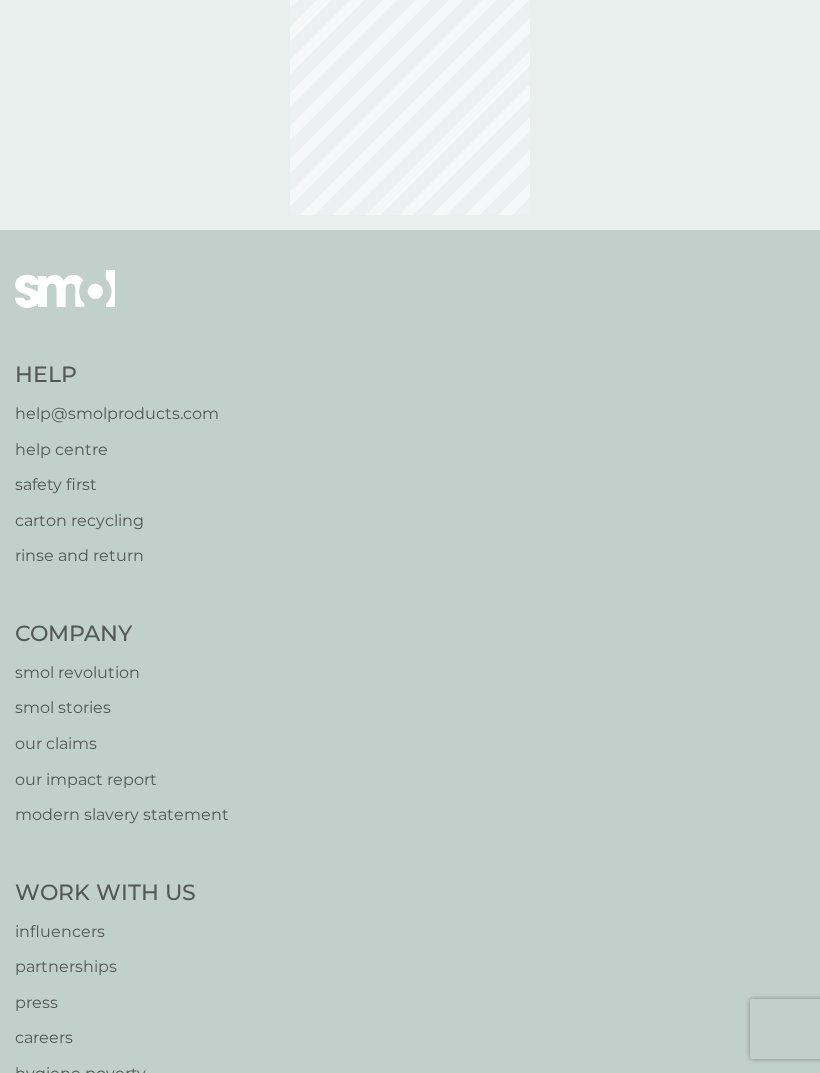 scroll, scrollTop: 0, scrollLeft: 0, axis: both 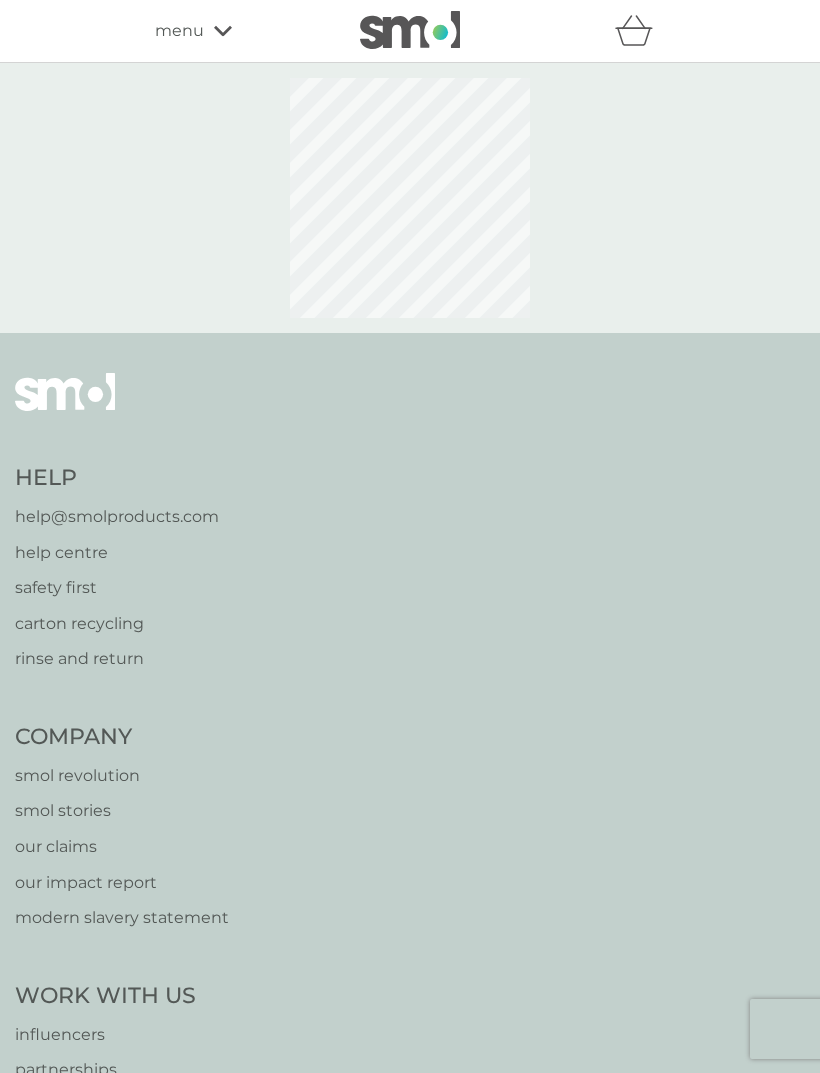 select on "119" 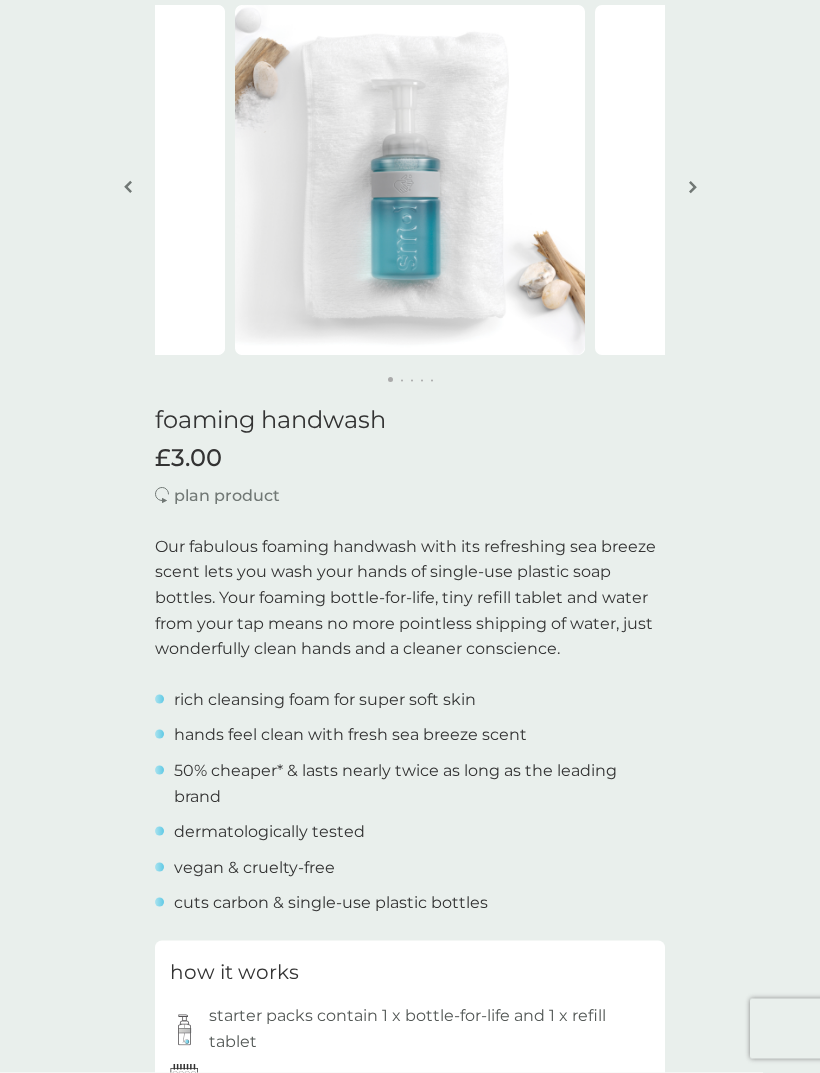 scroll, scrollTop: 132, scrollLeft: 0, axis: vertical 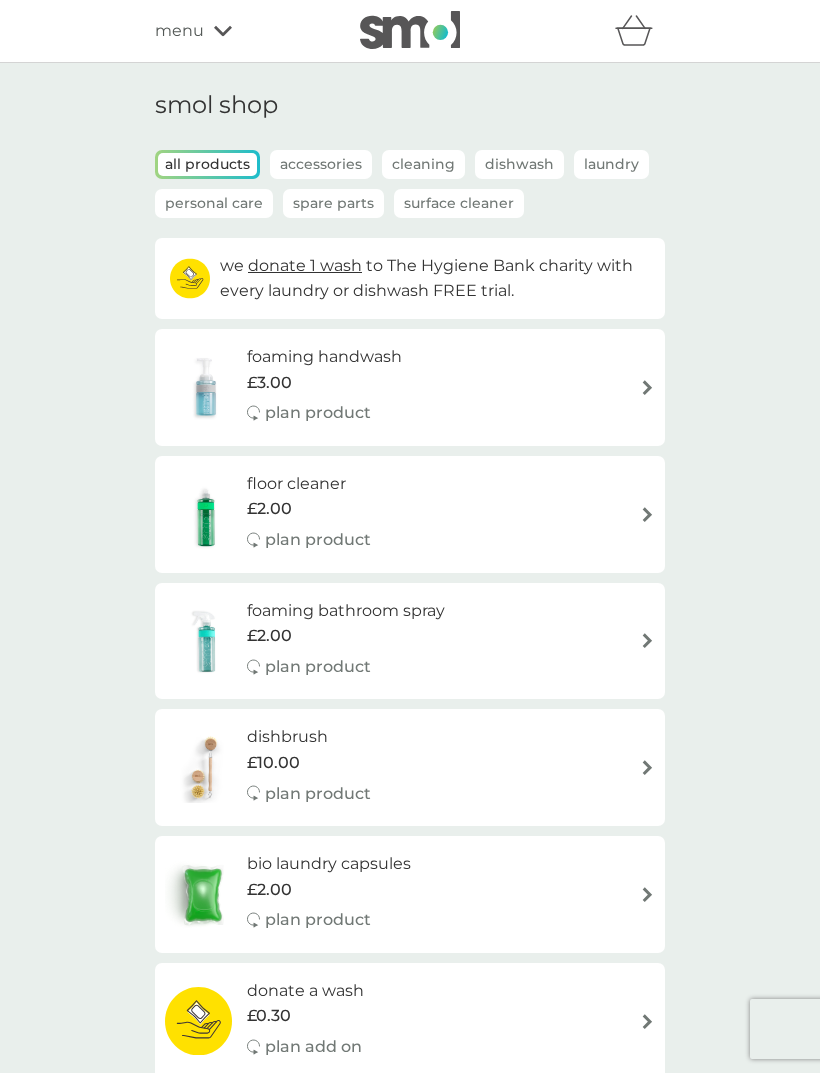 click on "menu" at bounding box center (179, 31) 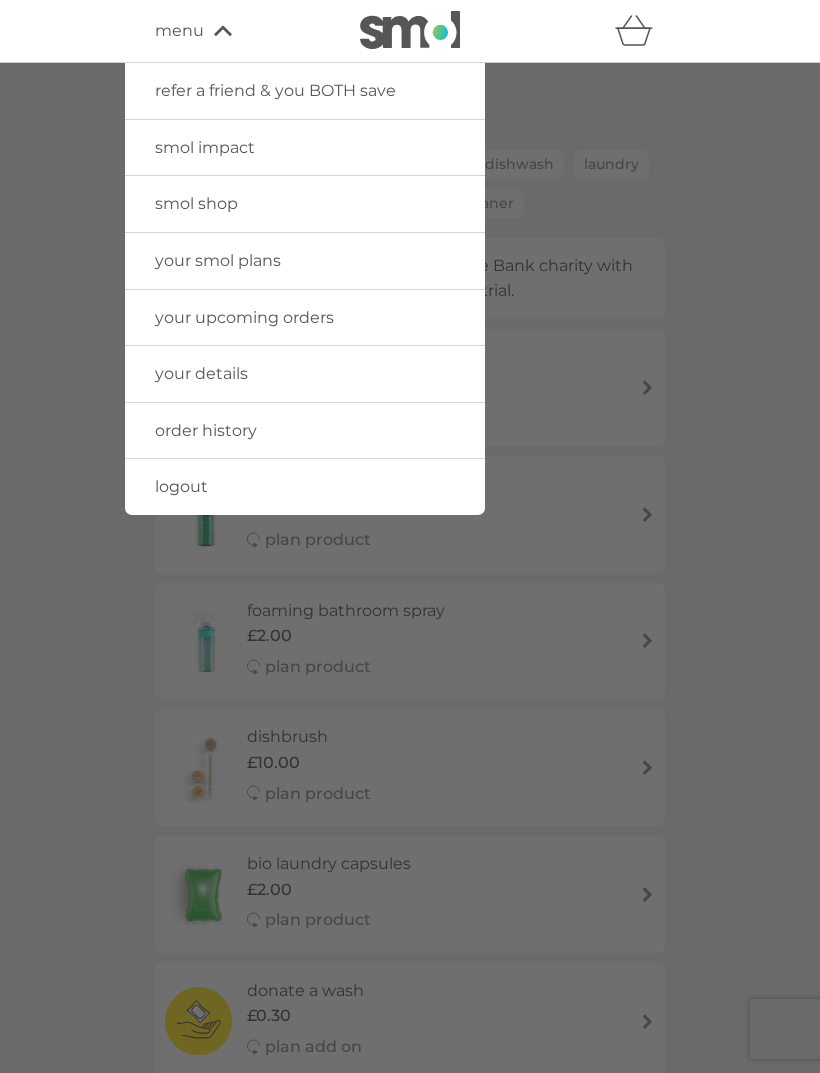 click on "order history" at bounding box center (305, 431) 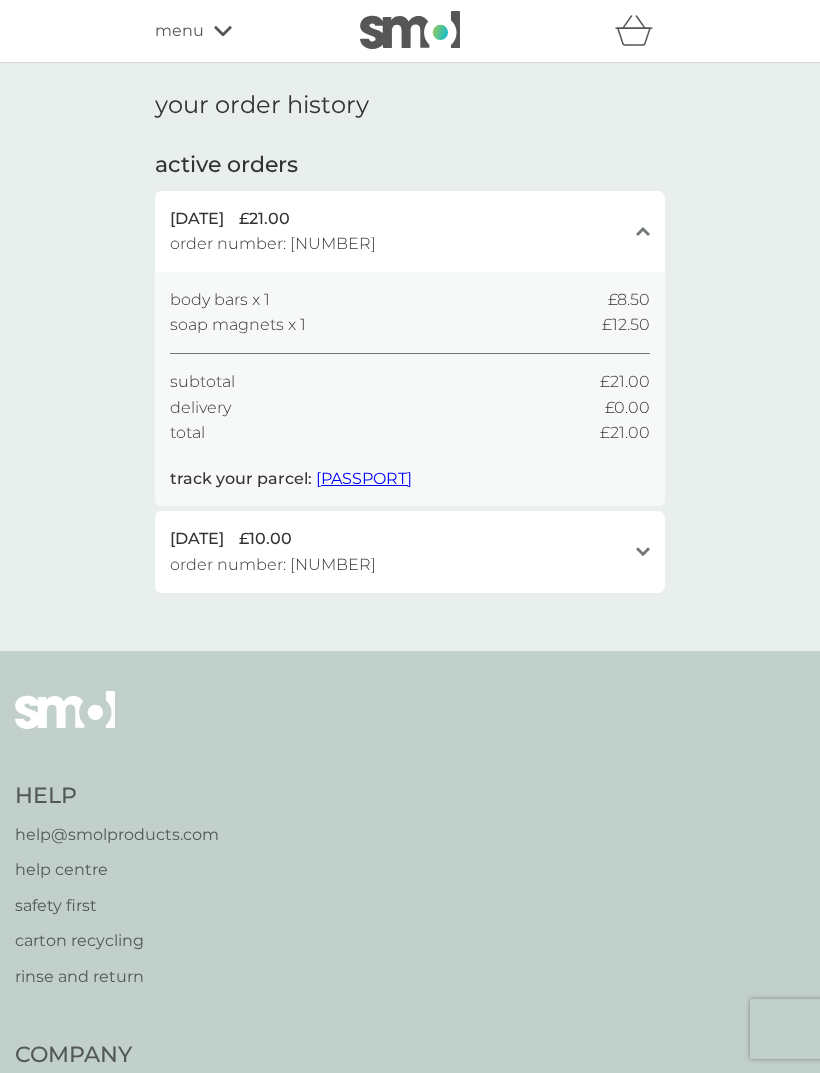 click on "menu" at bounding box center (179, 31) 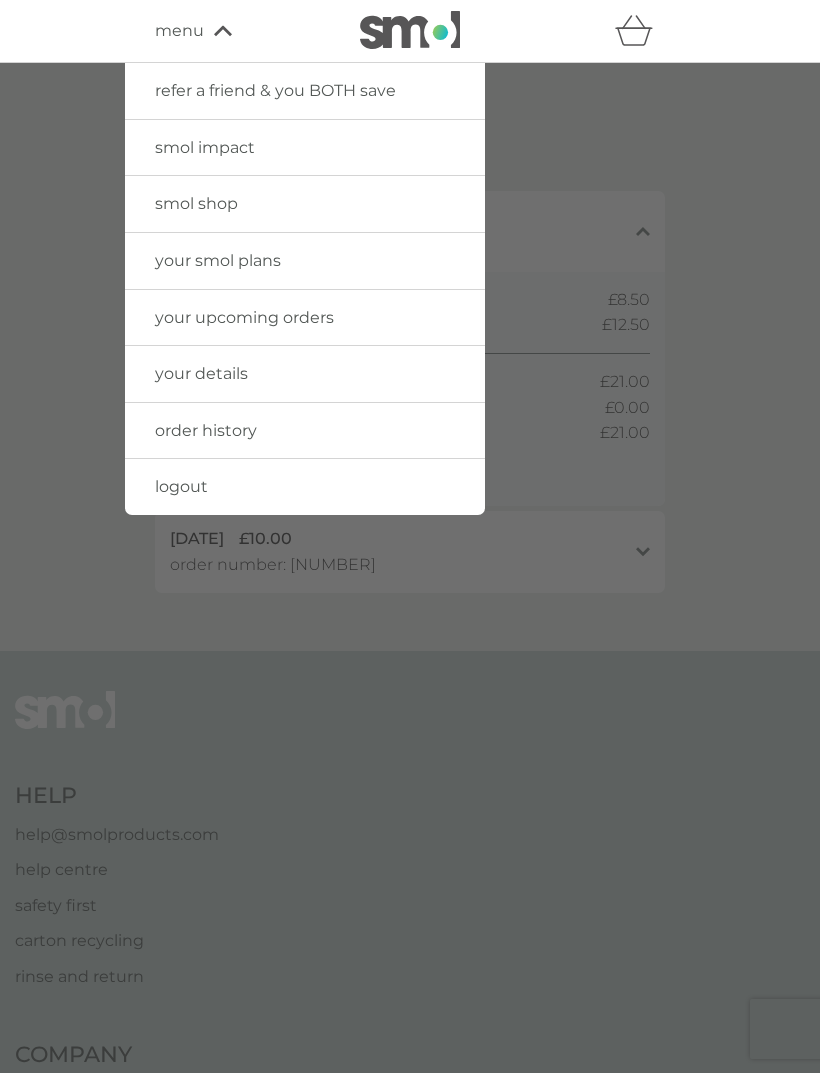 click on "your details" at bounding box center (201, 373) 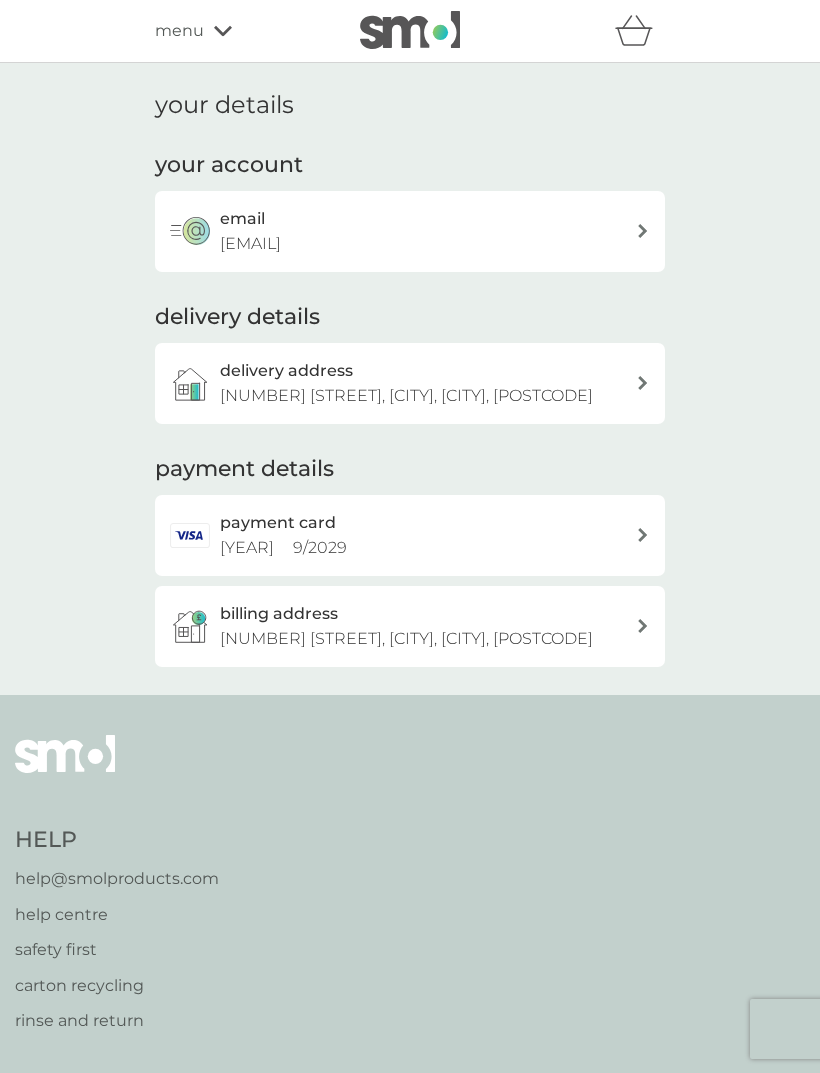 click on "rinse and return" at bounding box center (117, 1021) 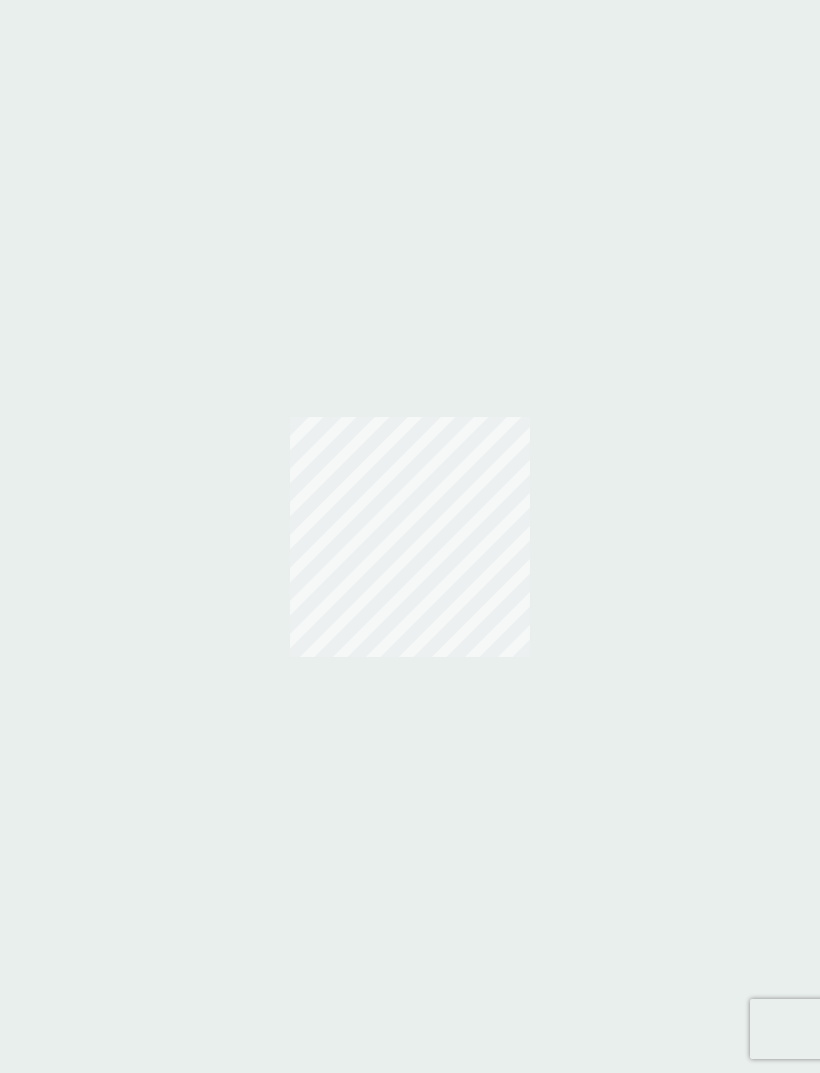 scroll, scrollTop: 0, scrollLeft: 0, axis: both 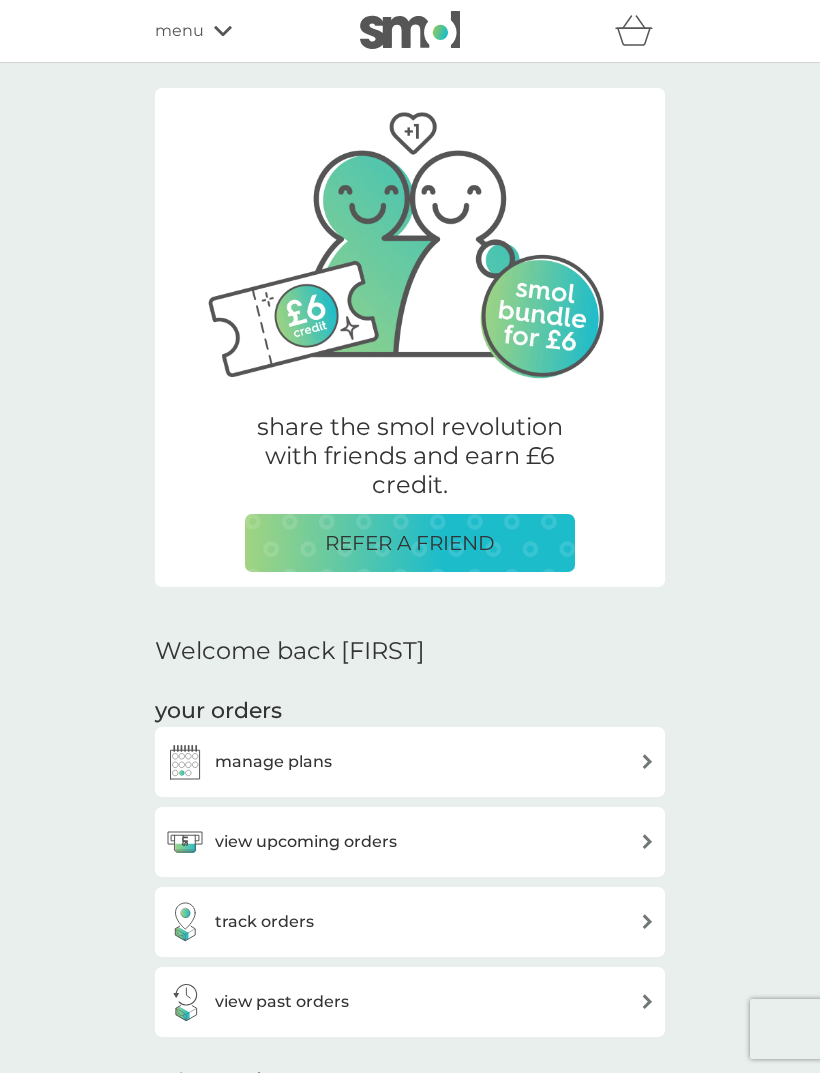 click on "share the smol revolution with friends and earn £6 credit. REFER A FRIEND Welcome back Fiona your orders manage plans view upcoming orders track orders view past orders other actions track our impact refer a friend & you BOTH save shop smol products manage account would you also like ... foaming handwash £3.00 plan product floor cleaner £2.00 plan product foaming bathroom spray £2.00 plan product dishbrush £10.00 plan product bio laundry capsules £2.00 plan product donate a wash £0.30 plan add on dishwasher storage caddy £8.50 fragrance-free laundry capsules £2.00 plan product bio laundry liquid £6.25 £3.00 plan product hand soap £8.50 plan product toothbrushes £7.50 plan product cloths £10.50 plan product sponges £6.25 plan product non-bio laundry storage caddy £8.50 non-bio laundry liquid £6.25 £3.00 plan product shampoo bars £8.50 plan product toothpaste £12.50 plan product rubber gloves £5.25 soap magnets £12.50 view all products" at bounding box center [410, 1984] 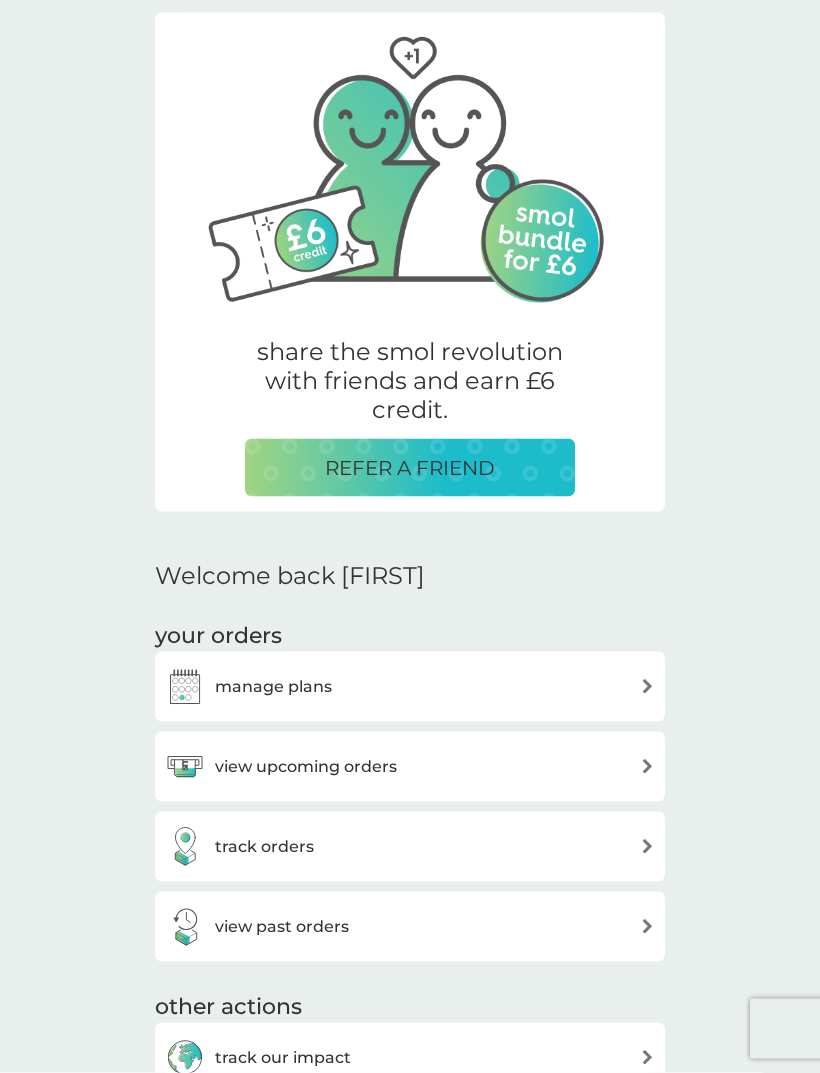 scroll, scrollTop: 0, scrollLeft: 0, axis: both 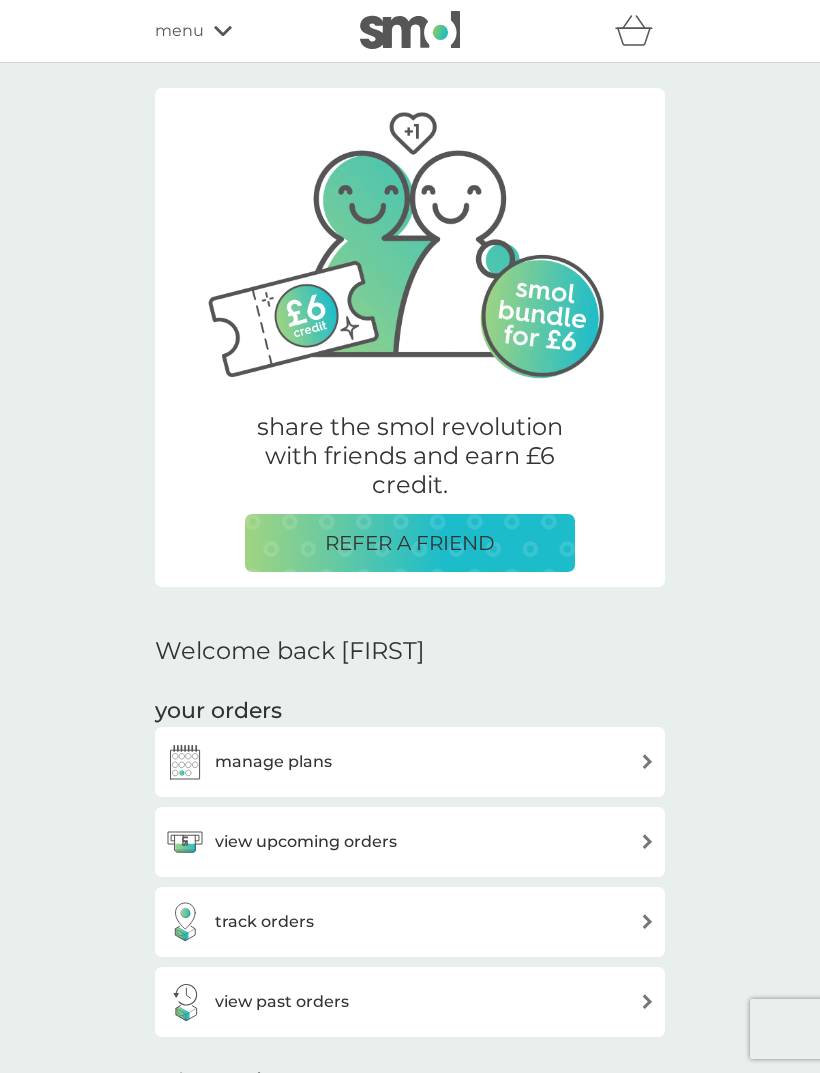 click on "menu" at bounding box center (179, 31) 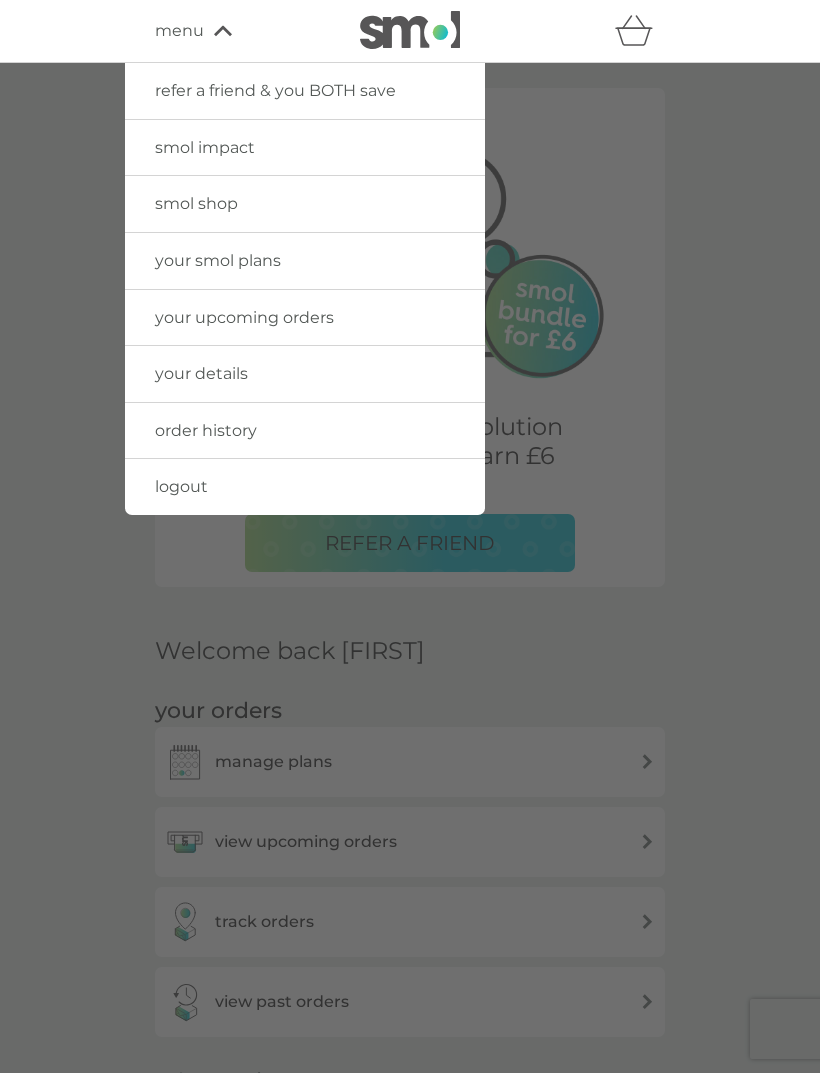 click on "logout" at bounding box center (181, 486) 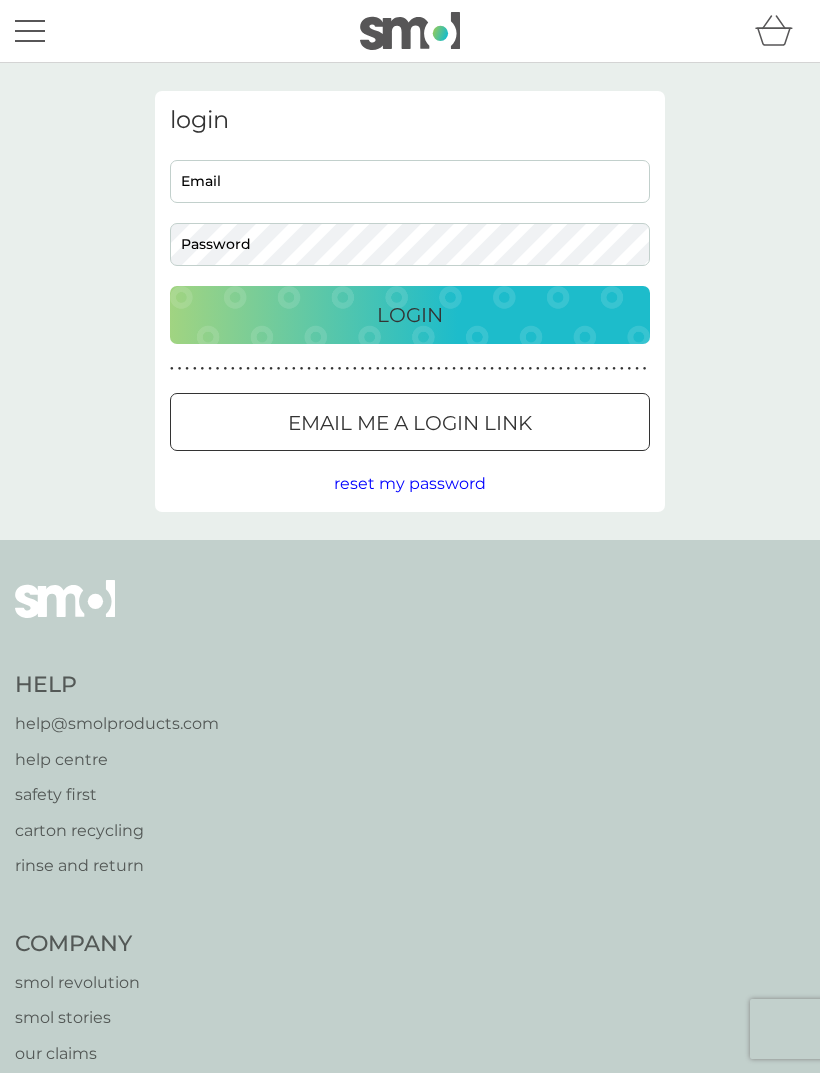 scroll, scrollTop: 0, scrollLeft: 0, axis: both 